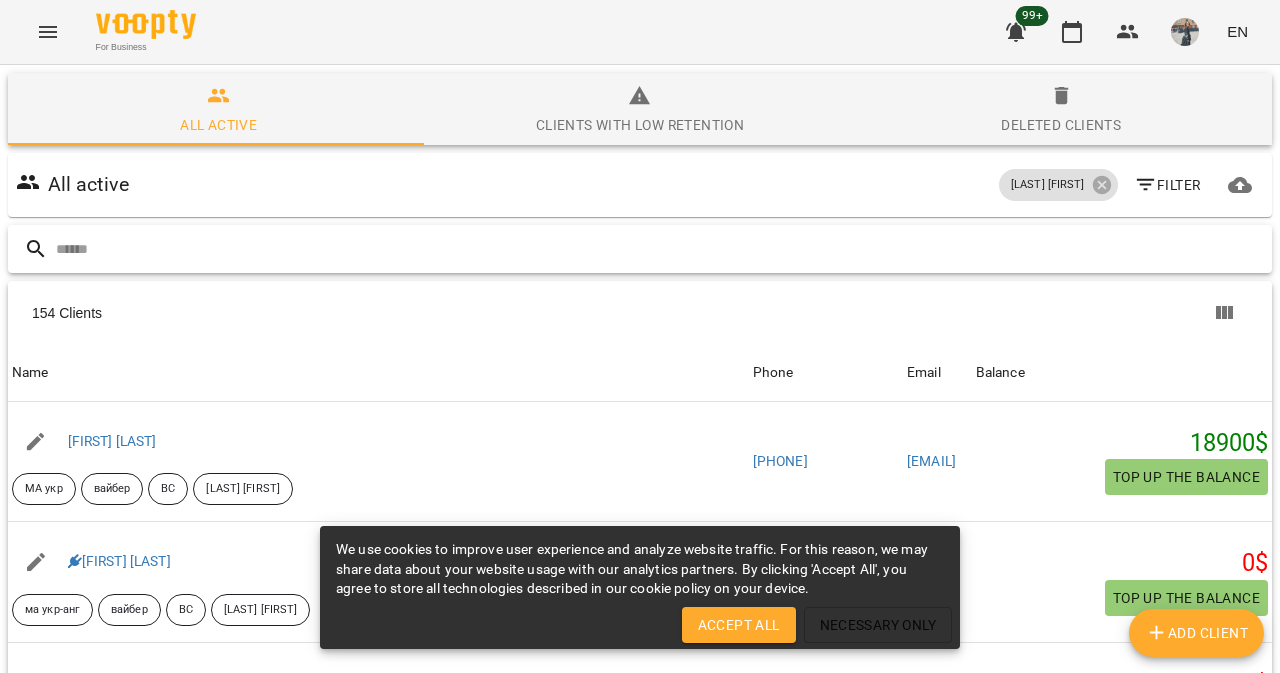 scroll, scrollTop: 0, scrollLeft: 0, axis: both 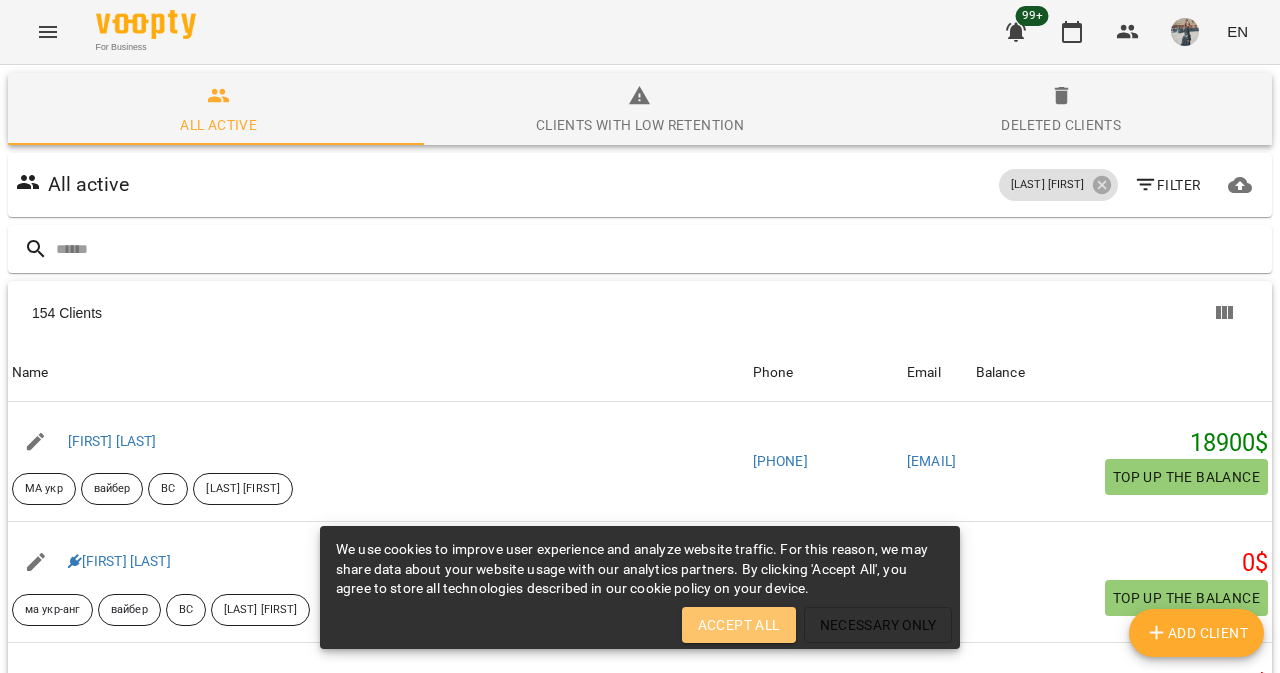 click on "Accept All" at bounding box center (739, 625) 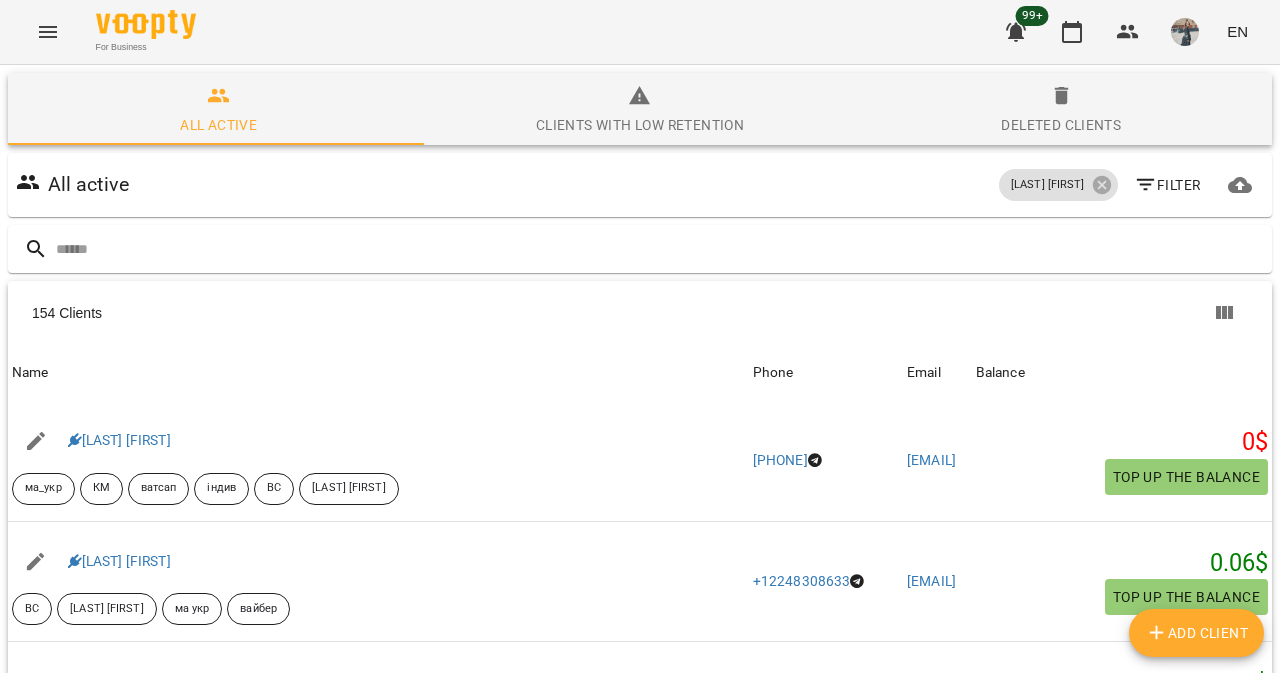 scroll, scrollTop: 2652, scrollLeft: 0, axis: vertical 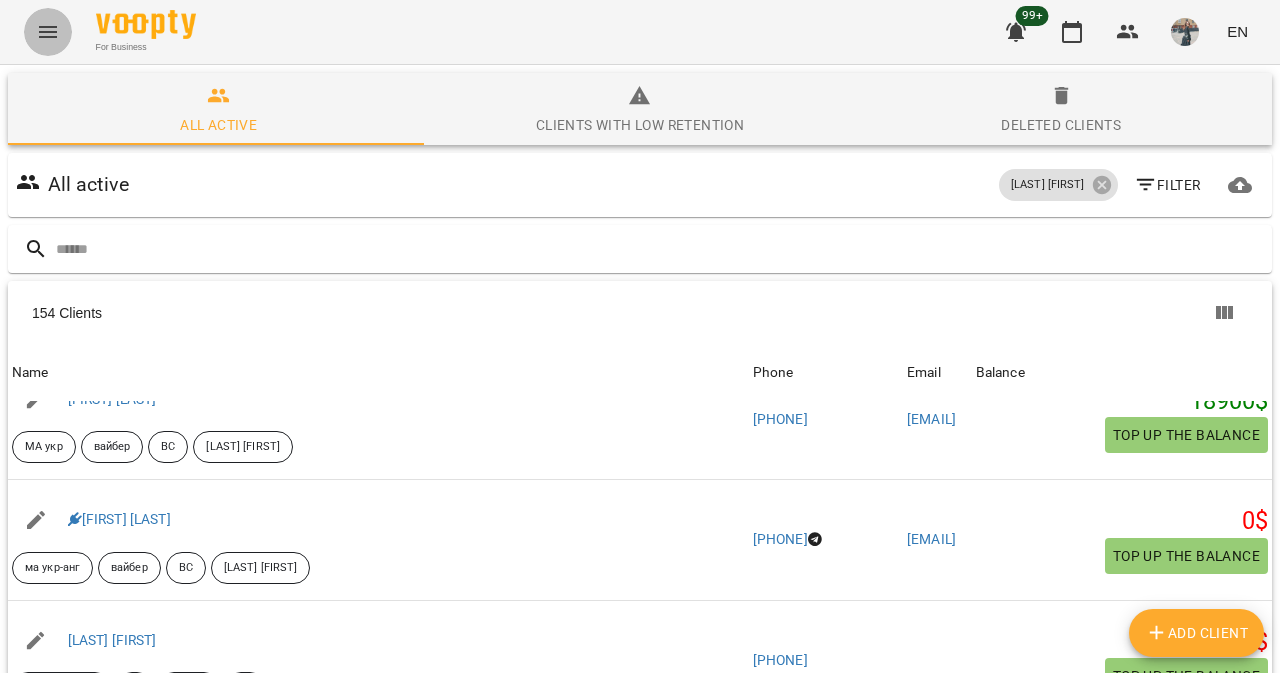 click at bounding box center [48, 32] 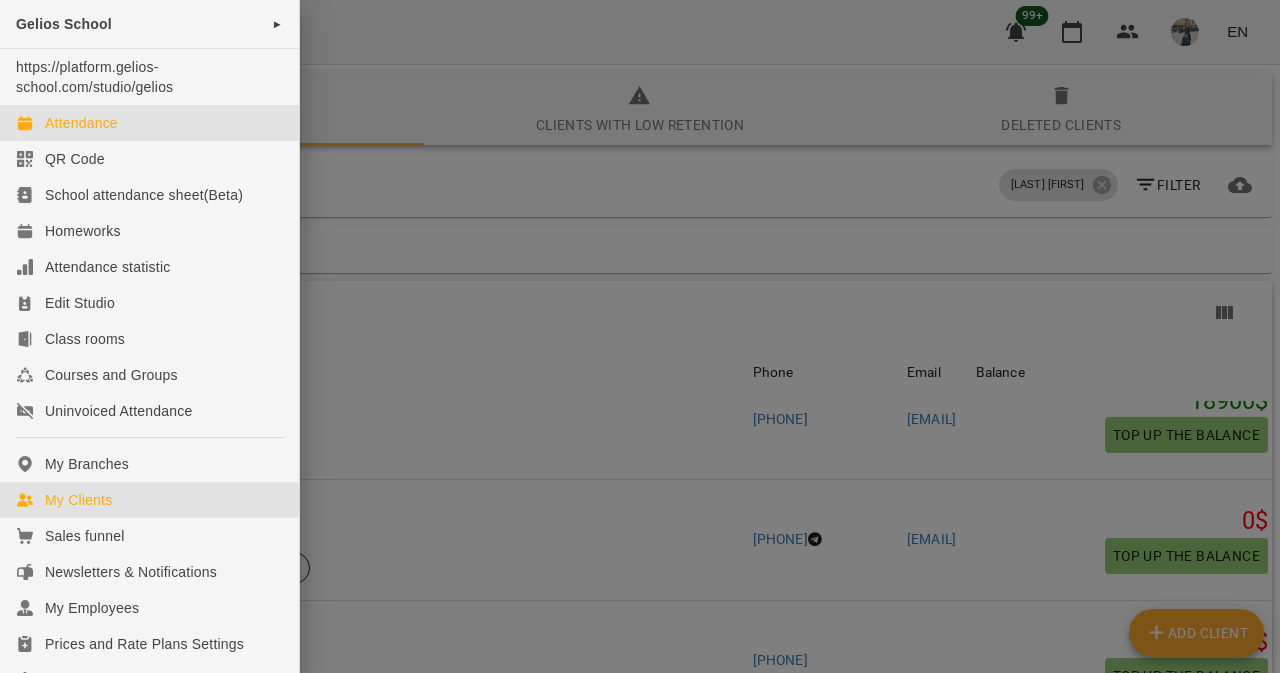click on "Attendance" at bounding box center [81, 123] 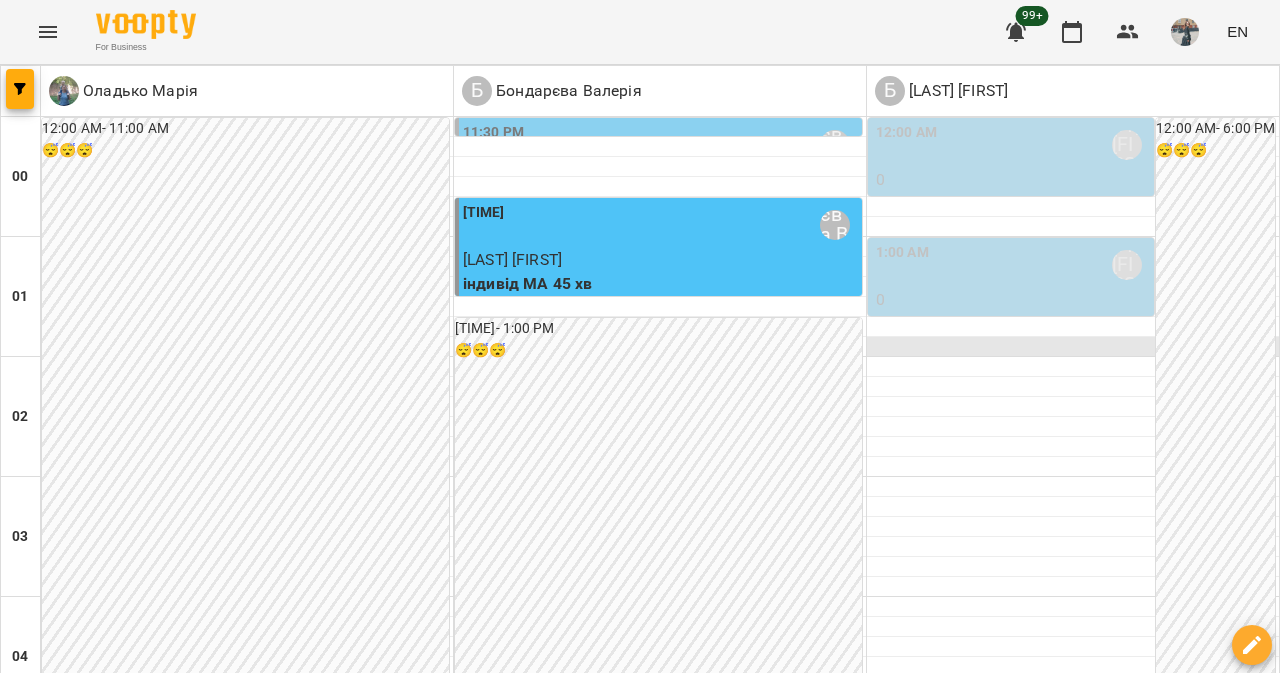 click at bounding box center [1073, 347] 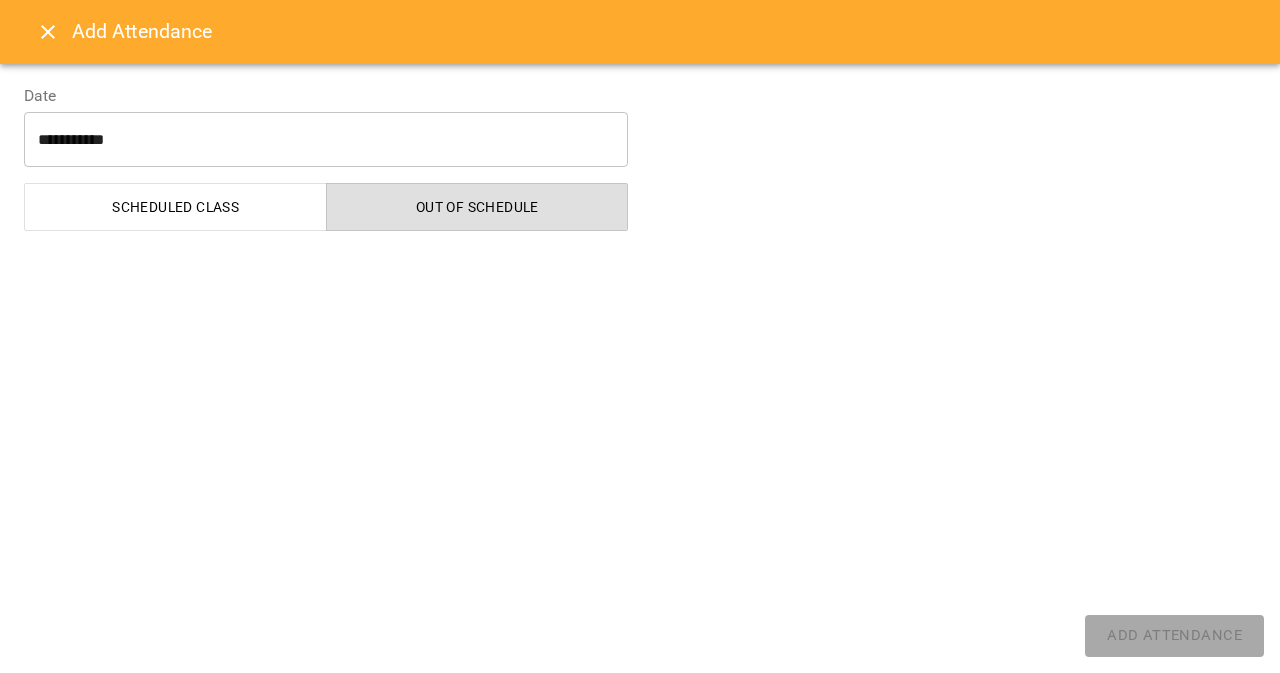 select 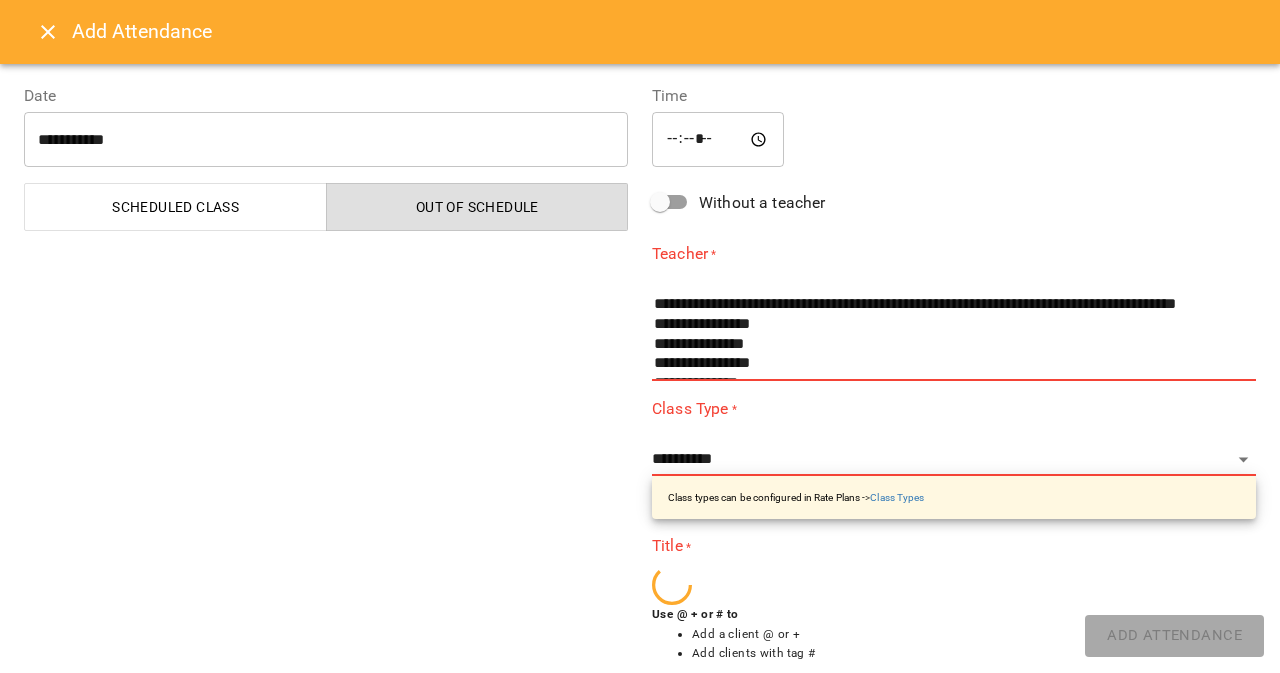 click on "**********" at bounding box center [326, 140] 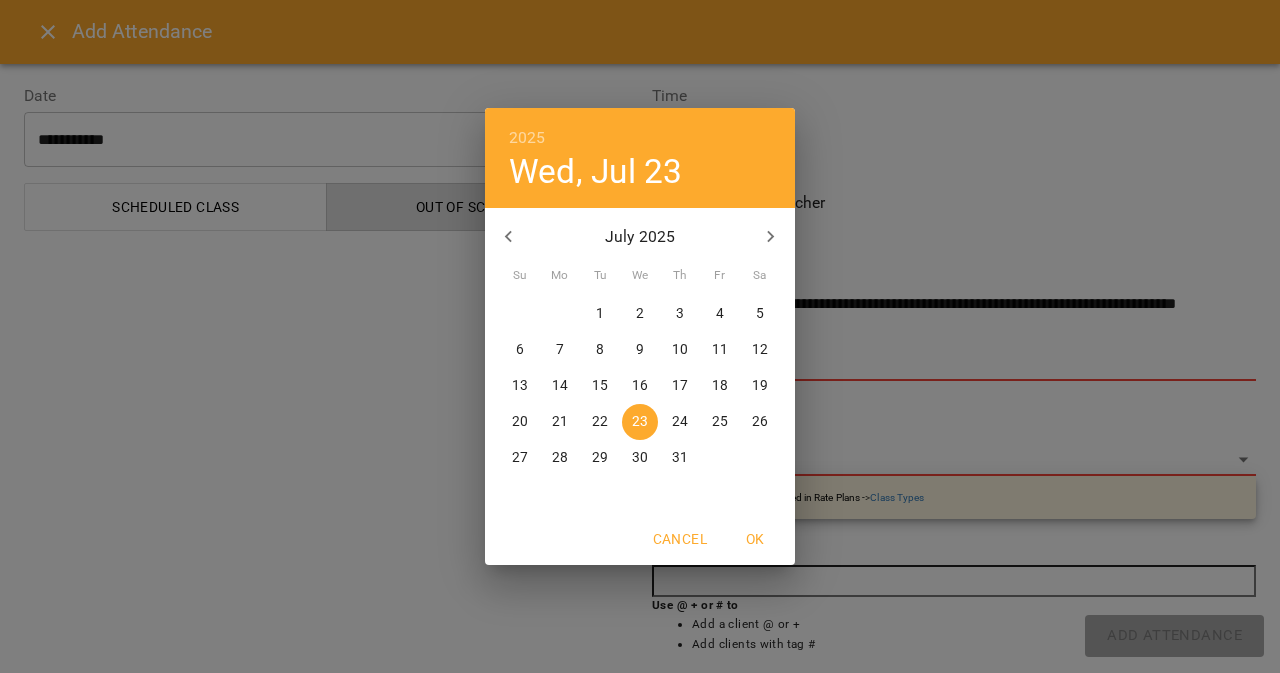 click 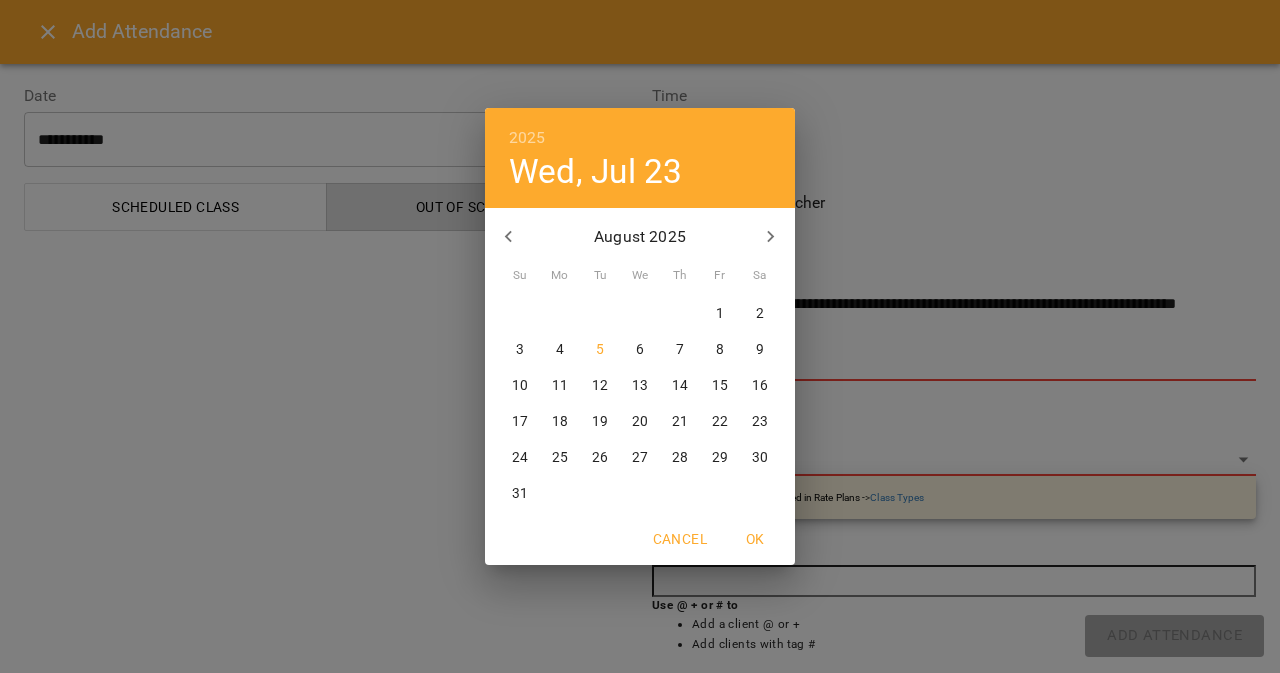 click on "7" at bounding box center [680, 350] 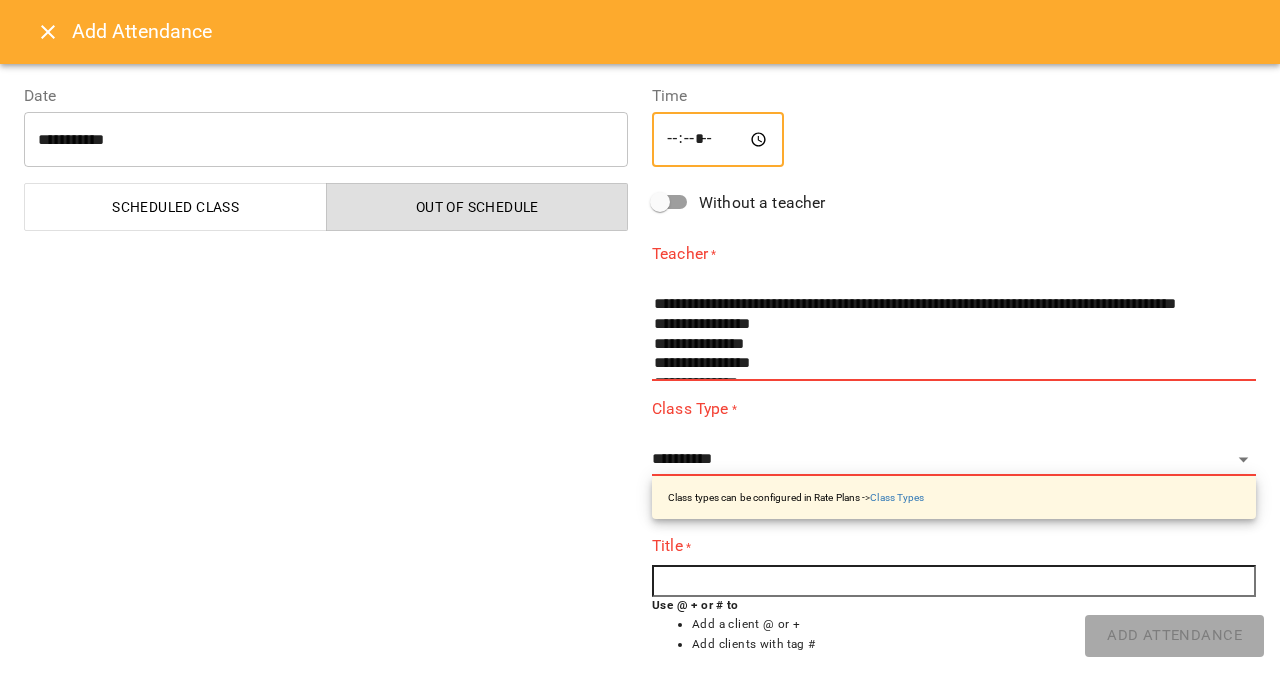 click on "*****" at bounding box center [718, 140] 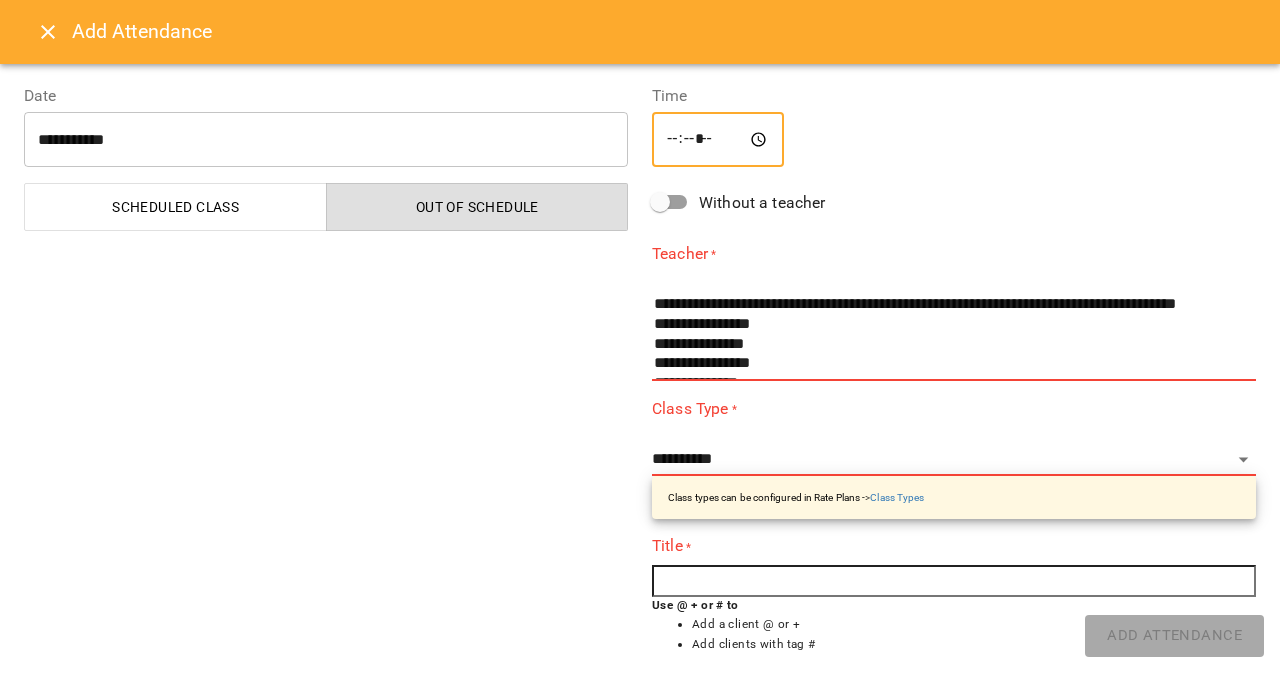 type on "*****" 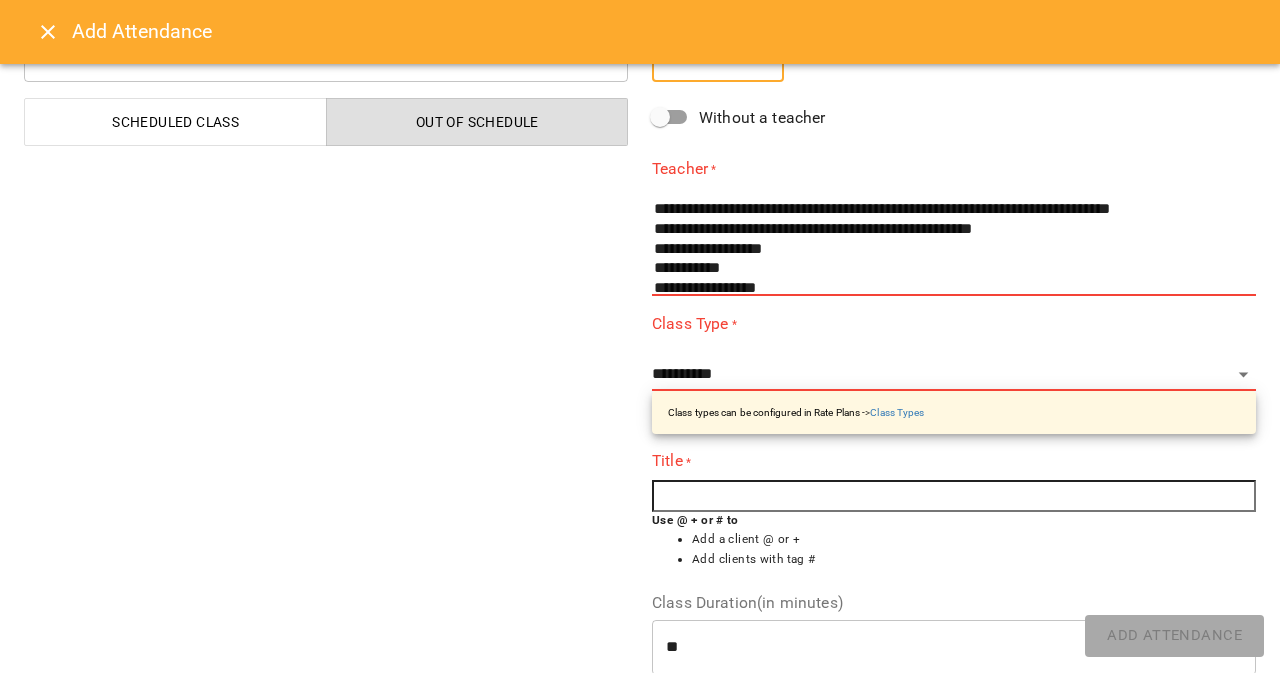 scroll, scrollTop: 284, scrollLeft: 0, axis: vertical 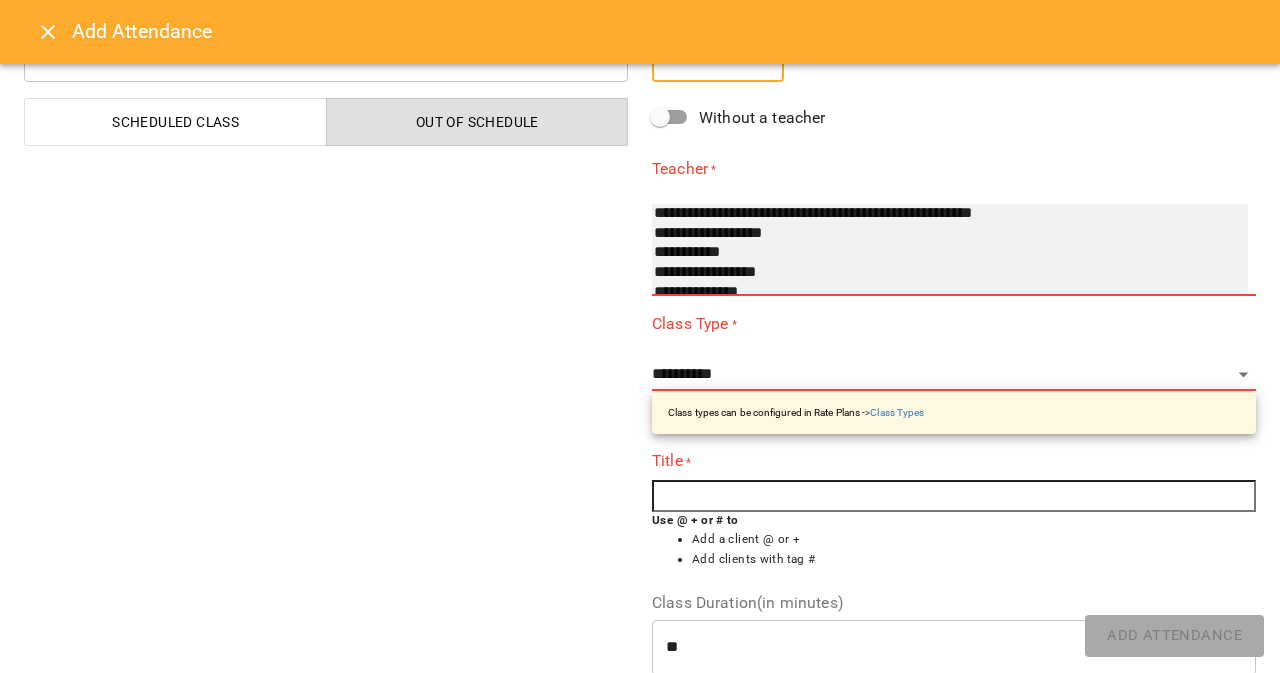select on "**********" 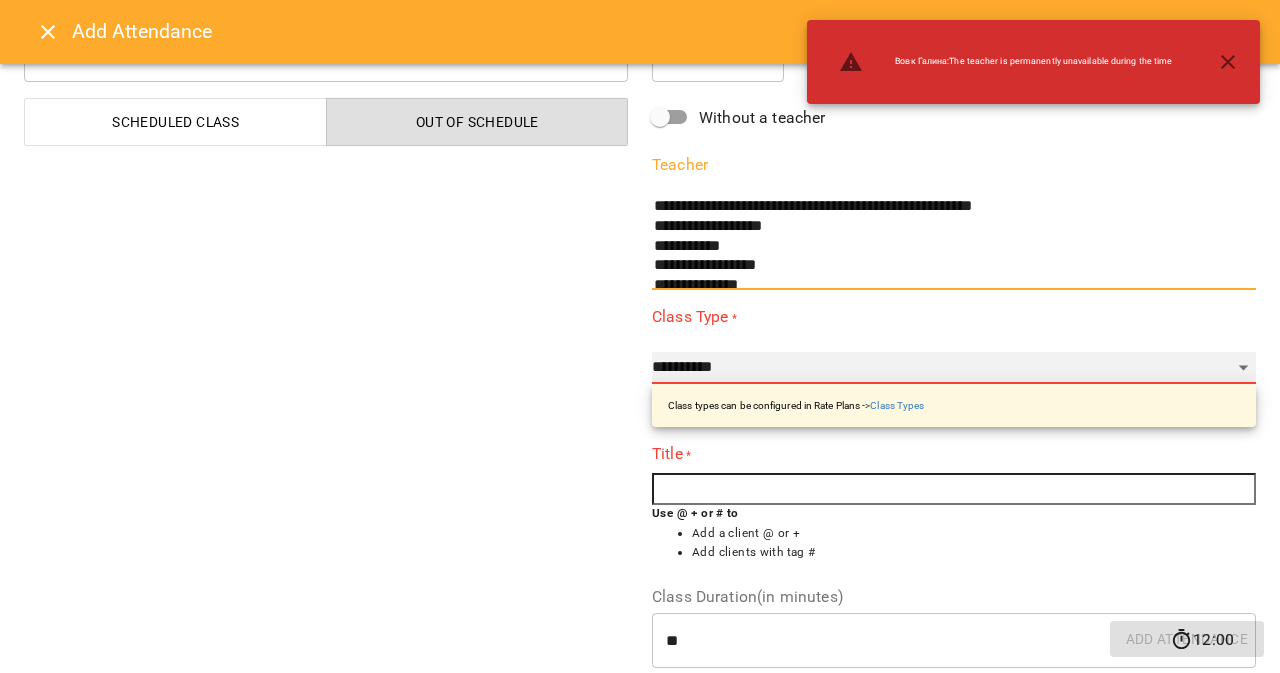 click on "**********" at bounding box center [954, 368] 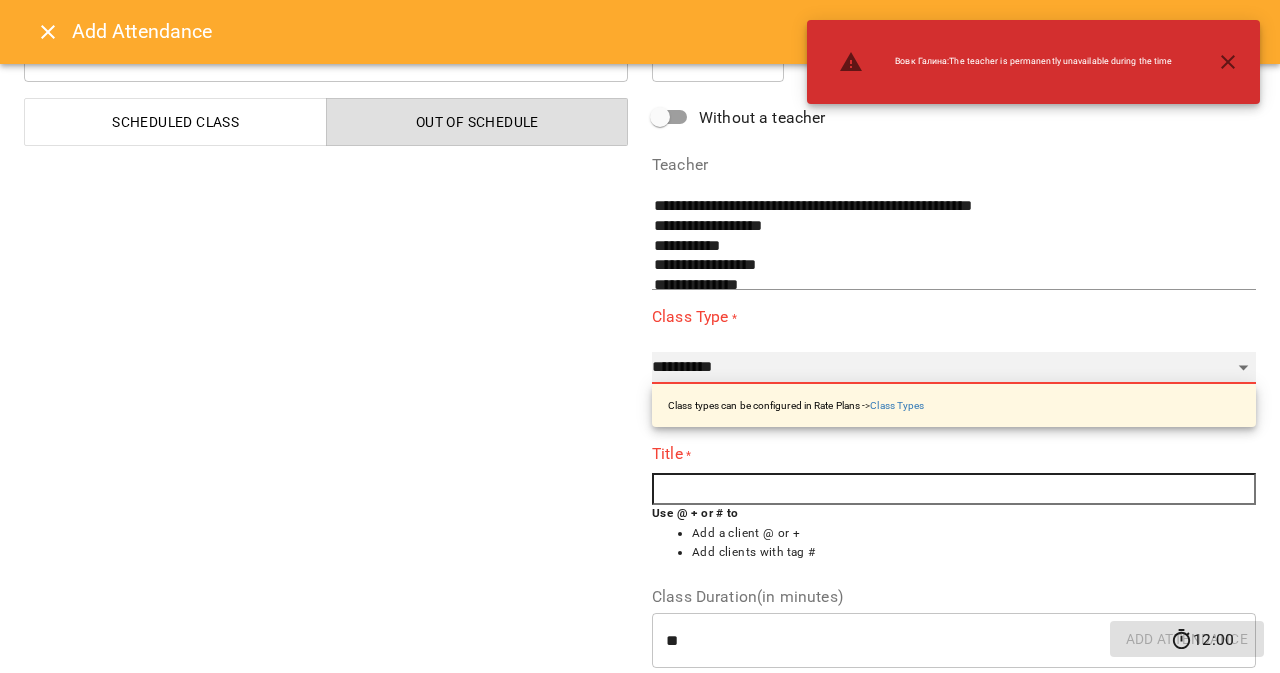 select on "**********" 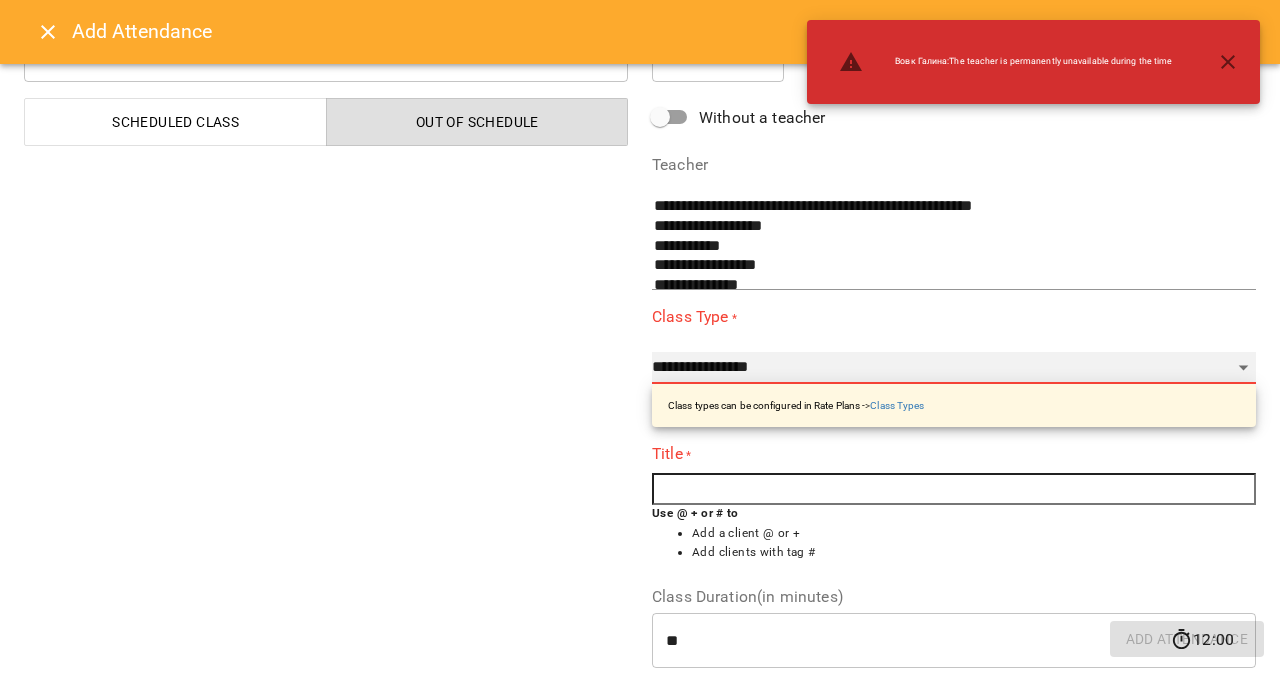 click on "**********" at bounding box center [954, 368] 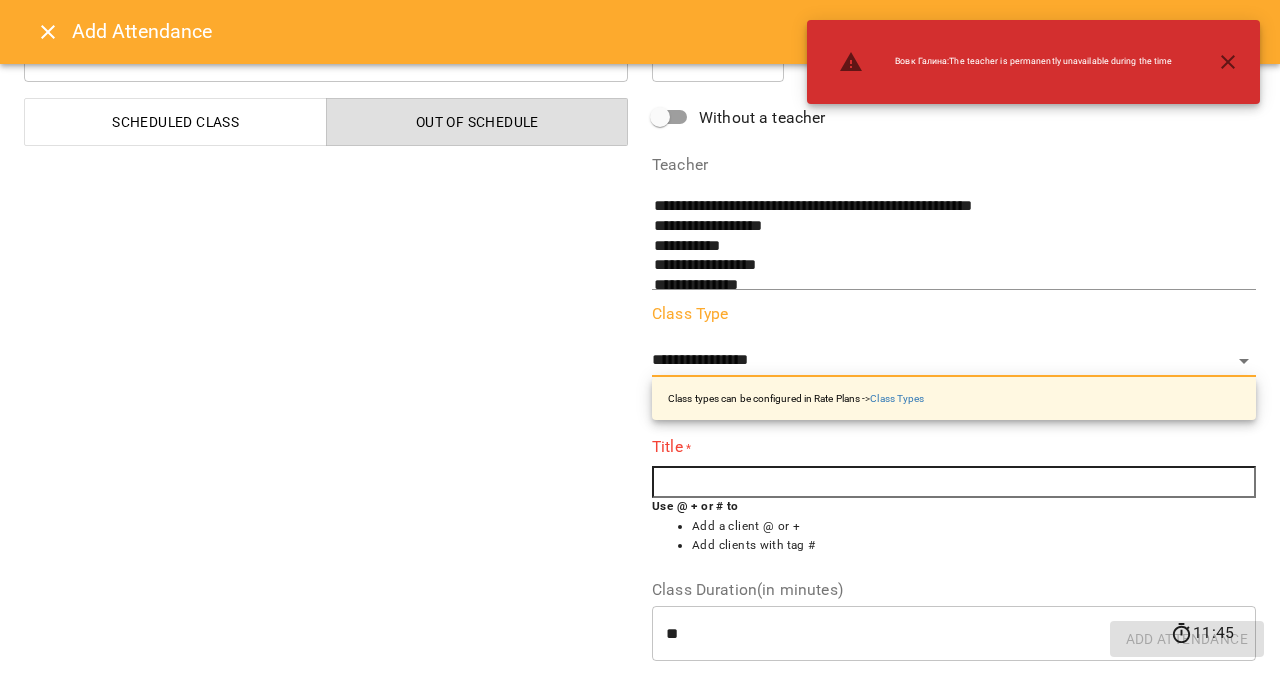 click at bounding box center (954, 482) 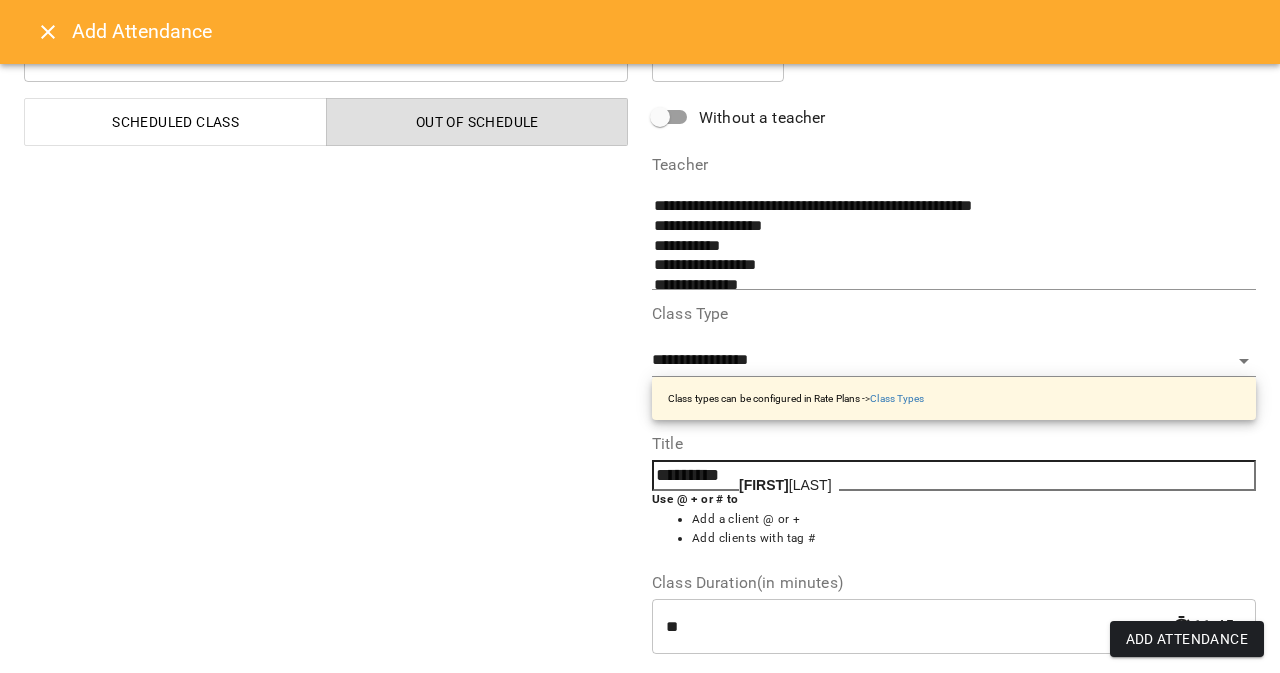 click on "Святозар" 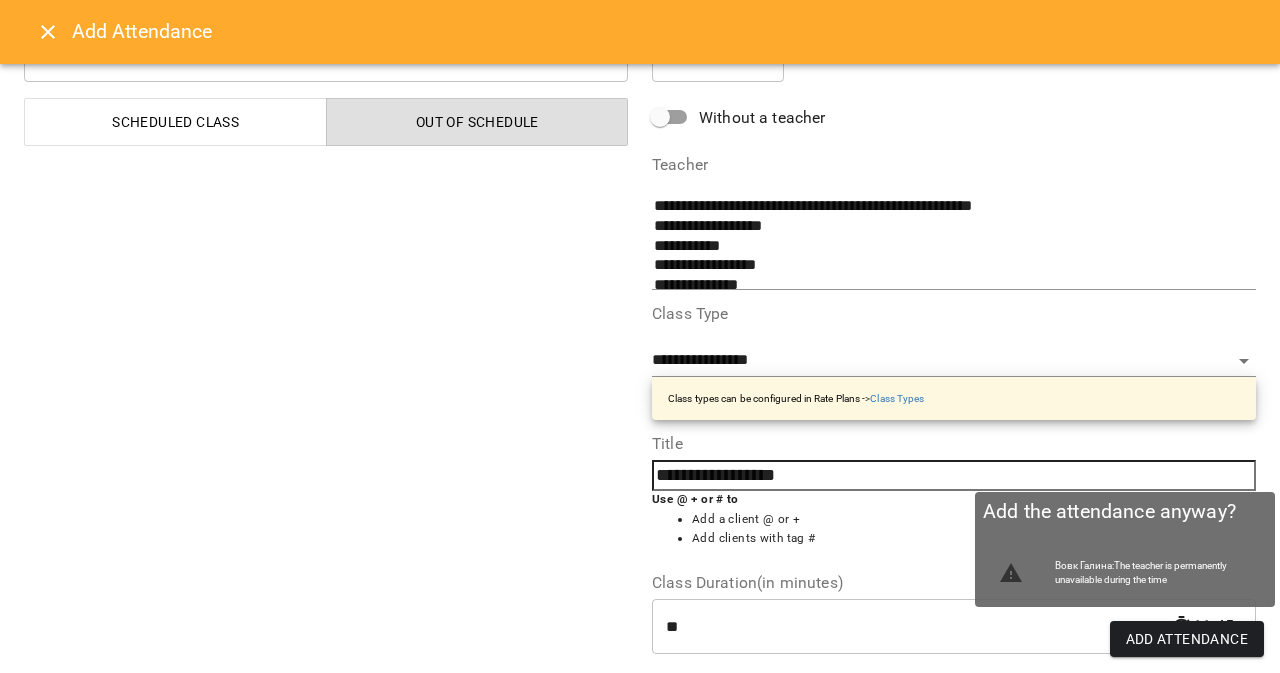 click on "Add Attendance" at bounding box center [1187, 639] 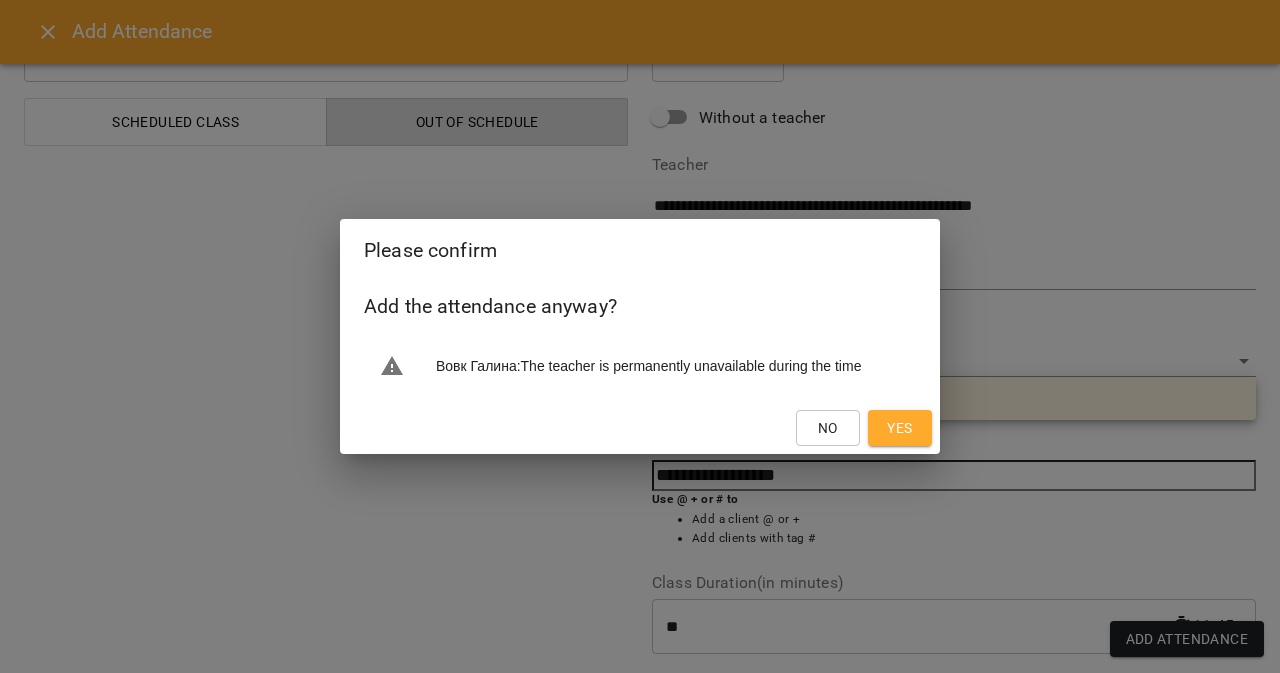 click on "Yes" at bounding box center (900, 428) 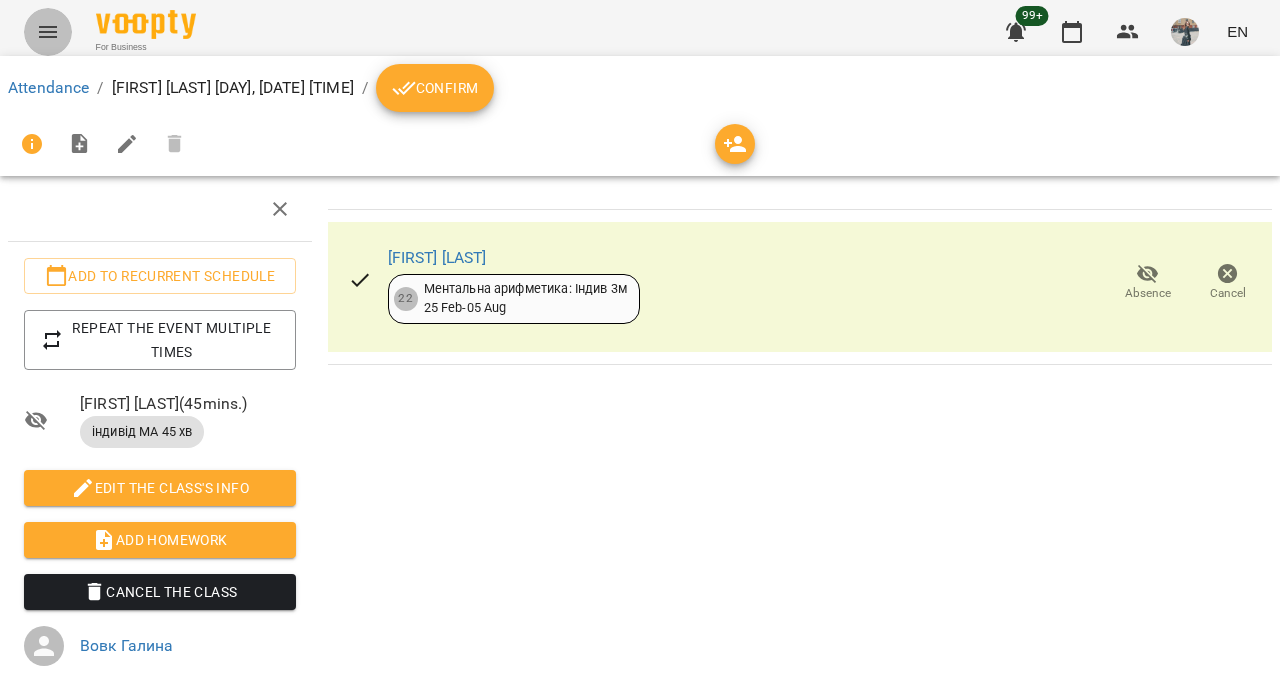 click 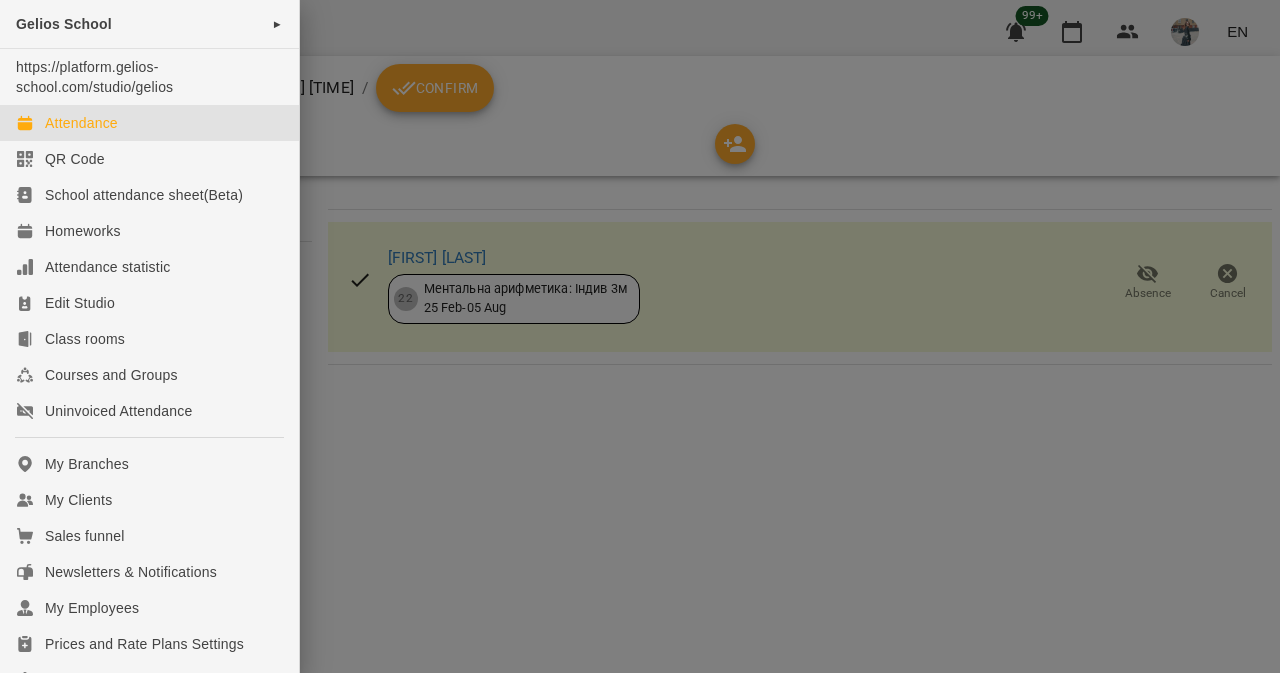 click on "Attendance" at bounding box center (149, 123) 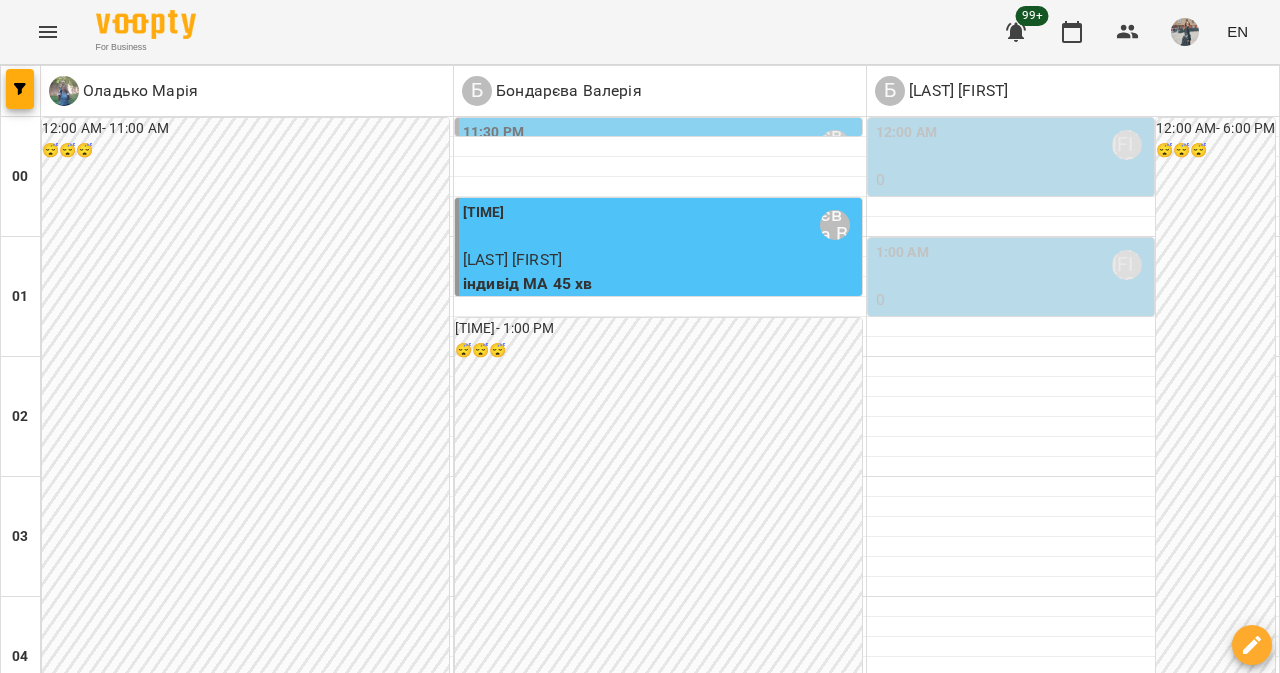 scroll, scrollTop: 19, scrollLeft: 0, axis: vertical 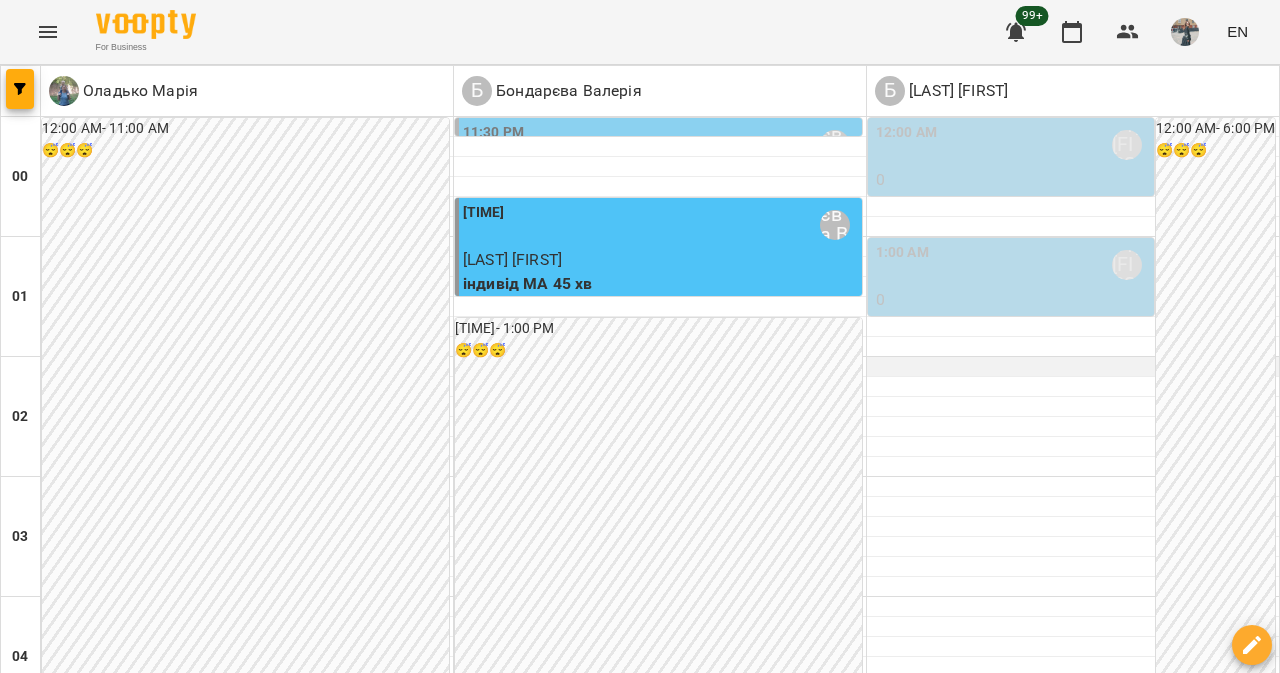 click at bounding box center [1073, 367] 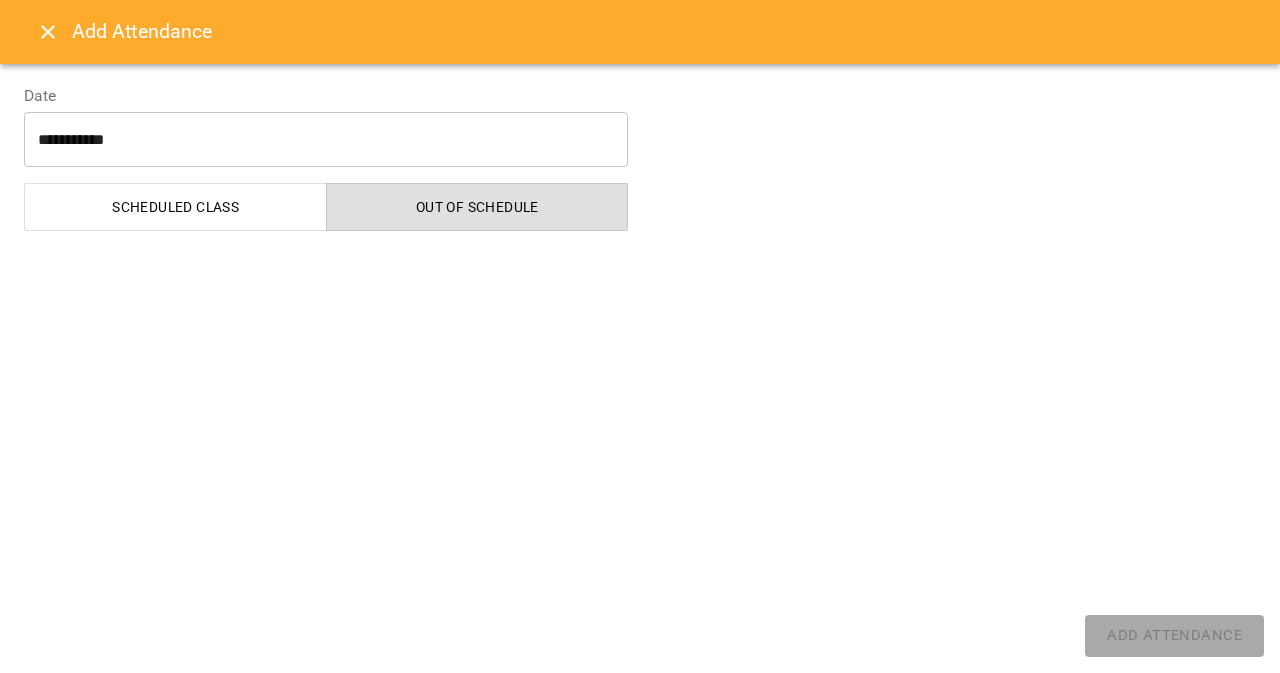 select 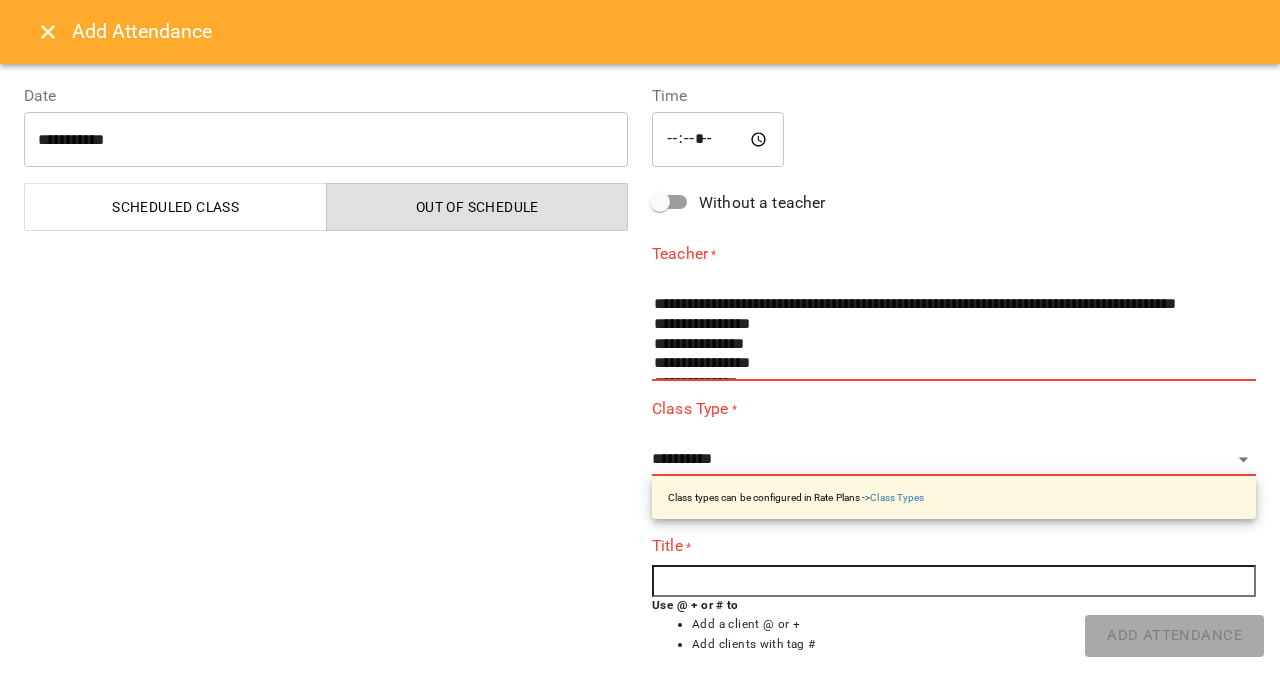 click on "Date" at bounding box center (326, 96) 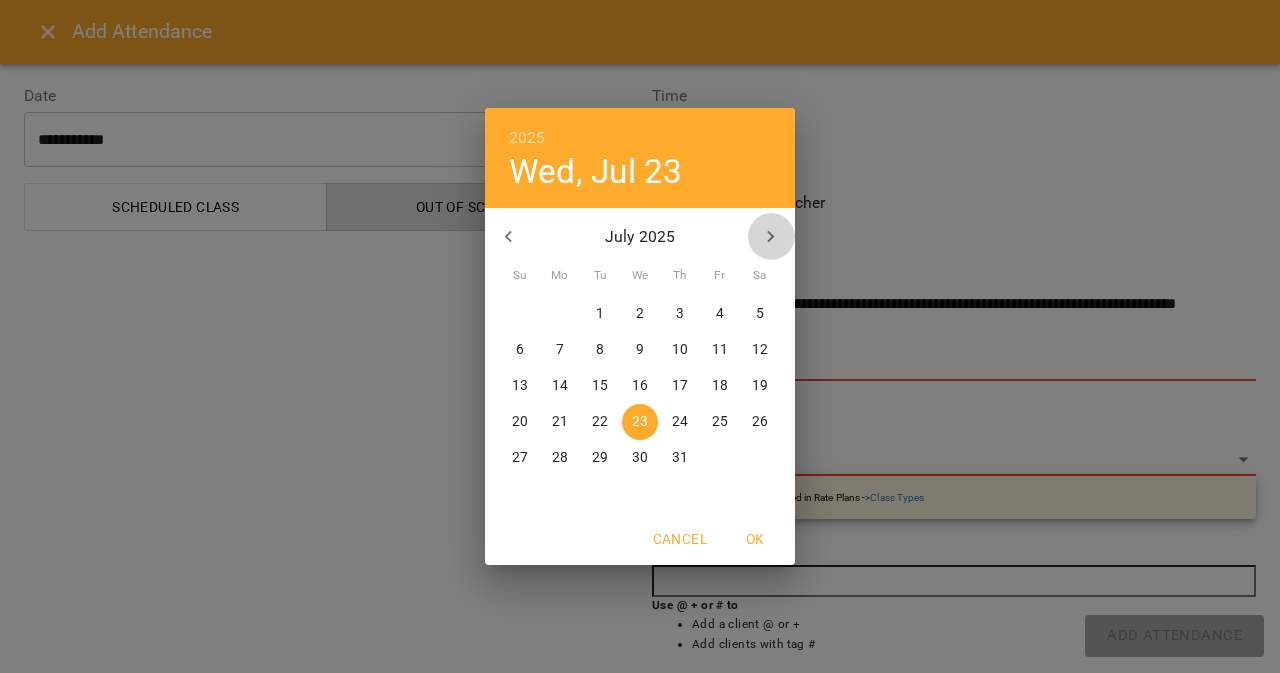 click at bounding box center (771, 237) 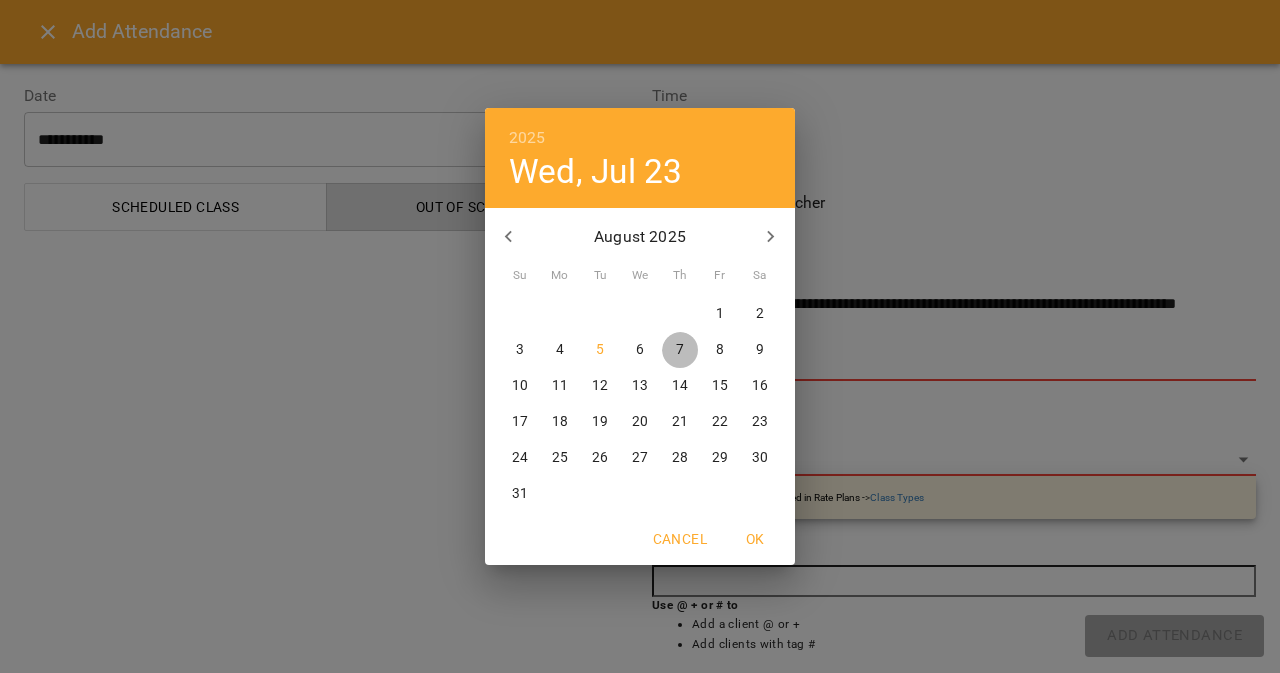 click on "7" at bounding box center [680, 350] 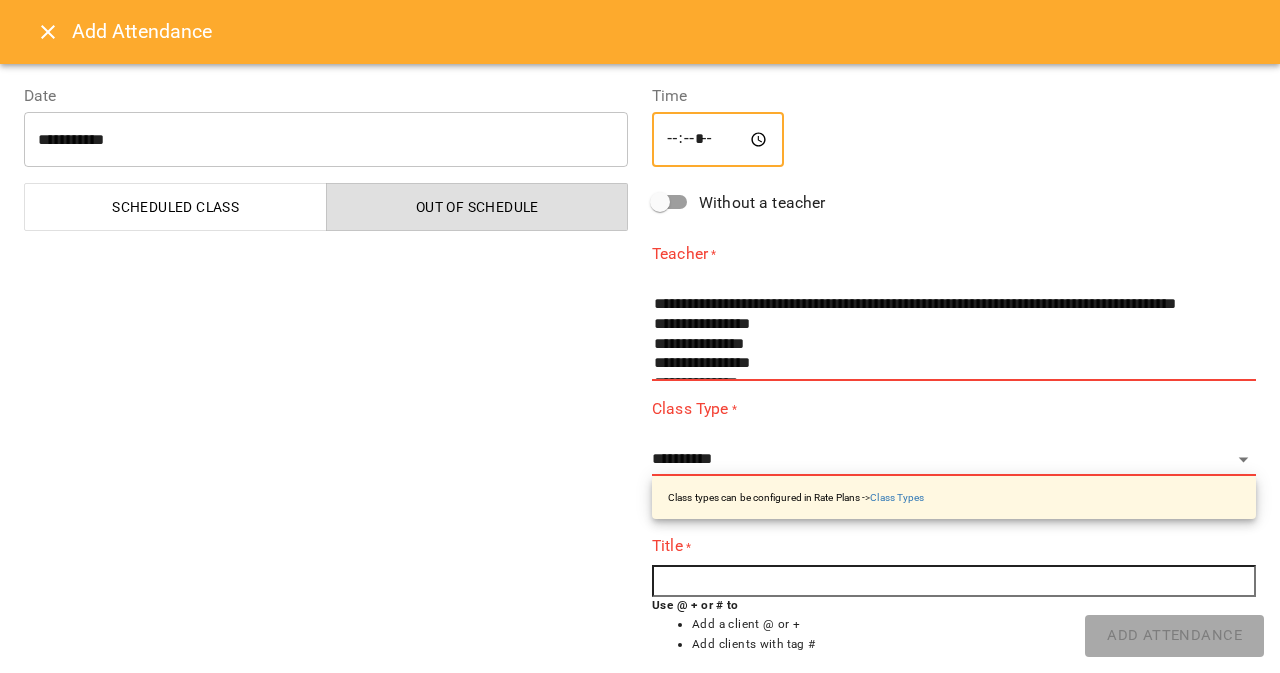click on "*****" at bounding box center (718, 140) 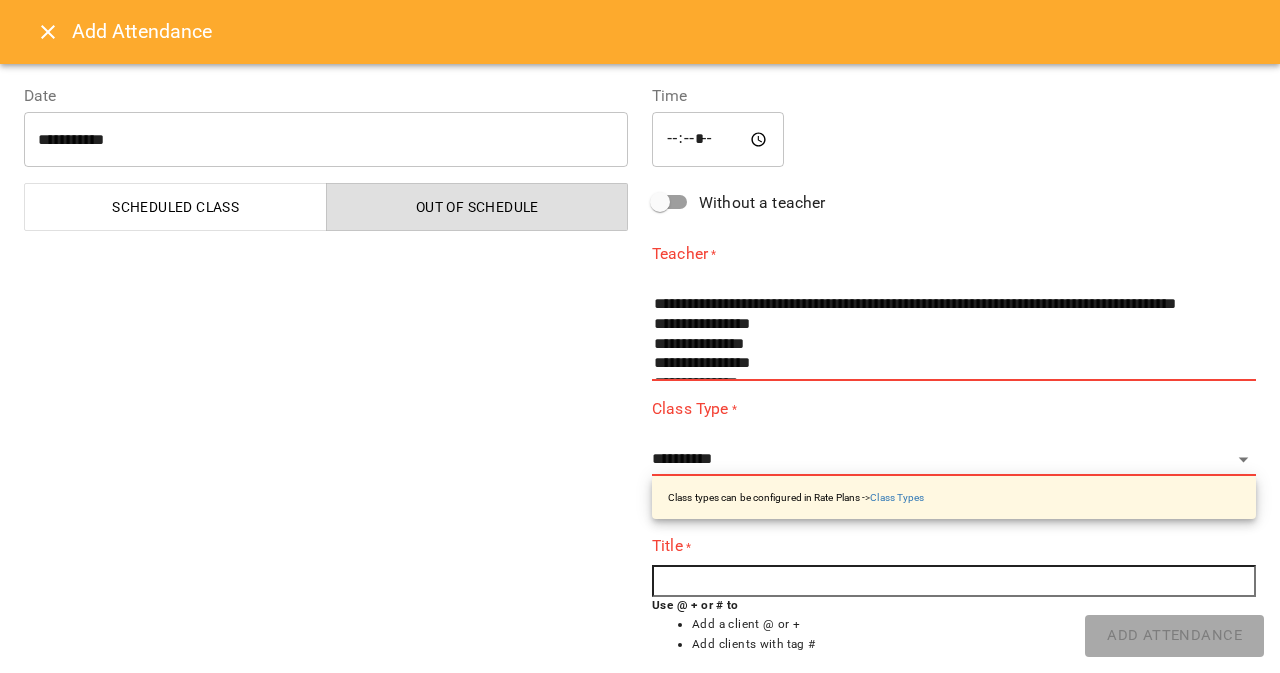 scroll, scrollTop: 862, scrollLeft: 0, axis: vertical 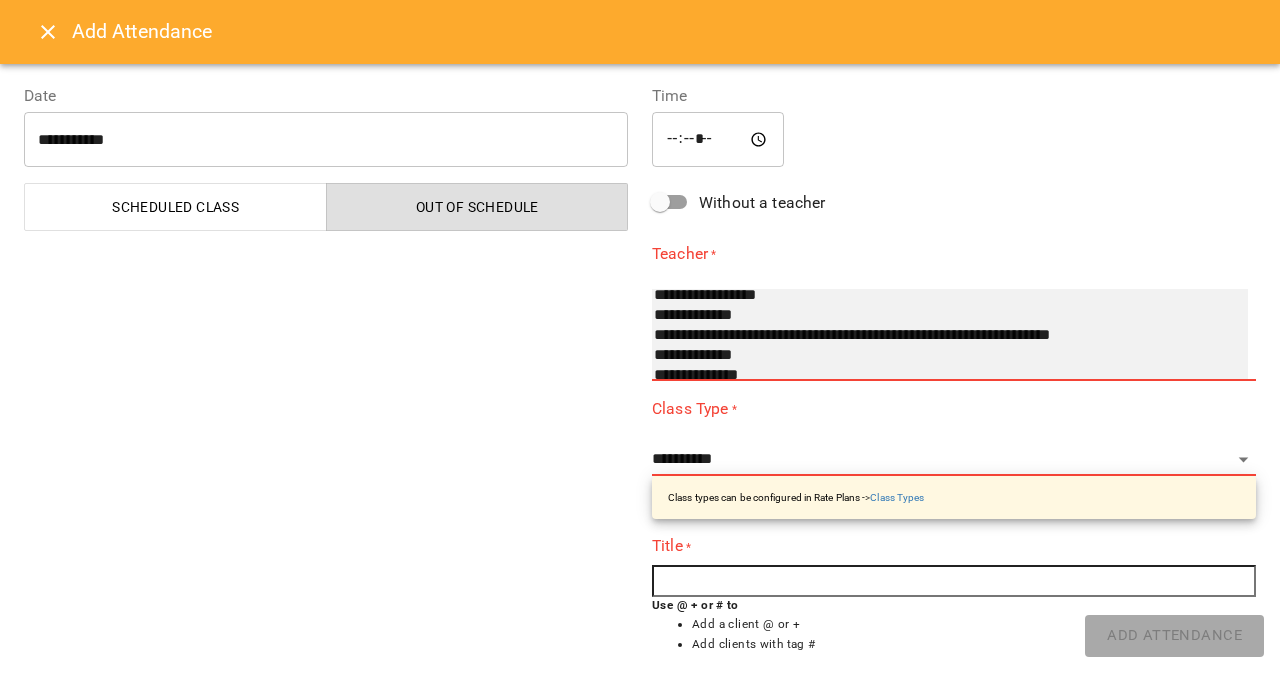 select on "**********" 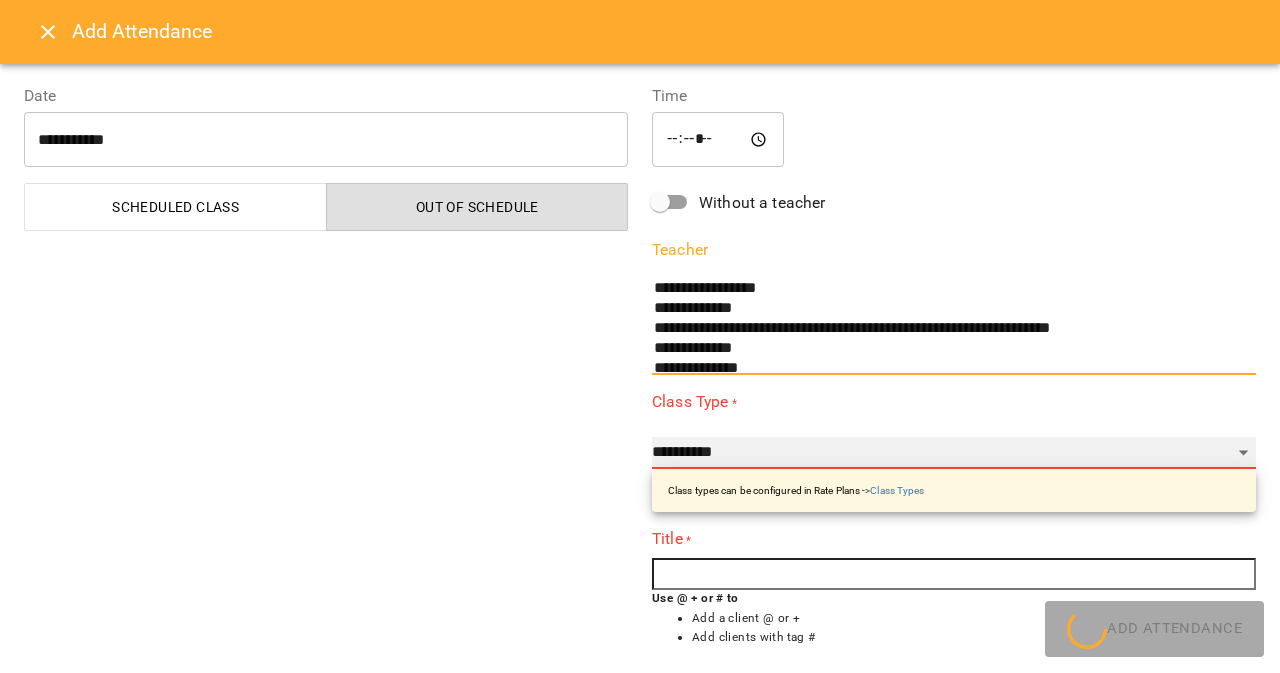 click on "**********" at bounding box center [954, 453] 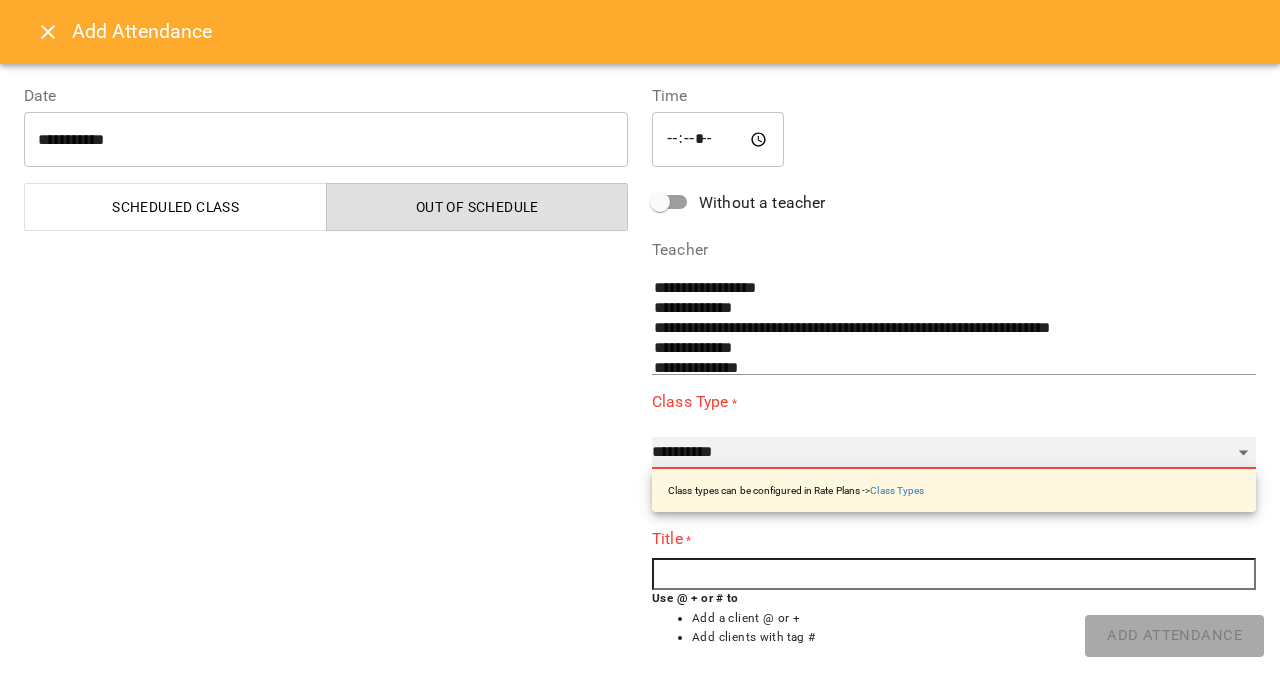 select on "**********" 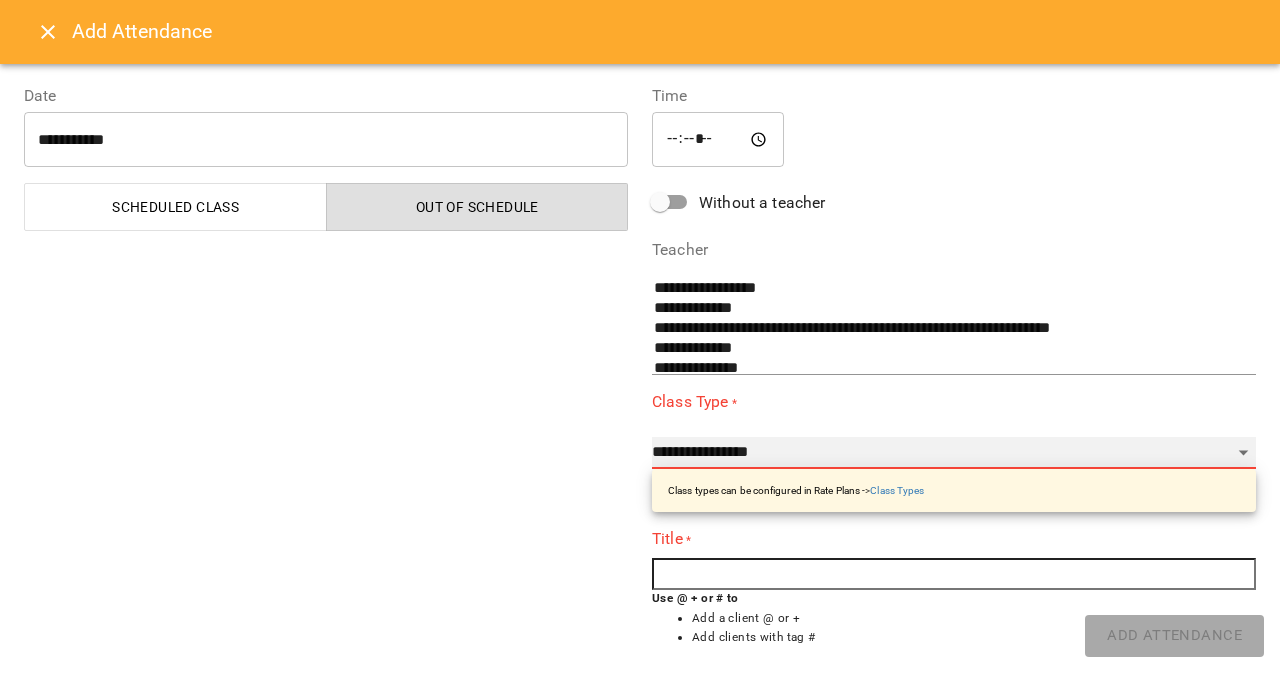 click on "**********" at bounding box center (954, 453) 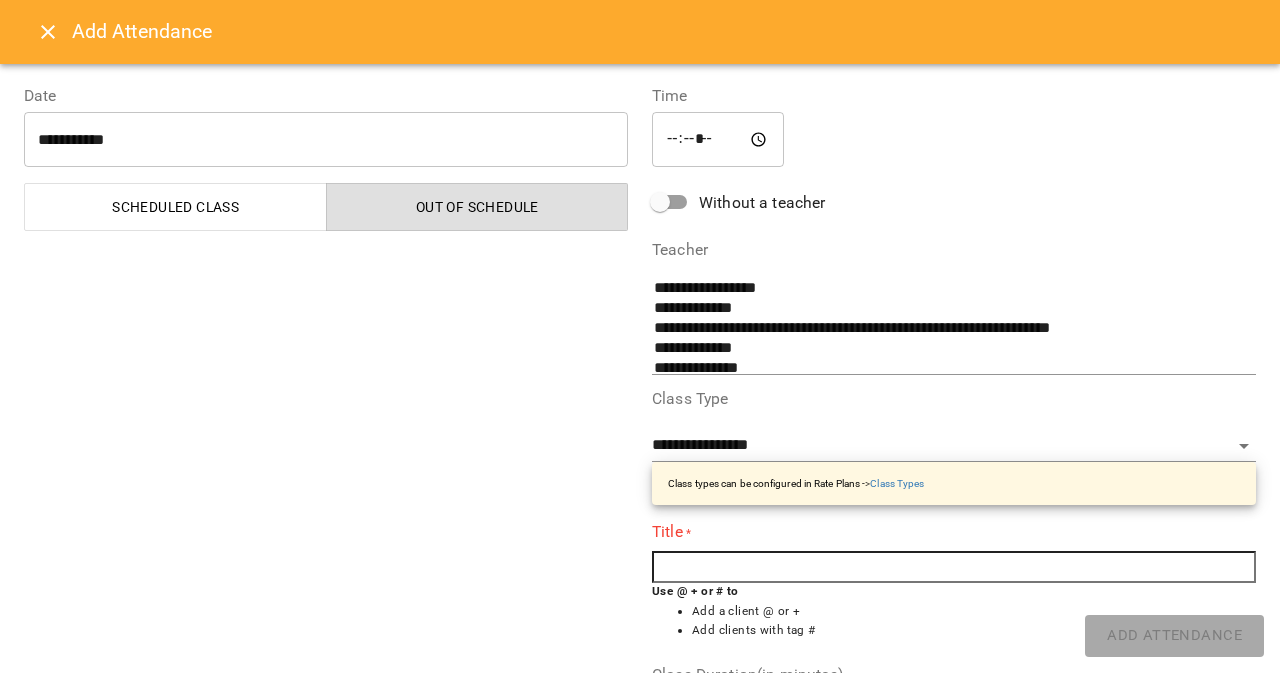 click at bounding box center (954, 567) 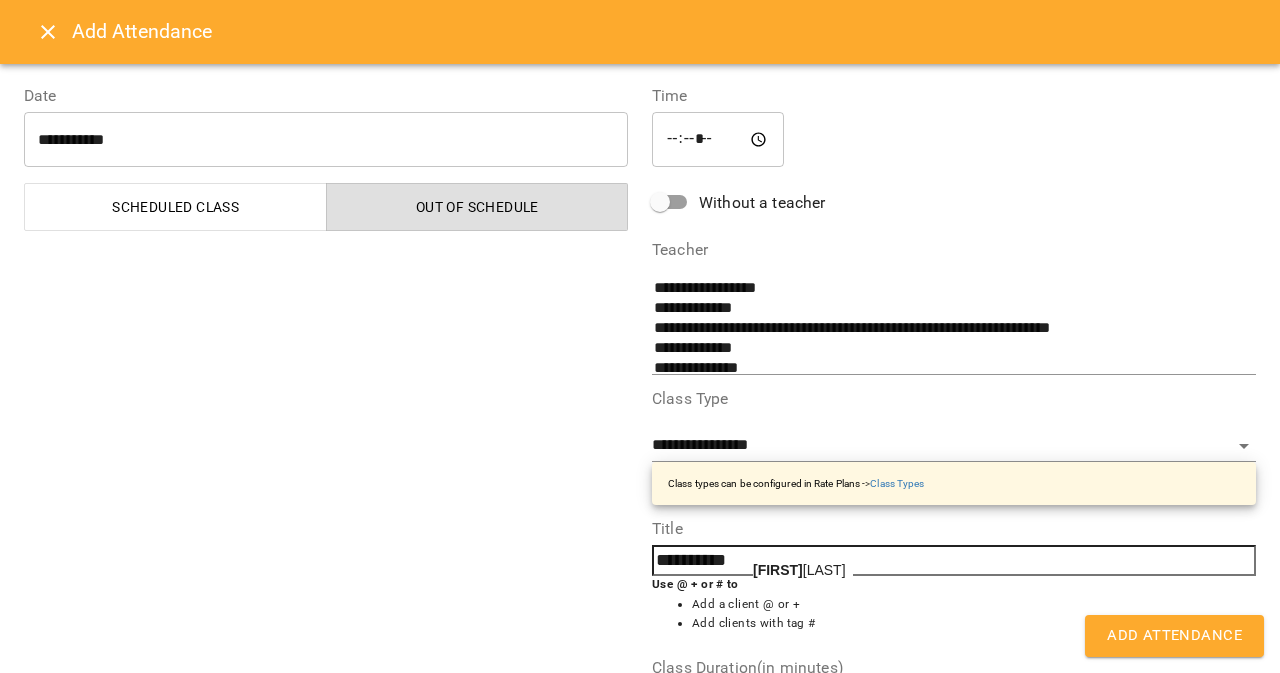 click on "Доброслав" 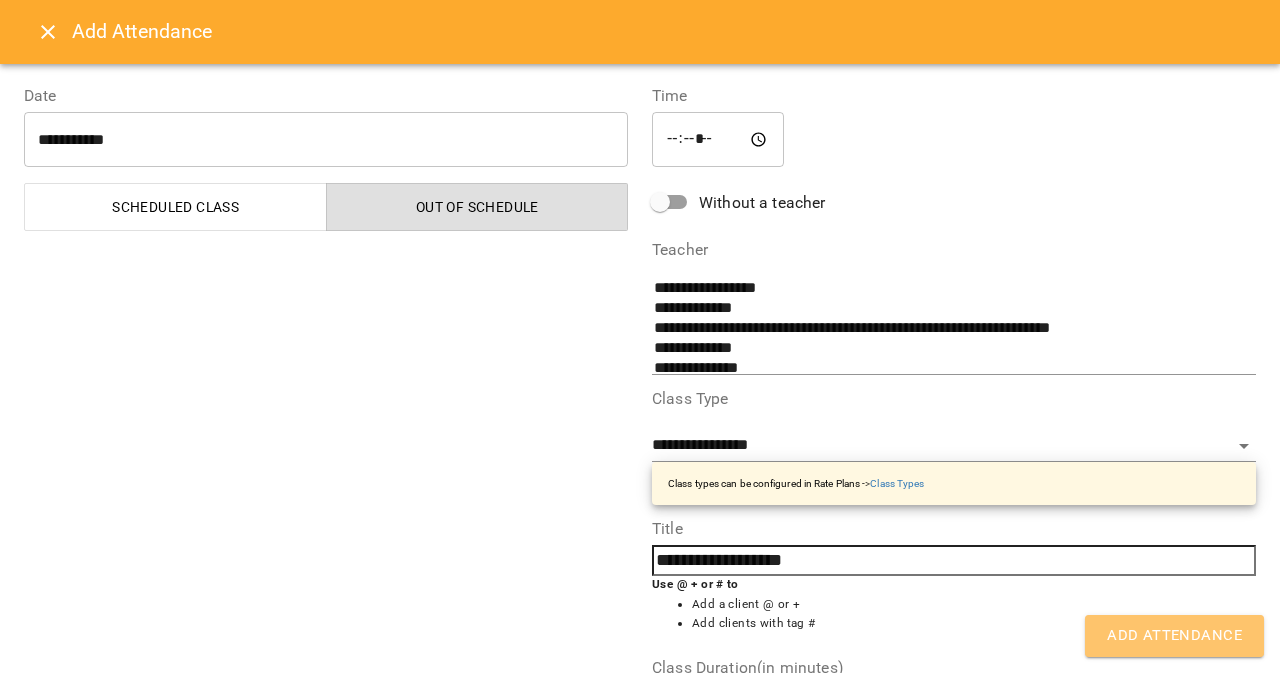 click on "Add Attendance" at bounding box center (1174, 636) 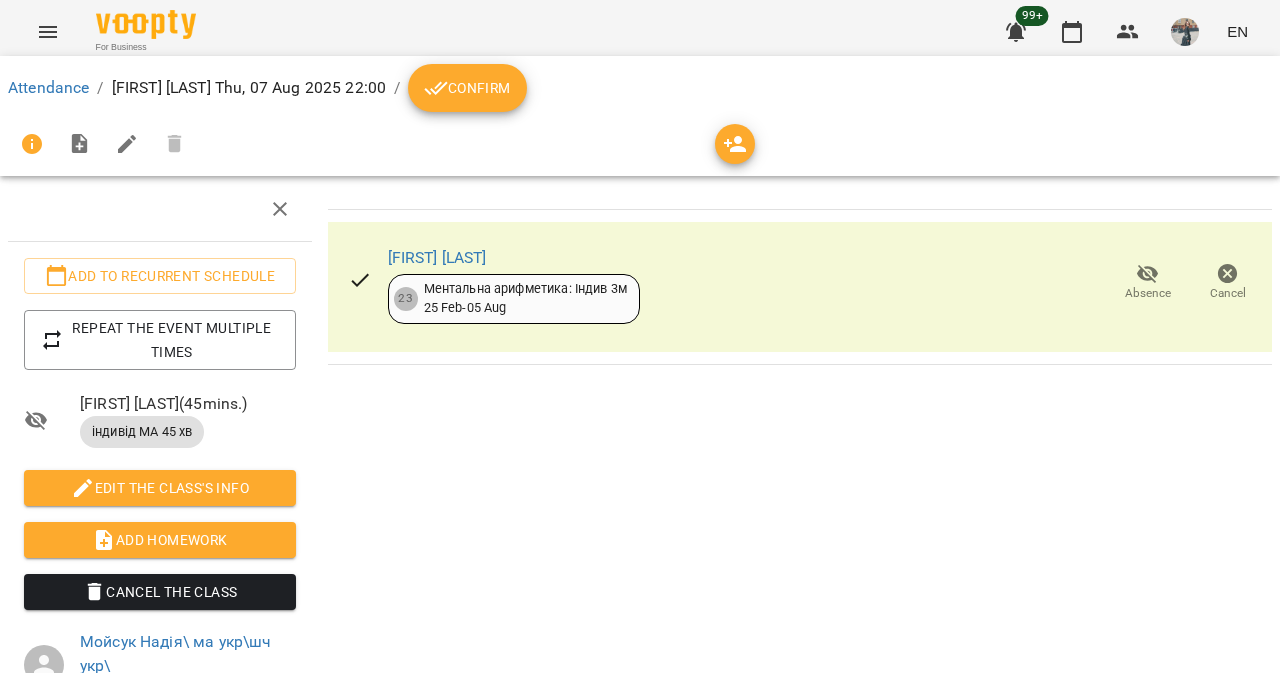 click at bounding box center [48, 32] 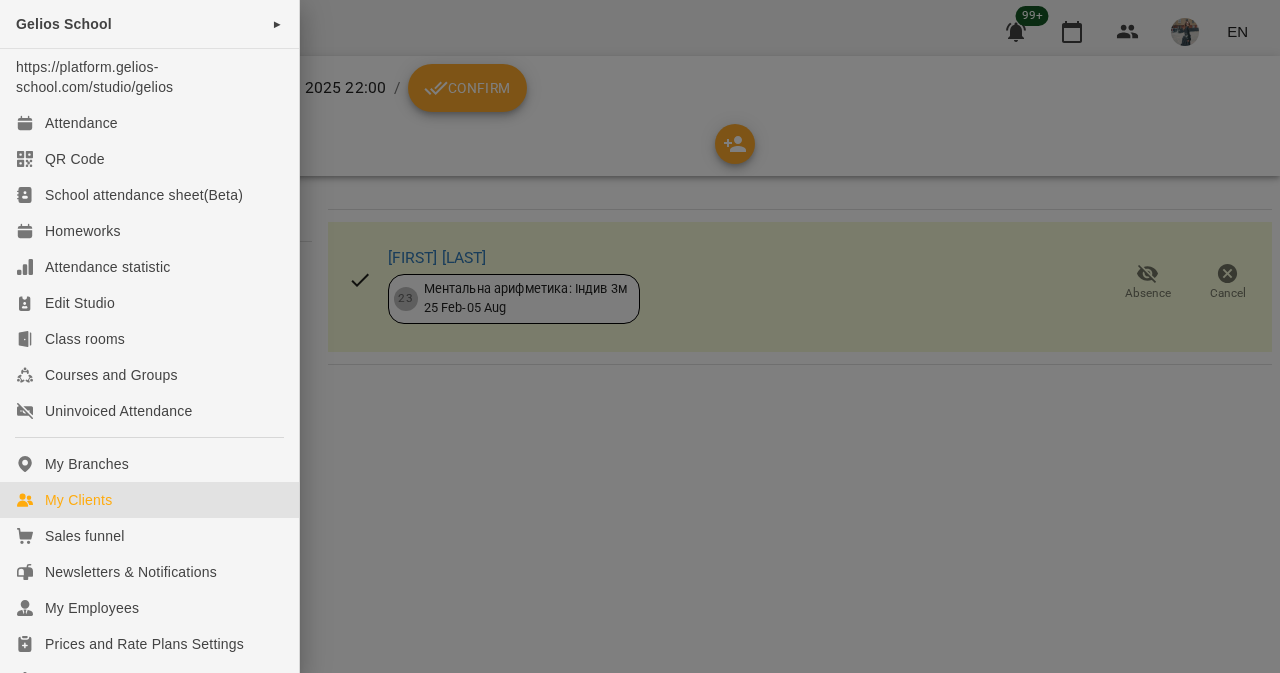 click on "My Clients" at bounding box center (78, 500) 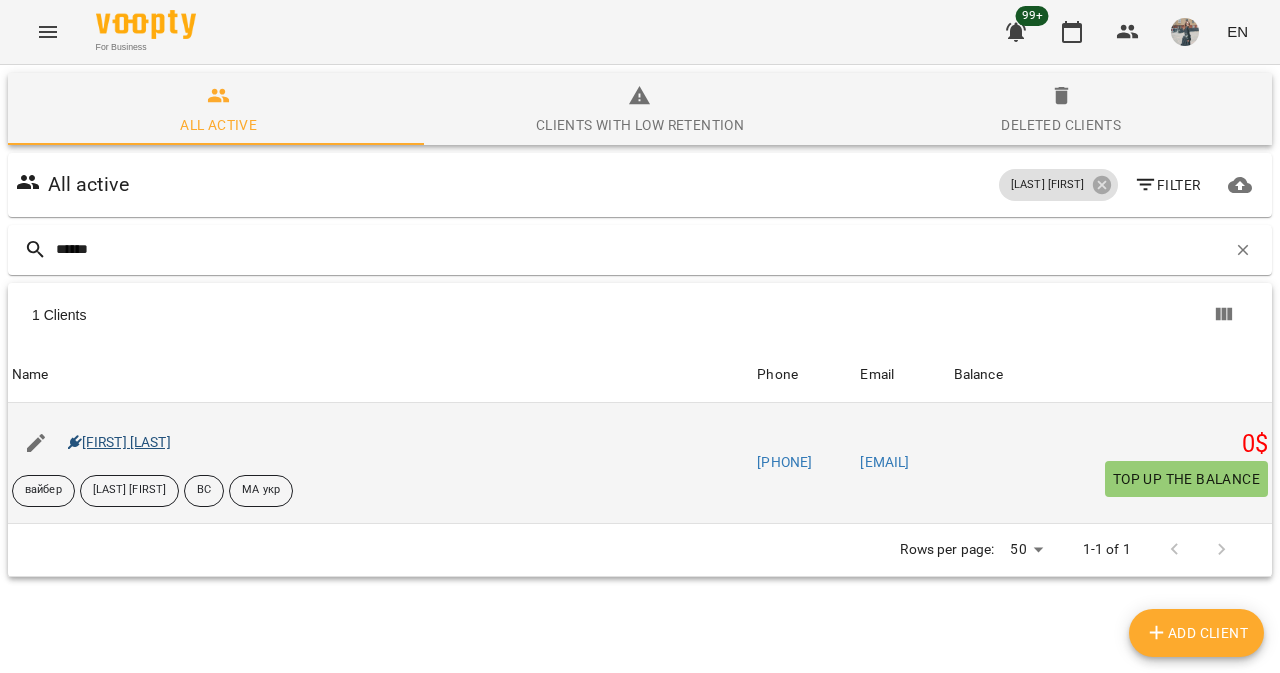 type on "******" 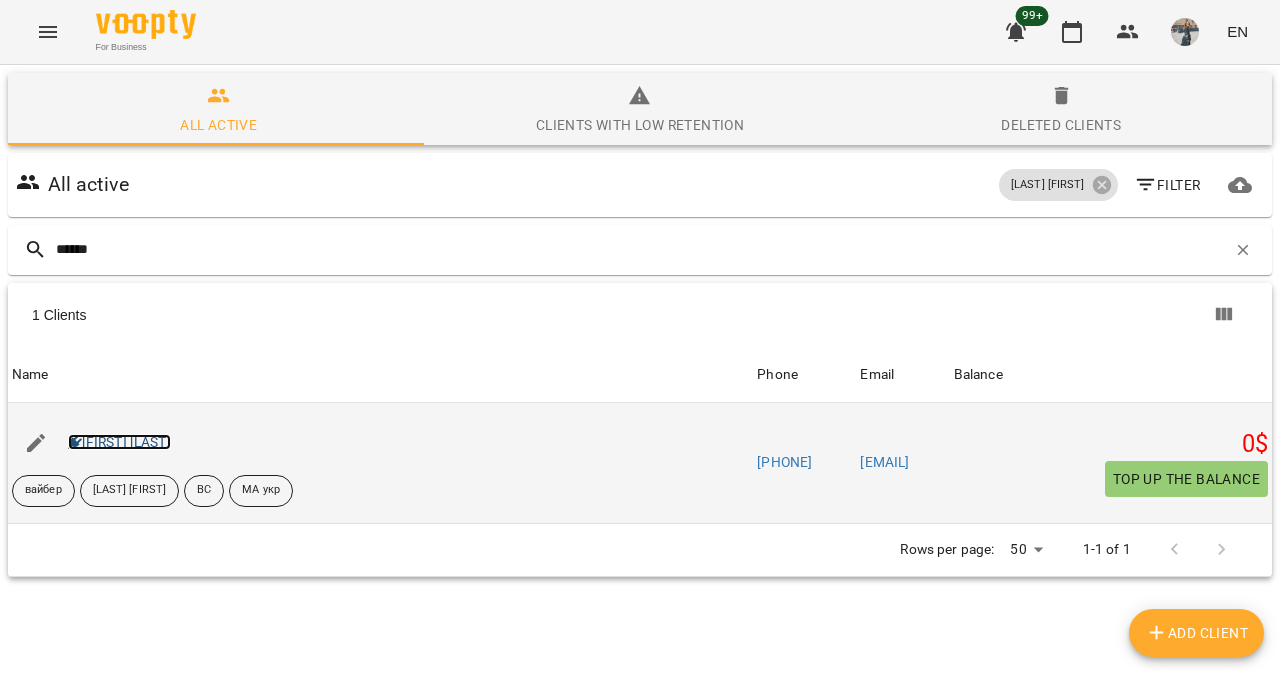click on "Жеребило Арсеній" at bounding box center (119, 442) 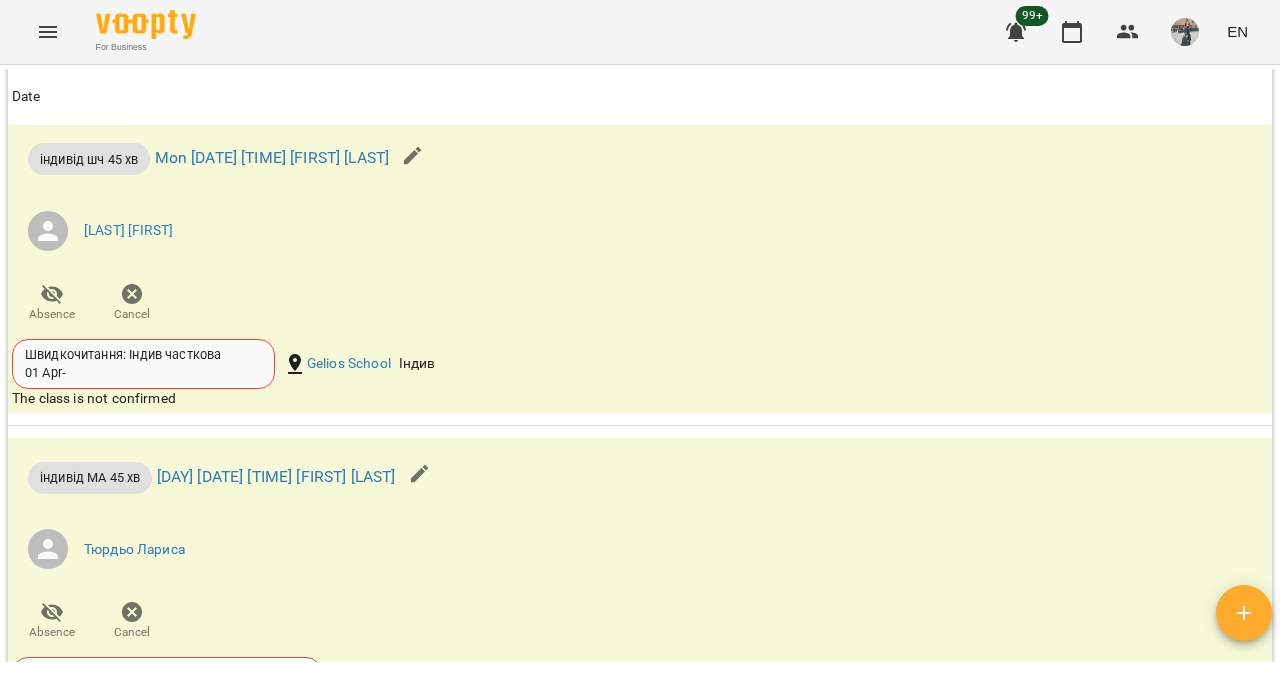 scroll, scrollTop: 2834, scrollLeft: 0, axis: vertical 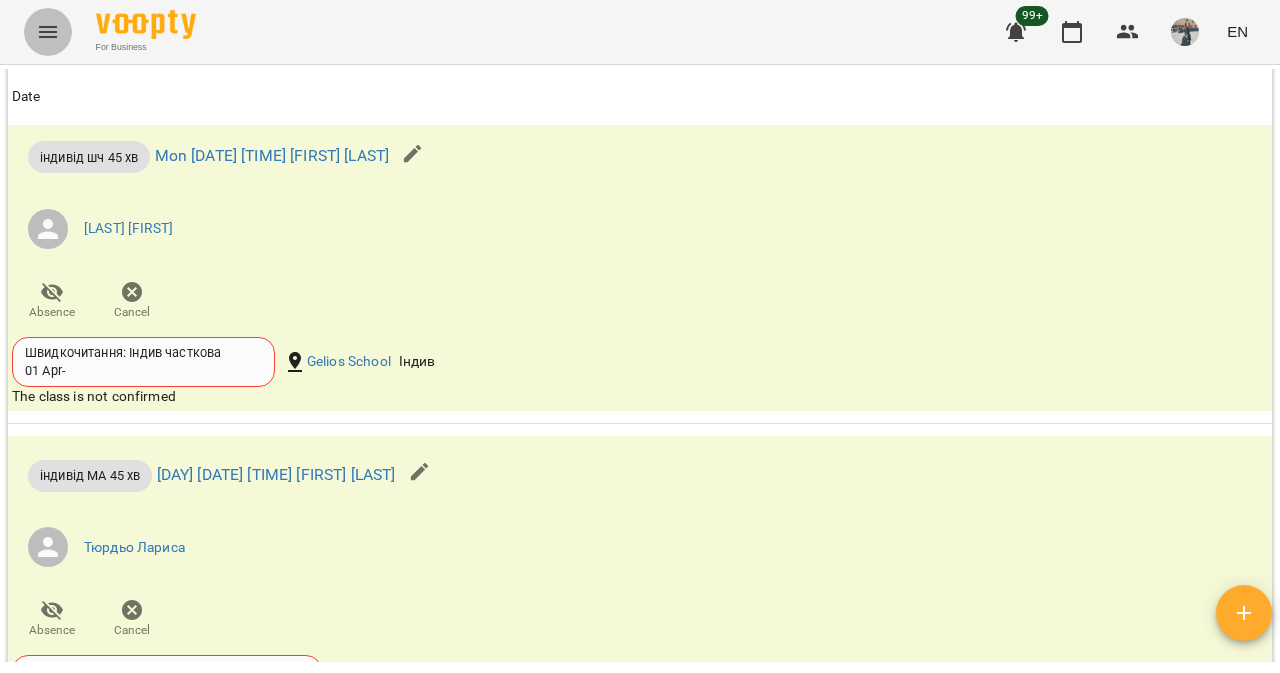click 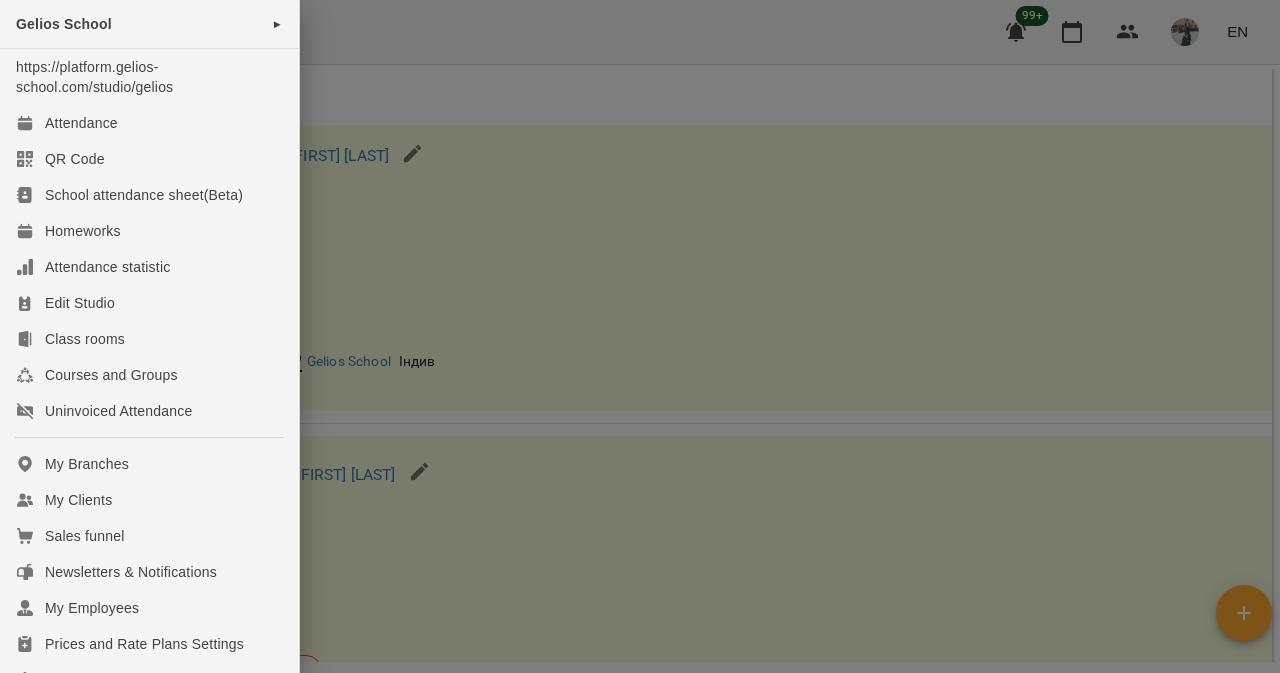 scroll, scrollTop: 374, scrollLeft: 0, axis: vertical 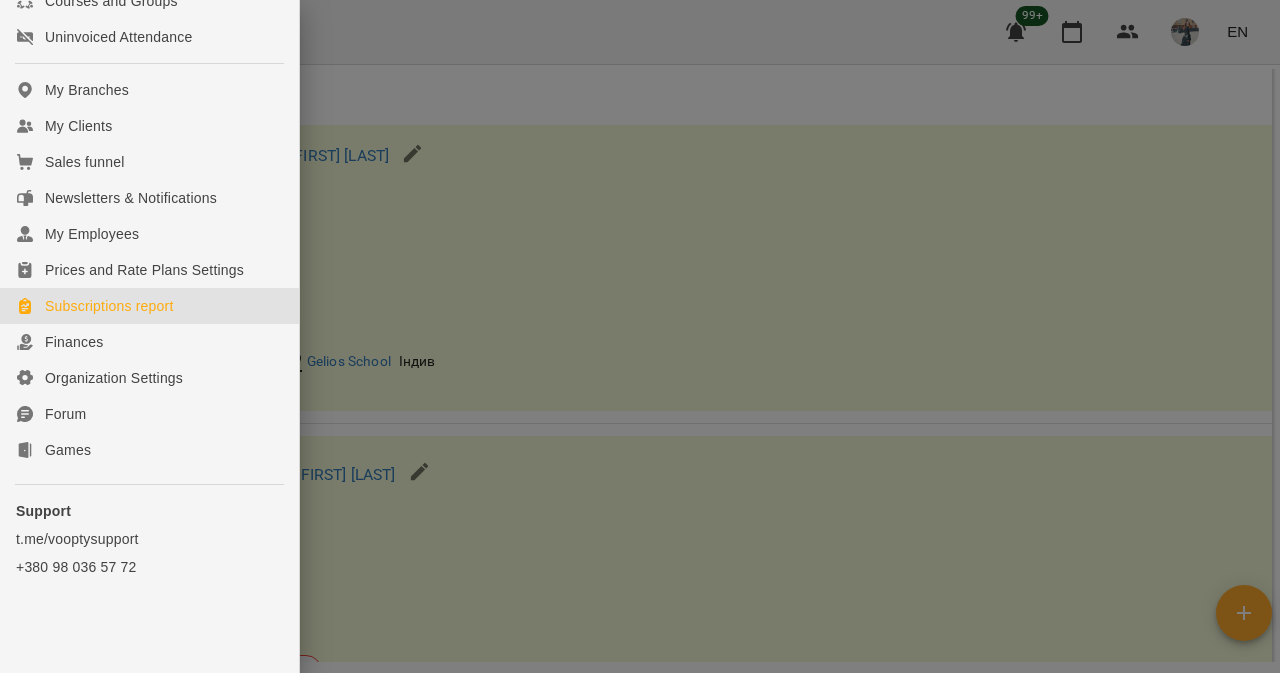 click on "Subscriptions report" at bounding box center (149, 306) 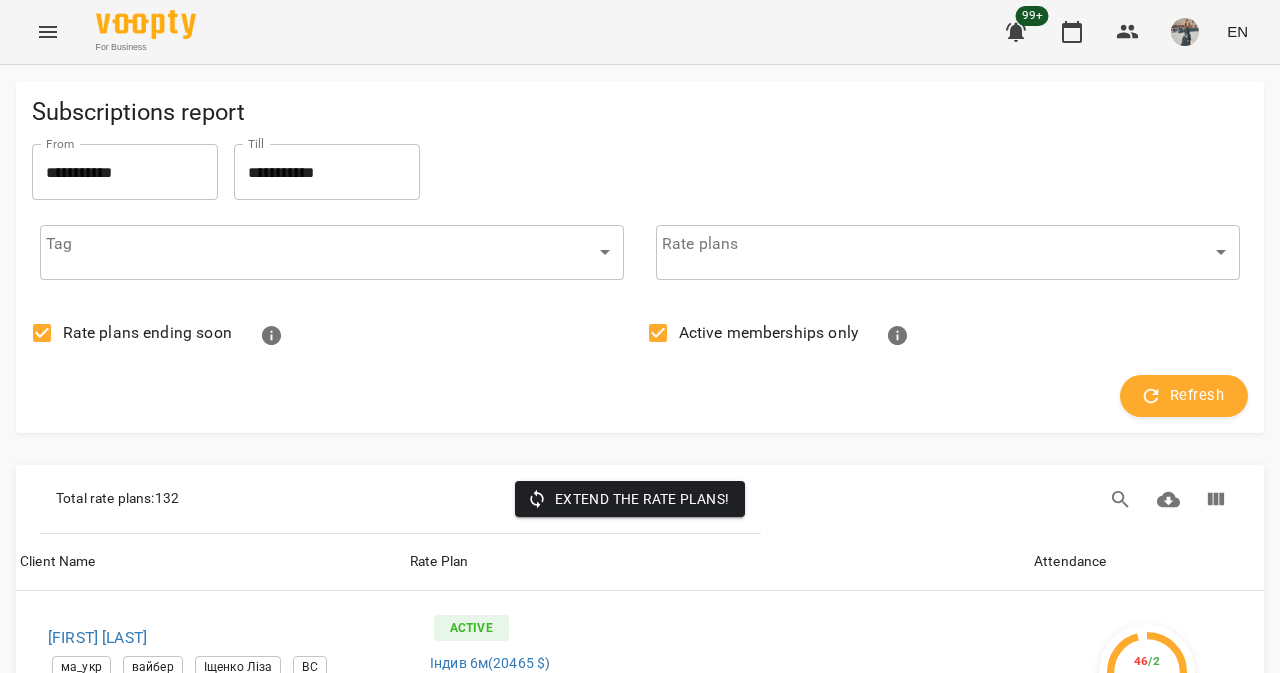 click on "**********" at bounding box center [640, 4417] 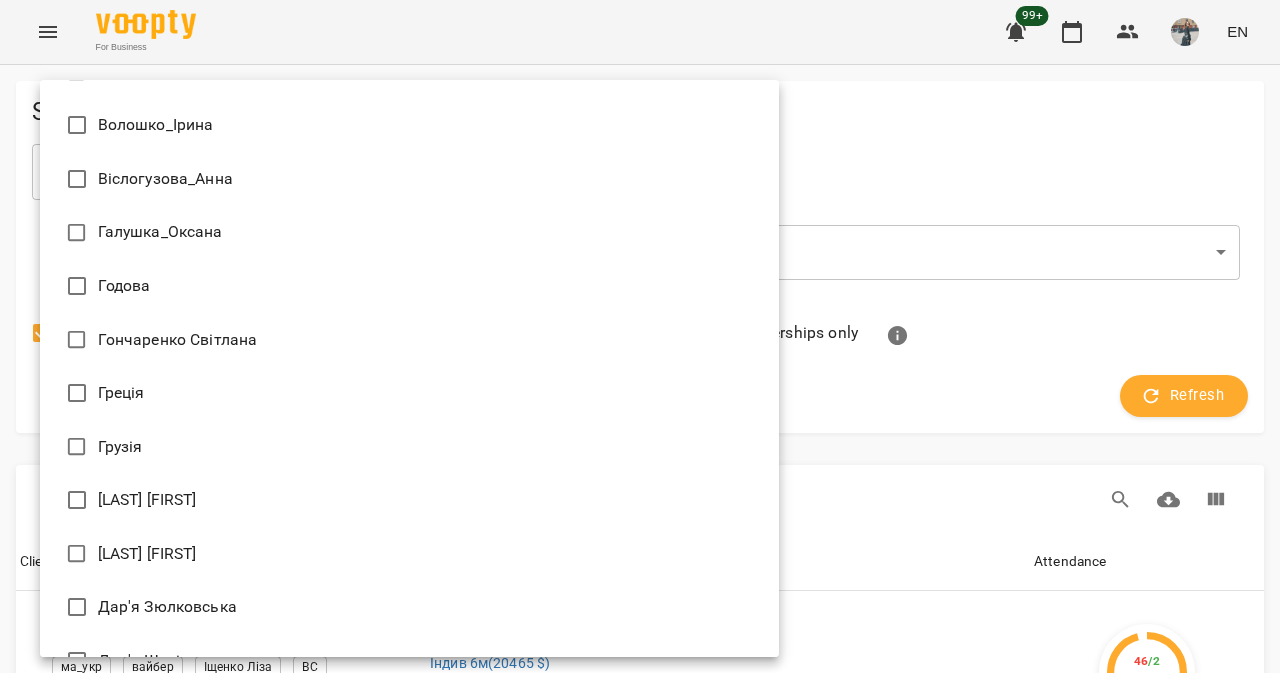 scroll, scrollTop: 15266, scrollLeft: 0, axis: vertical 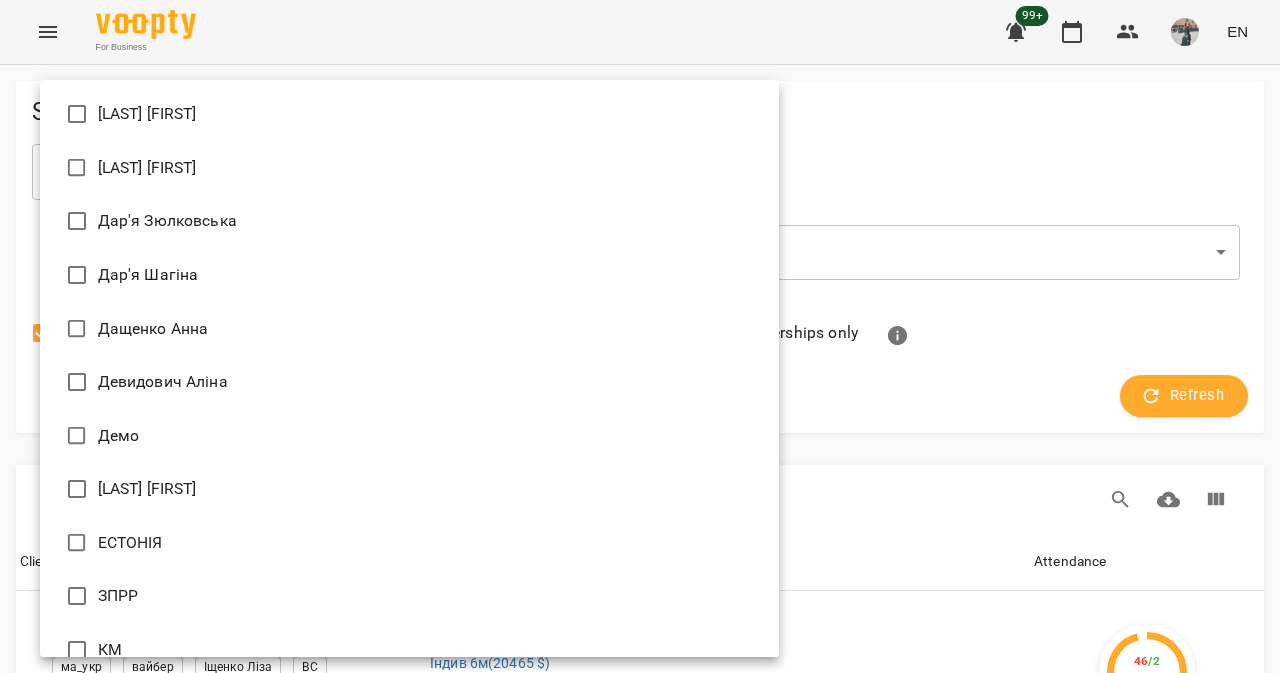 click on "[FIRST] [LAST]" at bounding box center (409, 489) 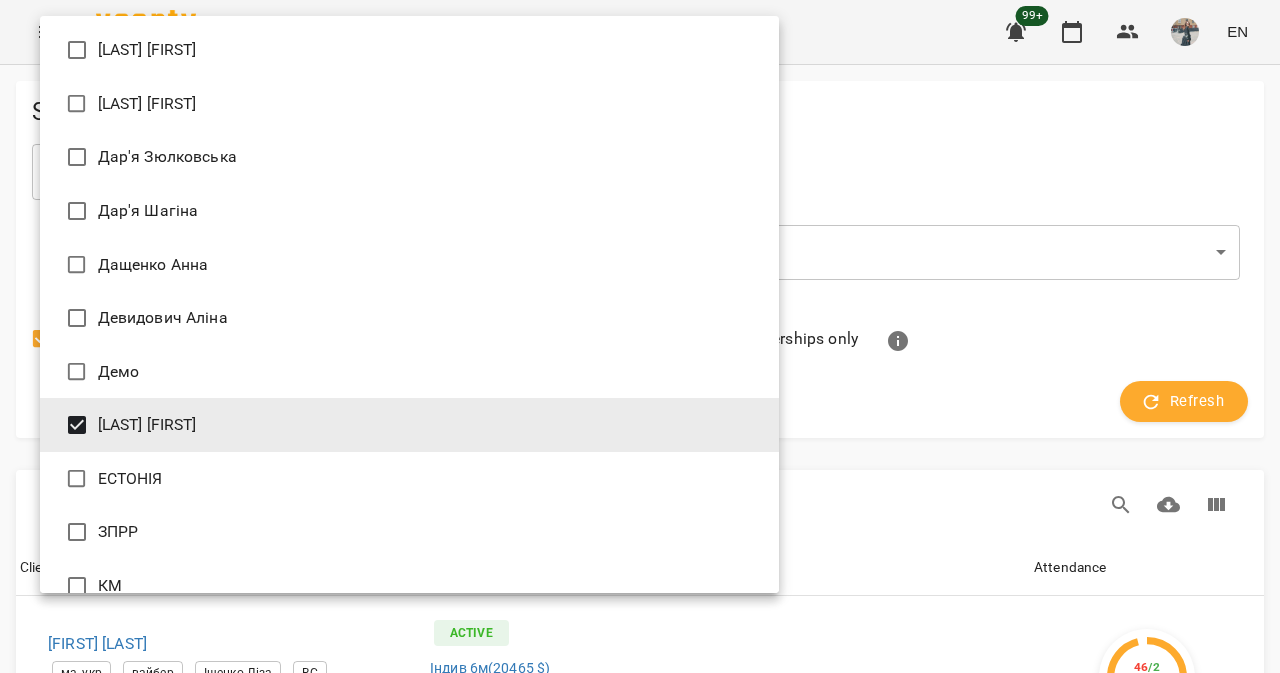 click at bounding box center (640, 336) 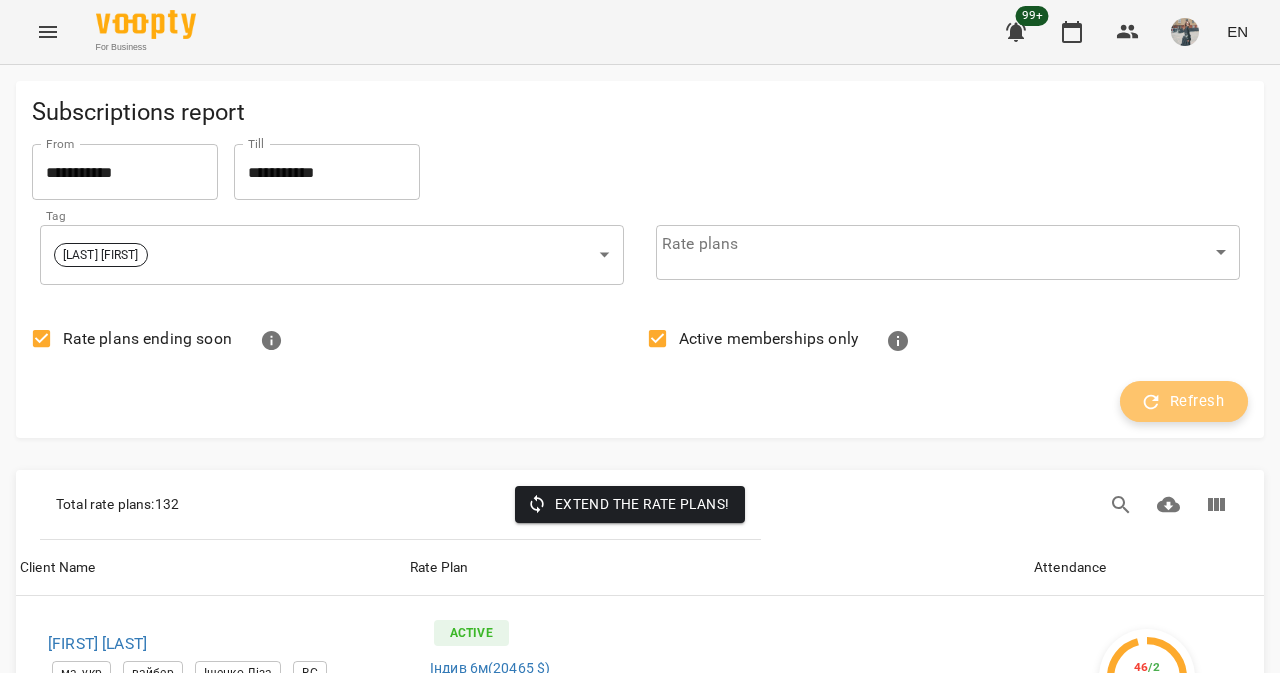 click on "Refresh" at bounding box center (1184, 402) 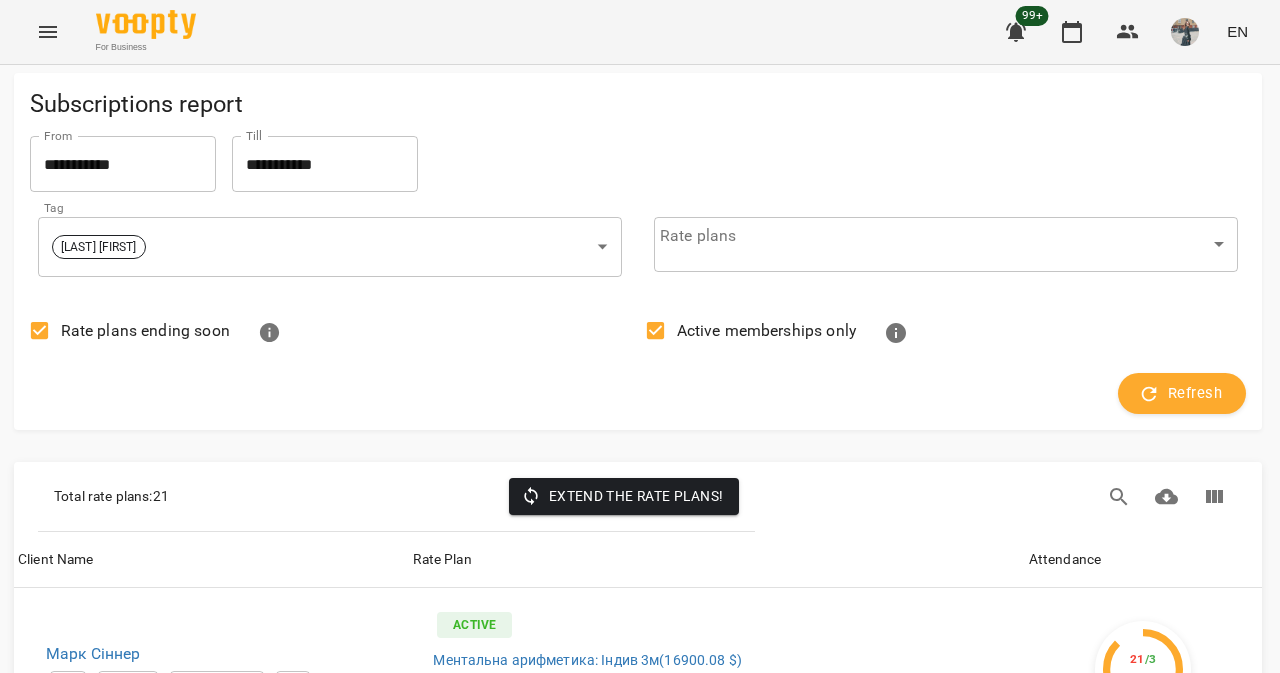 scroll, scrollTop: 0, scrollLeft: 2, axis: horizontal 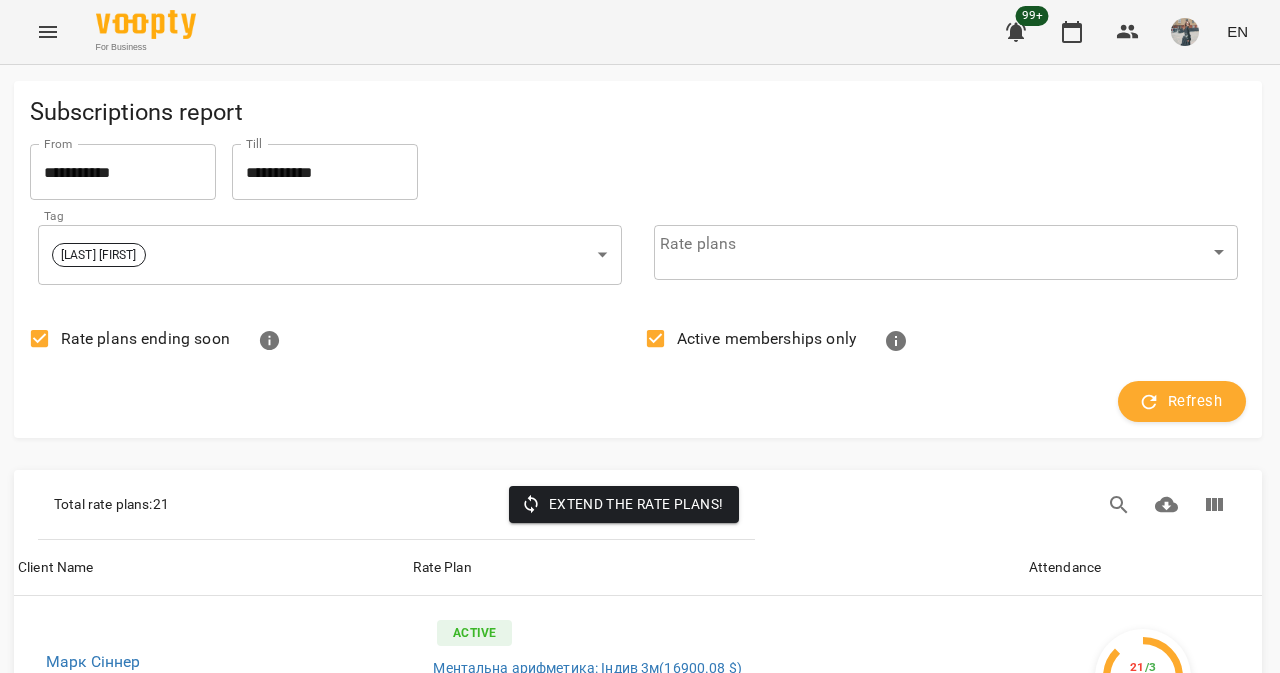 click on "Rate plans ending soon" at bounding box center [124, 339] 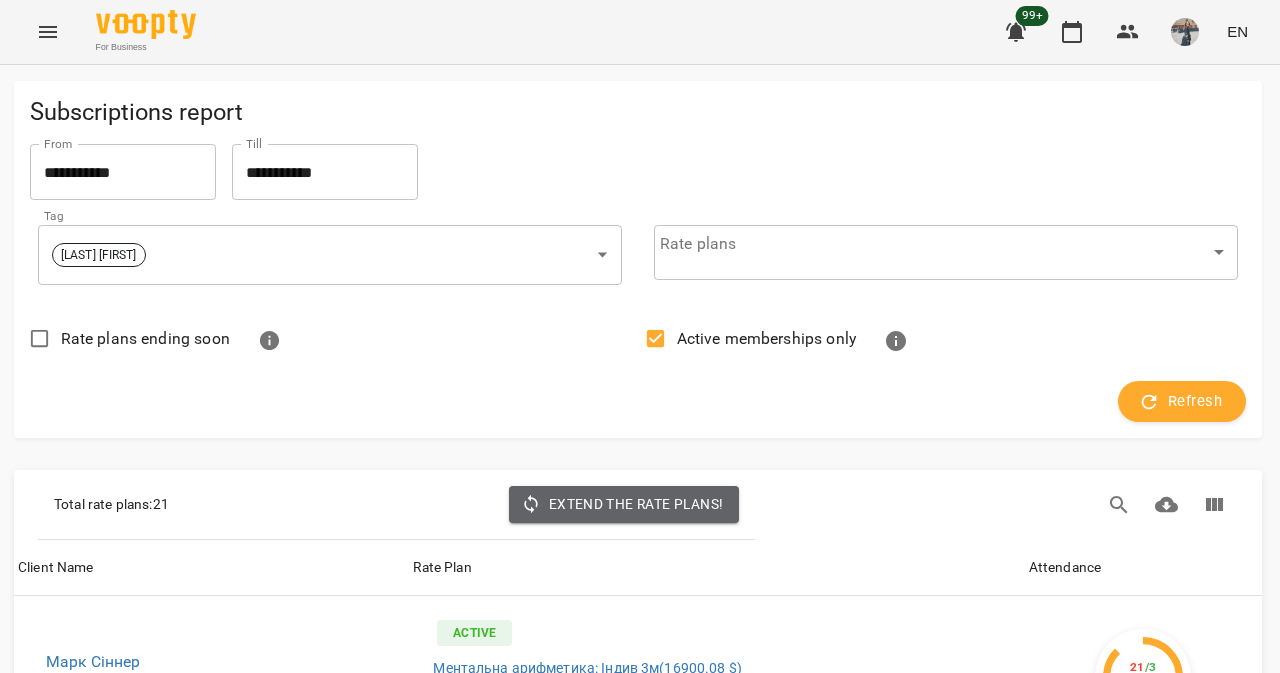 click on "Extend the rate plans!" at bounding box center (624, 504) 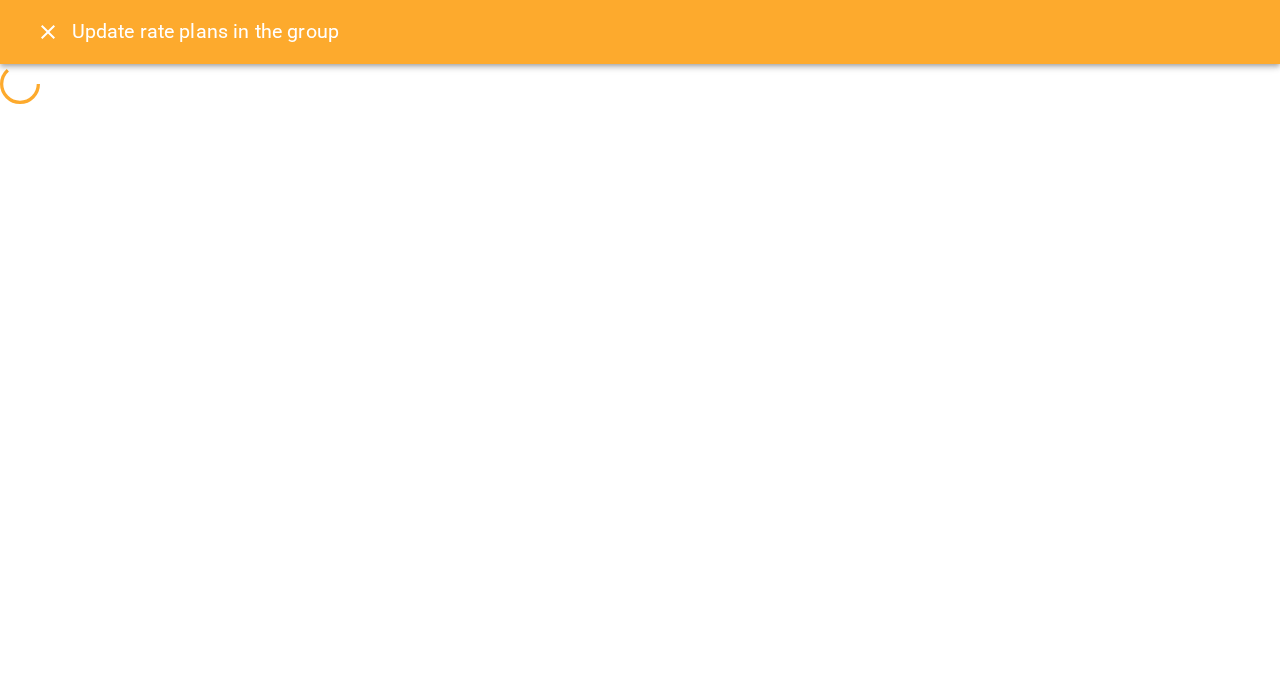 click 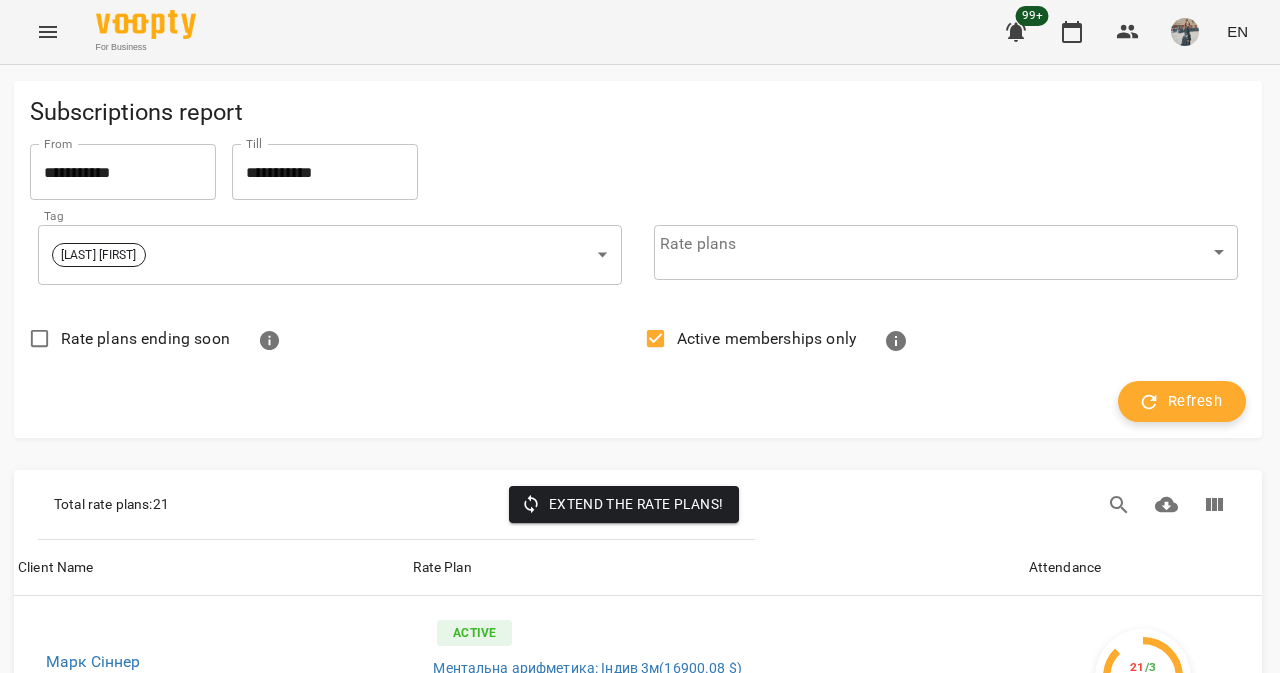 click on "Refresh" at bounding box center [1182, 402] 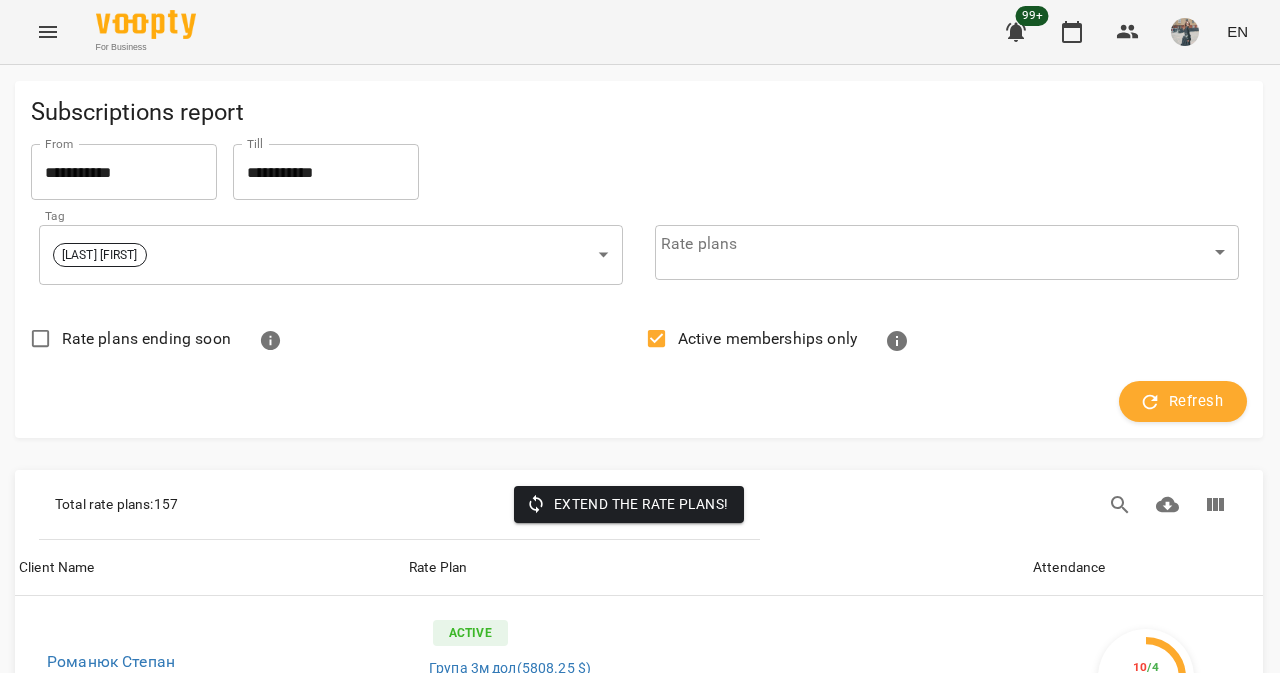 scroll, scrollTop: 84, scrollLeft: 1, axis: both 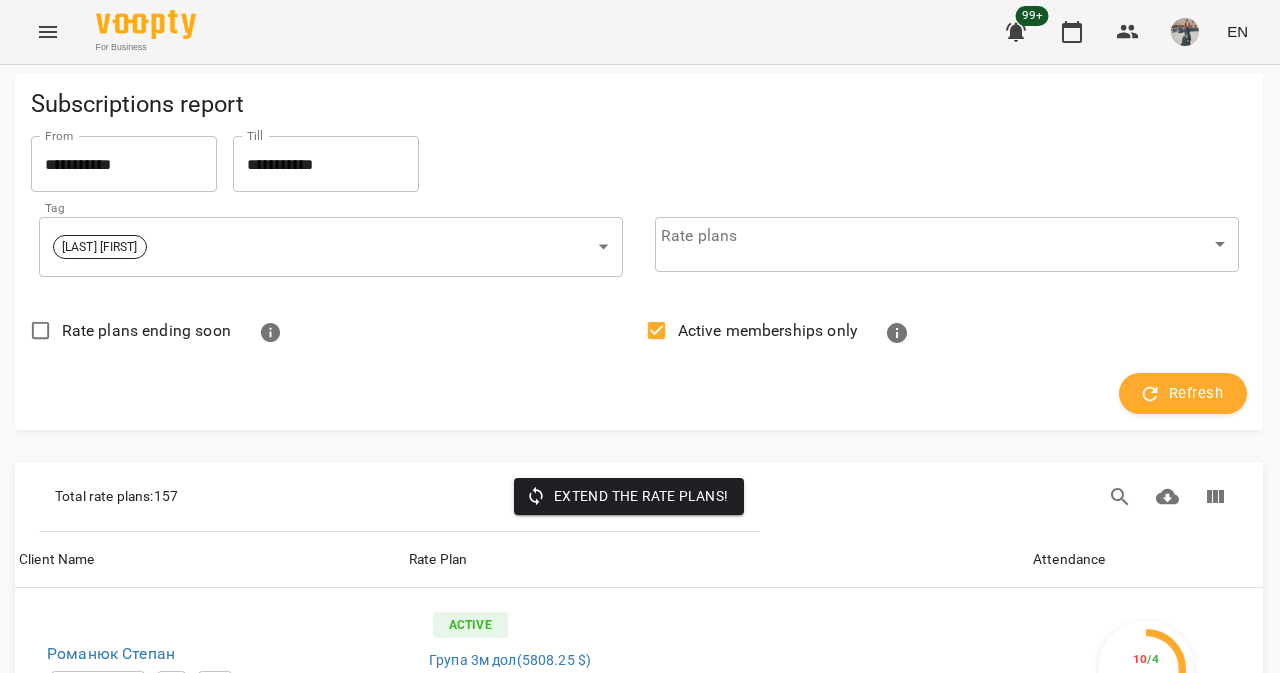 drag, startPoint x: 126, startPoint y: 260, endPoint x: 503, endPoint y: 289, distance: 378.11374 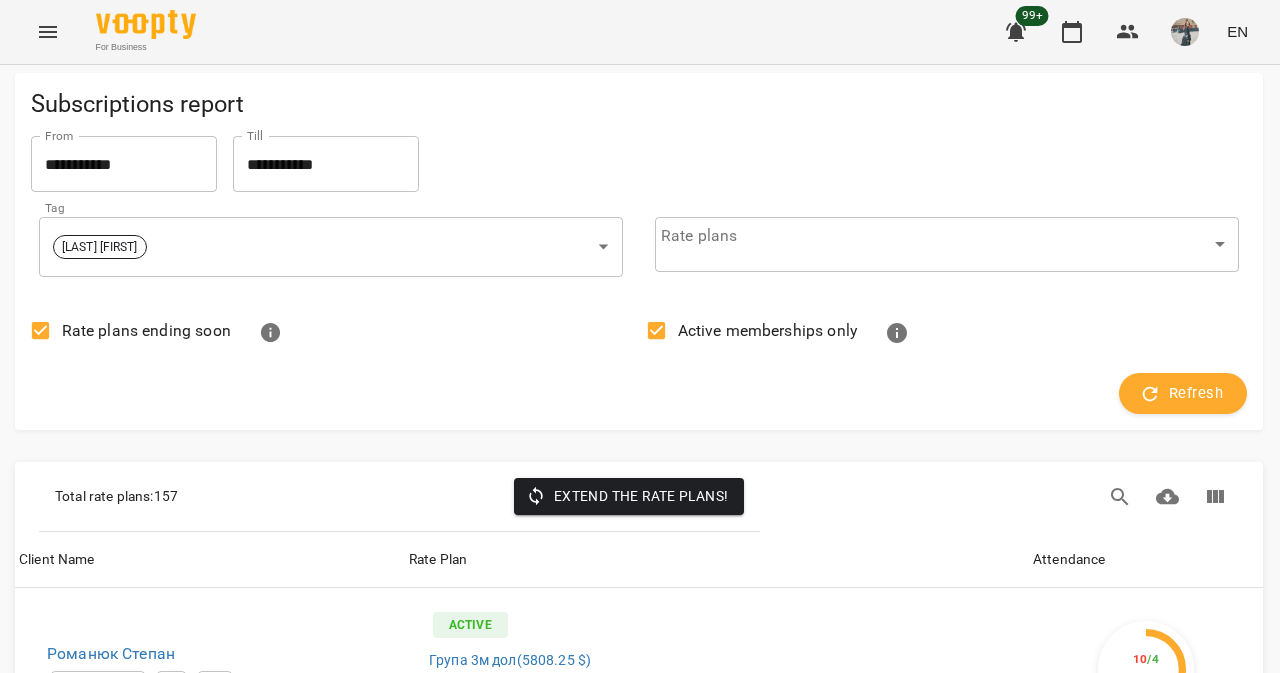 click on "Active memberships only" at bounding box center (947, 333) 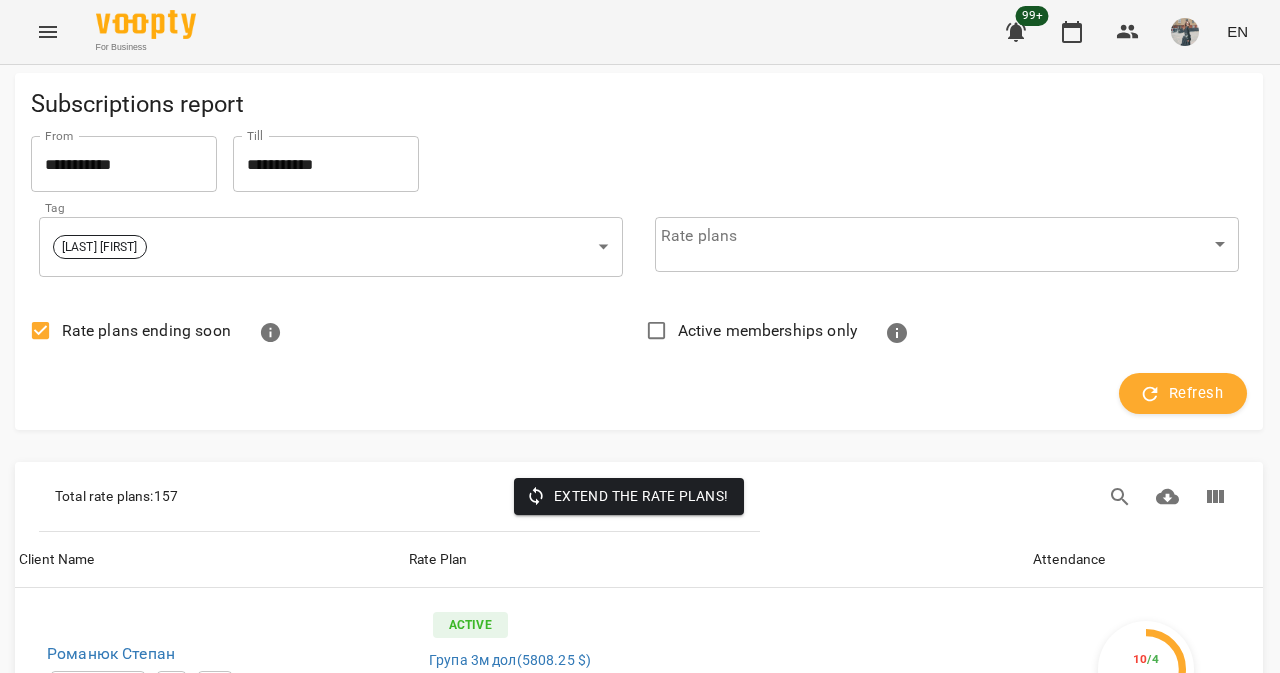 click on "Extend the rate plans!" at bounding box center [629, 496] 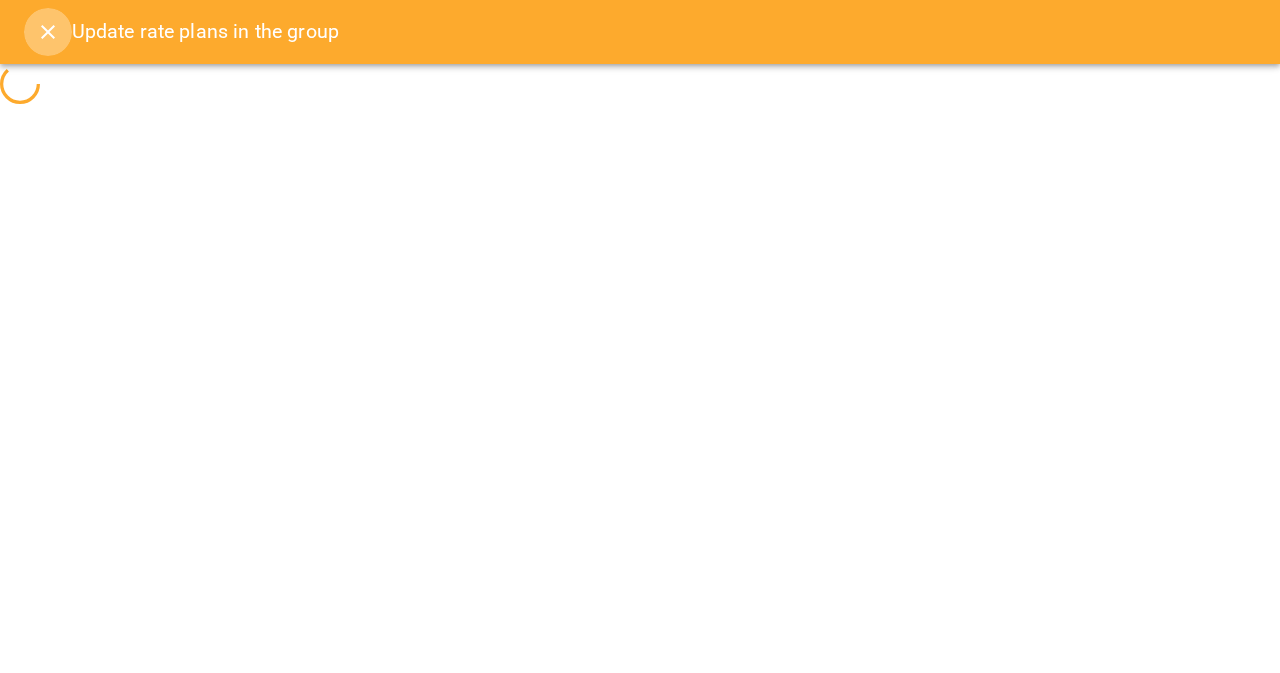 click at bounding box center [48, 32] 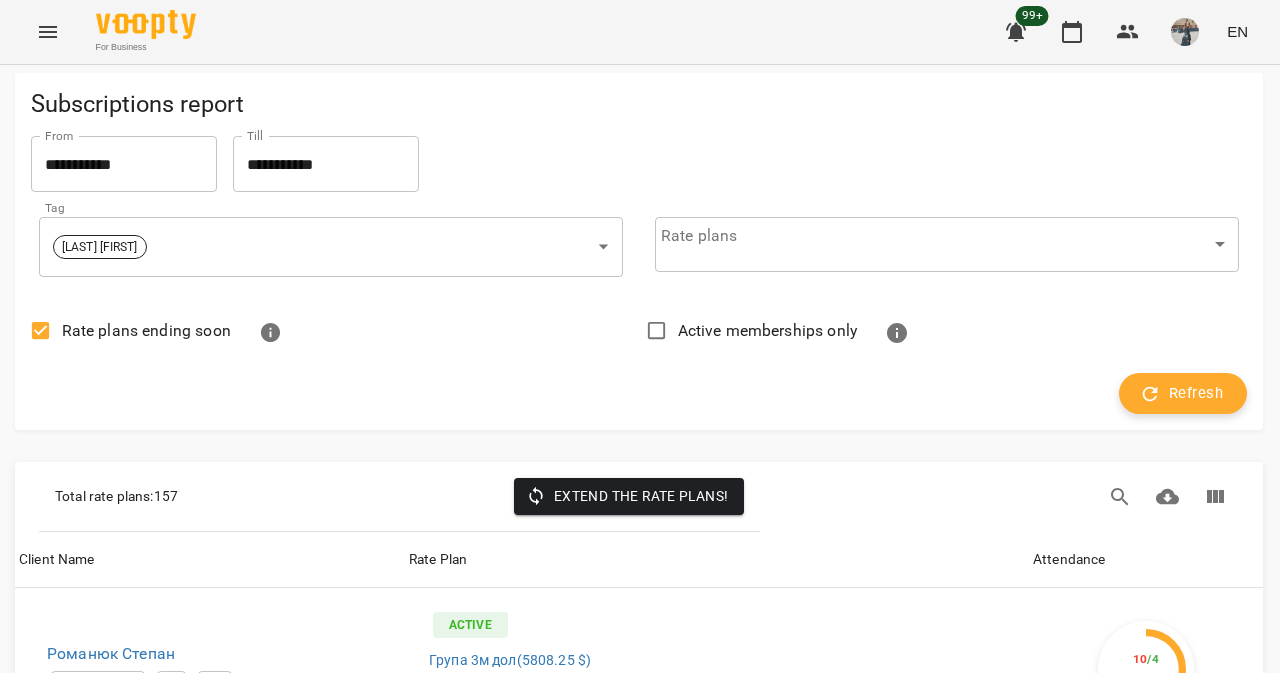 click on "Refresh" at bounding box center [1183, 394] 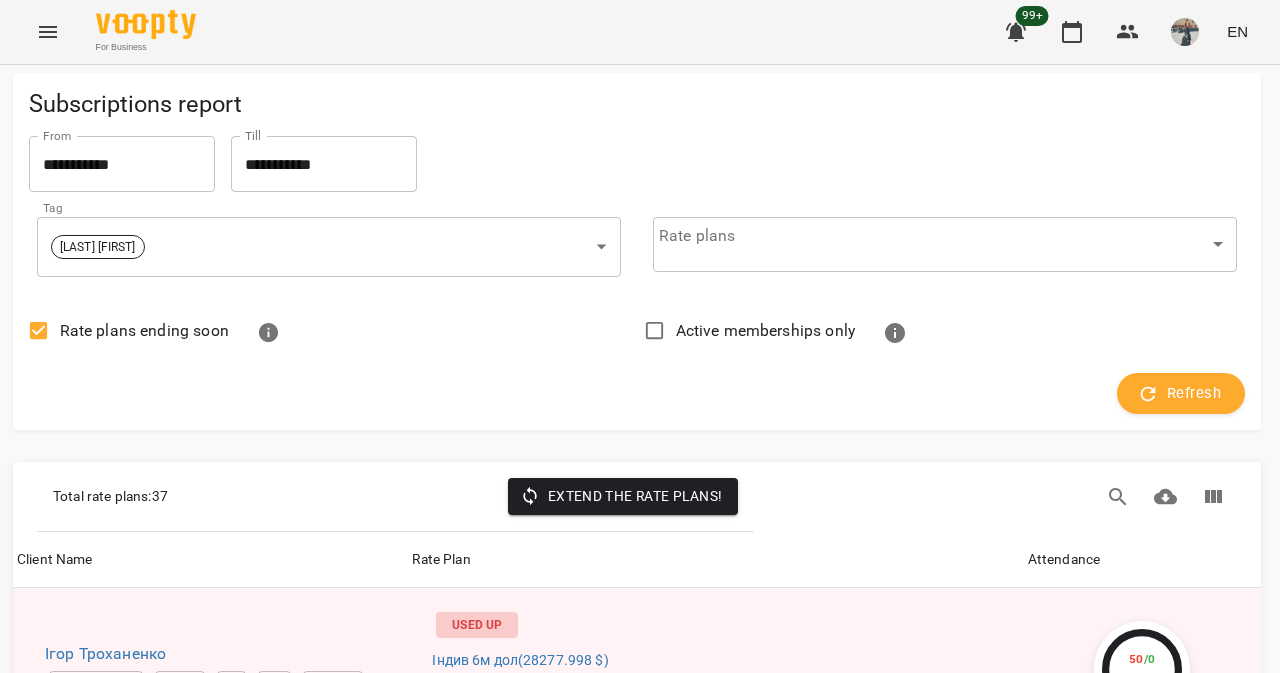 scroll, scrollTop: 6050, scrollLeft: 0, axis: vertical 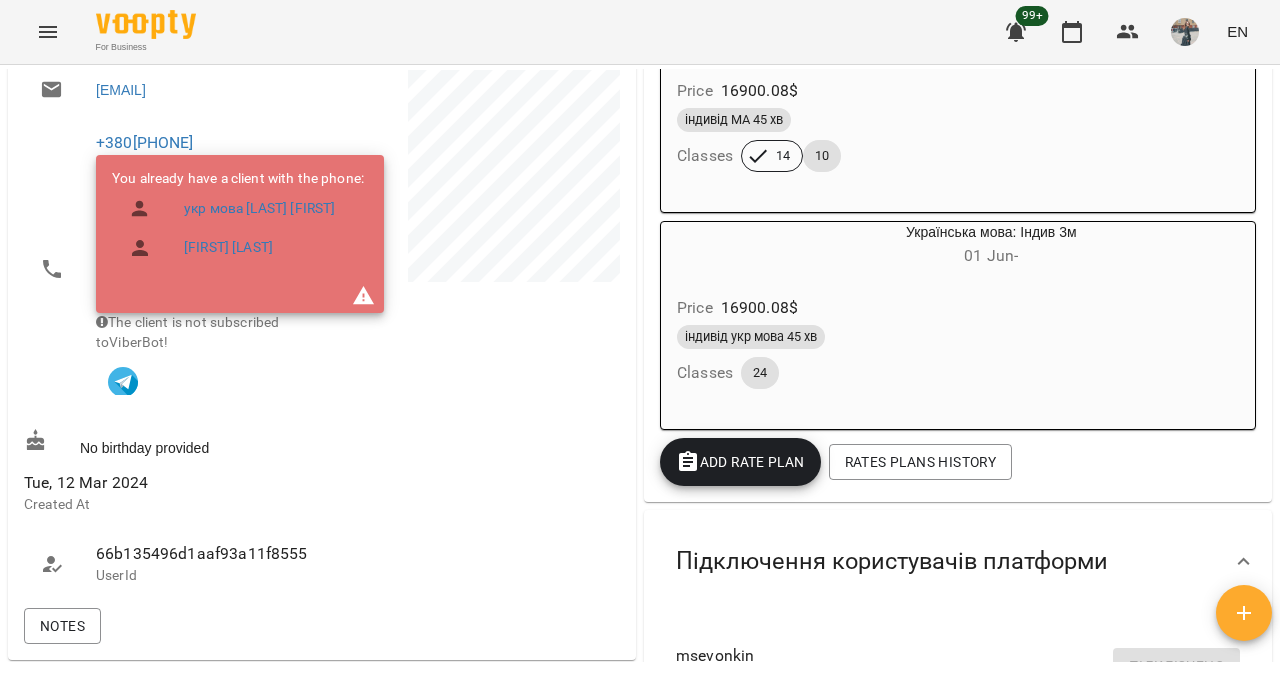 click on "індивід укр мова 45 хв Classes 24" at bounding box center [943, 357] 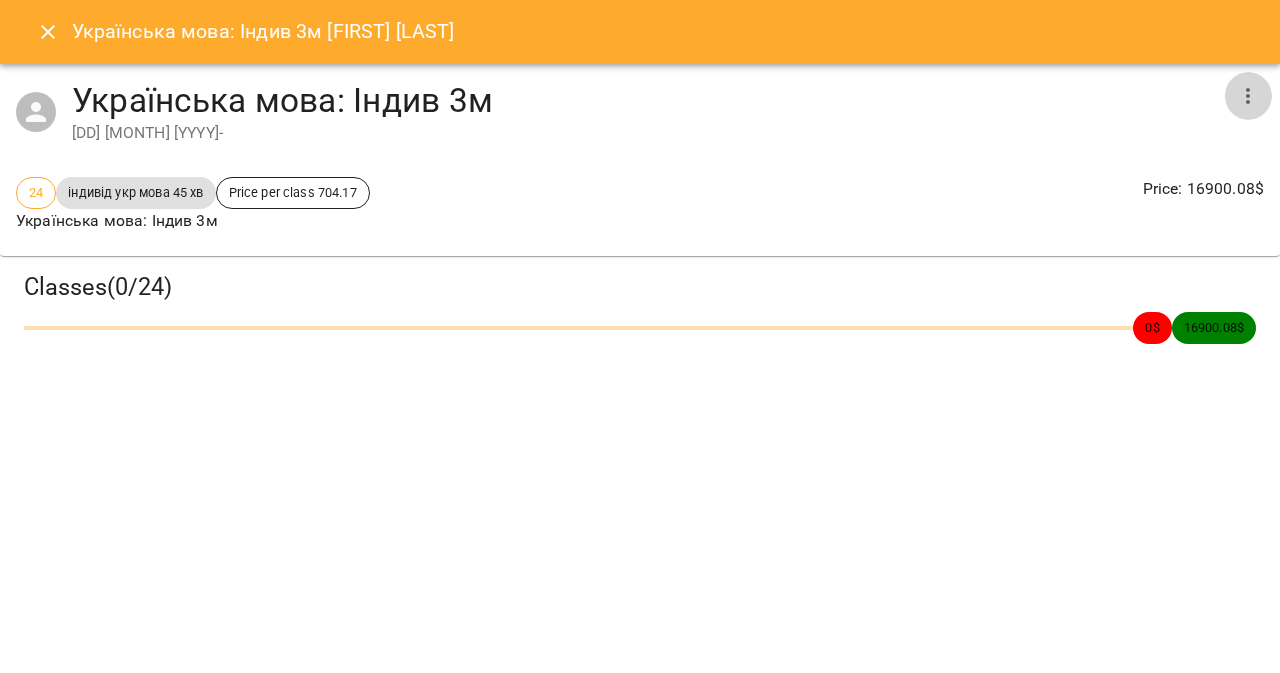 click at bounding box center (1248, 96) 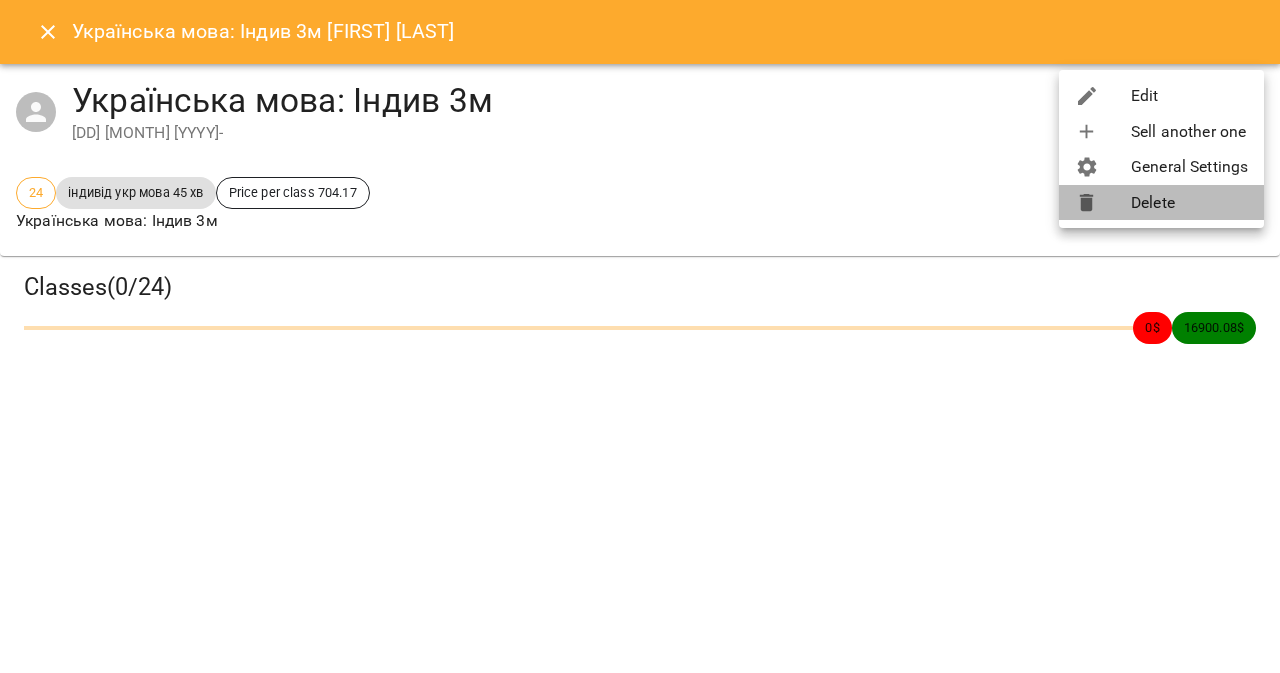 click at bounding box center (1103, 203) 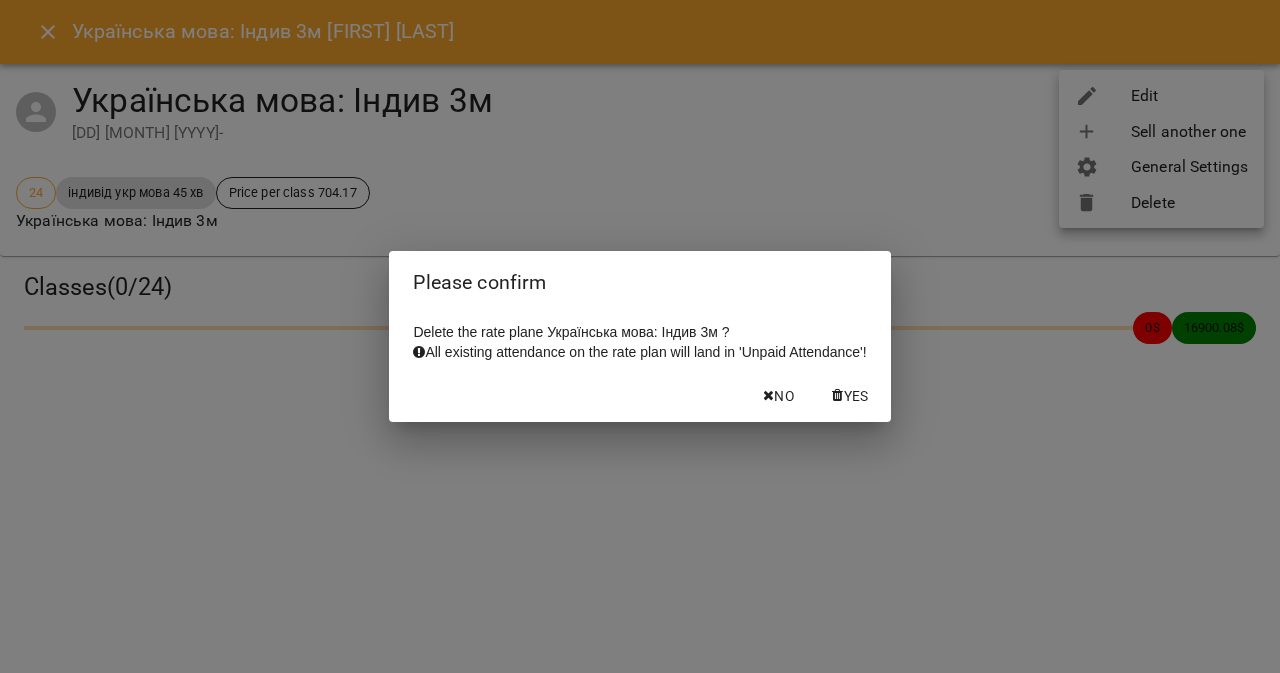 click on "Yes" at bounding box center (851, 396) 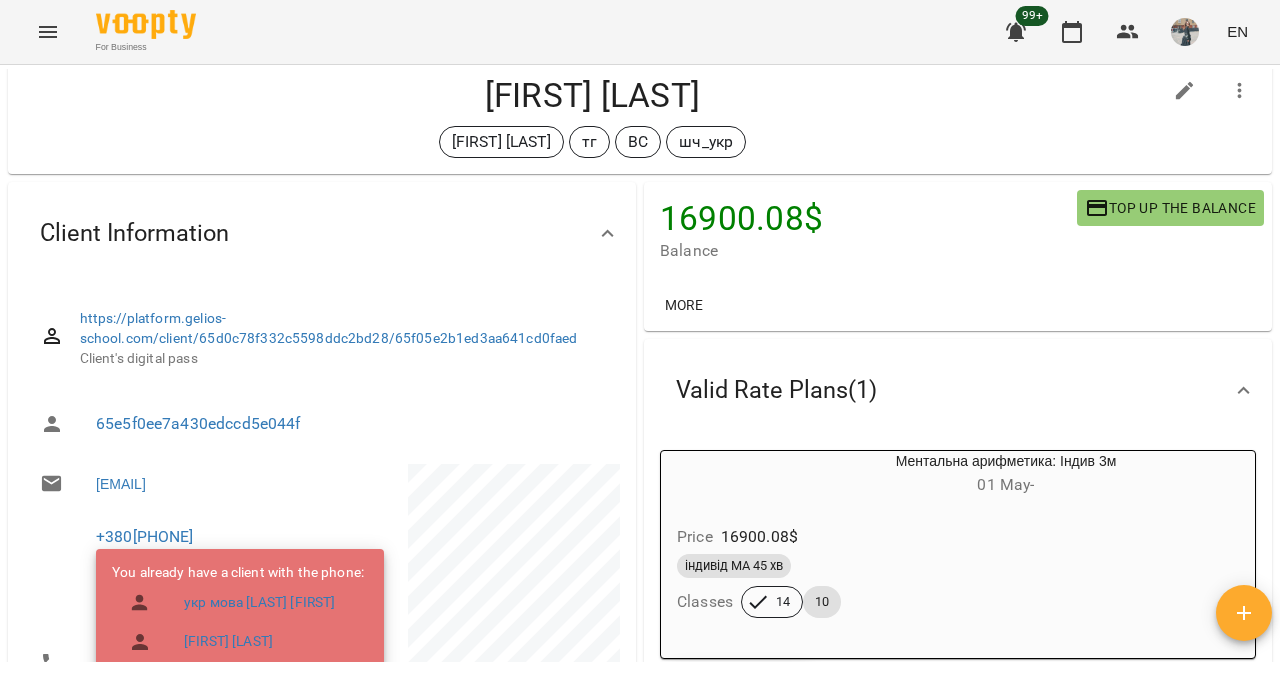 scroll, scrollTop: 0, scrollLeft: 0, axis: both 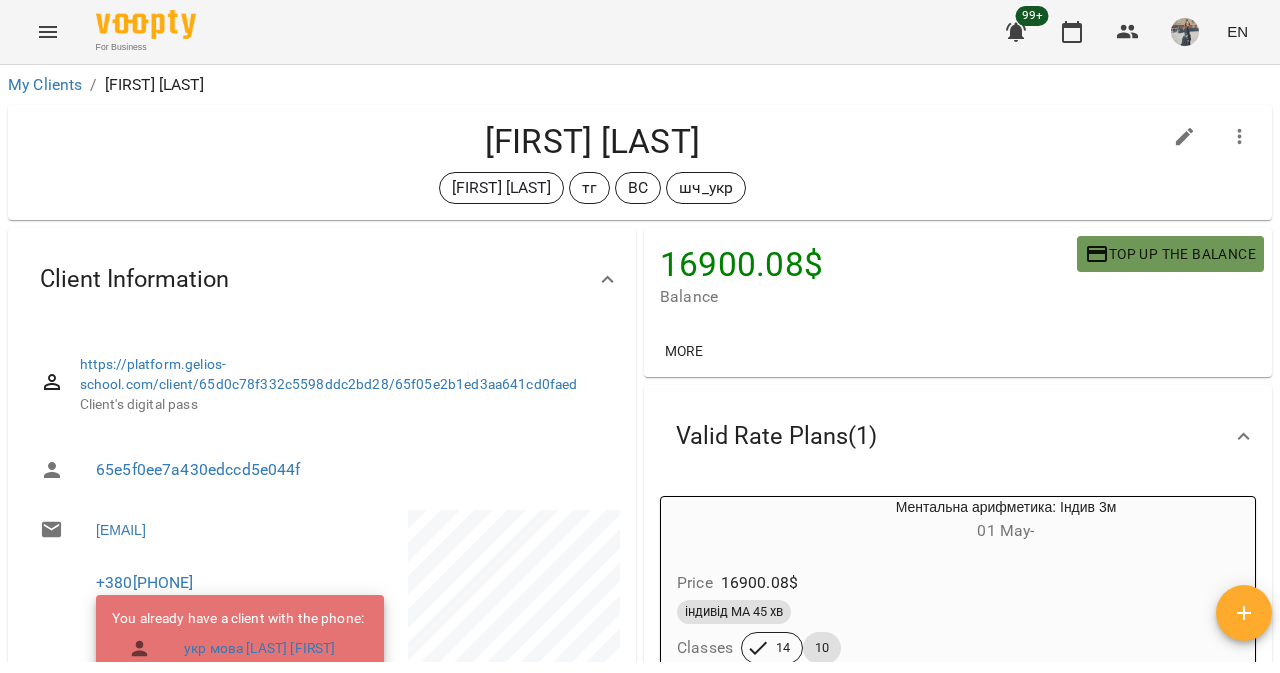 click on "Top up the balance" at bounding box center [1170, 254] 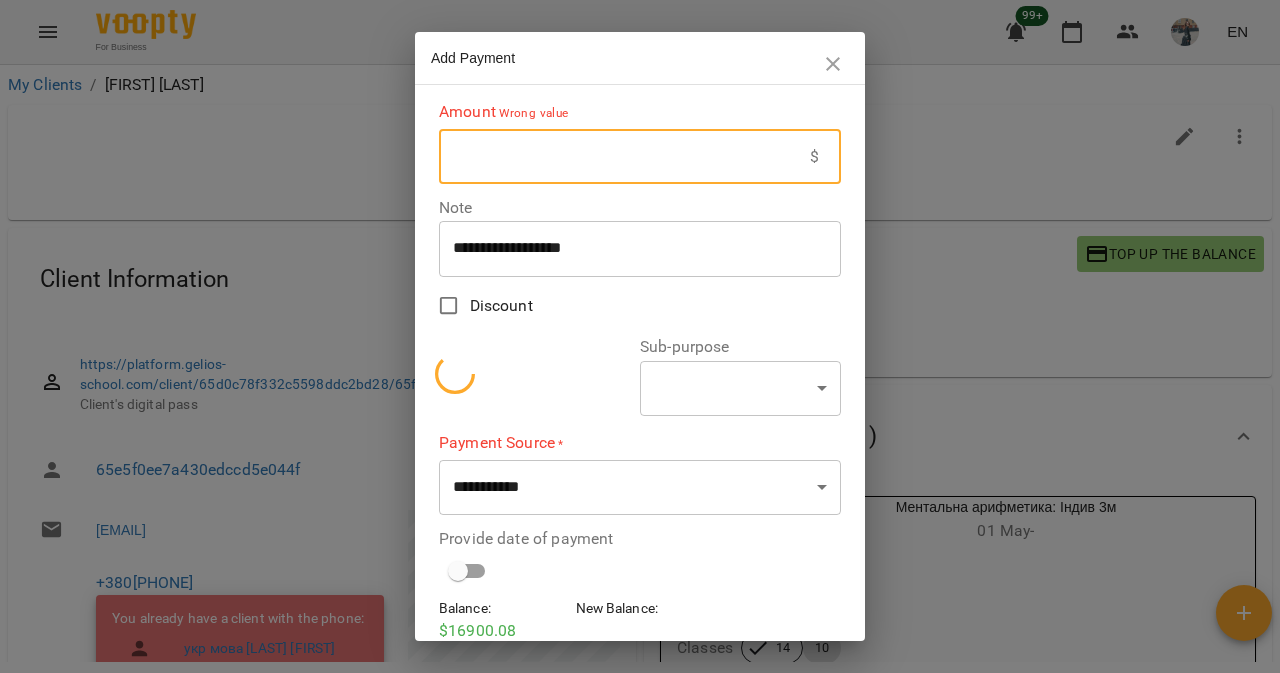 click at bounding box center (624, 157) 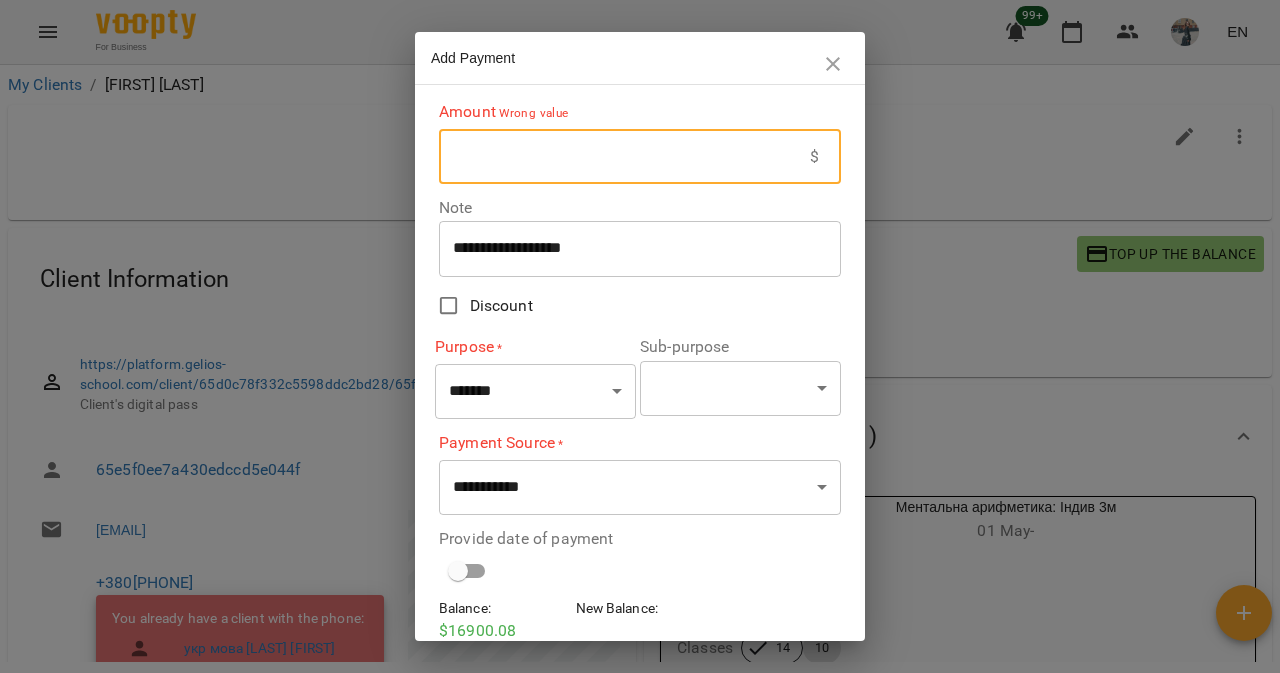 click at bounding box center (624, 157) 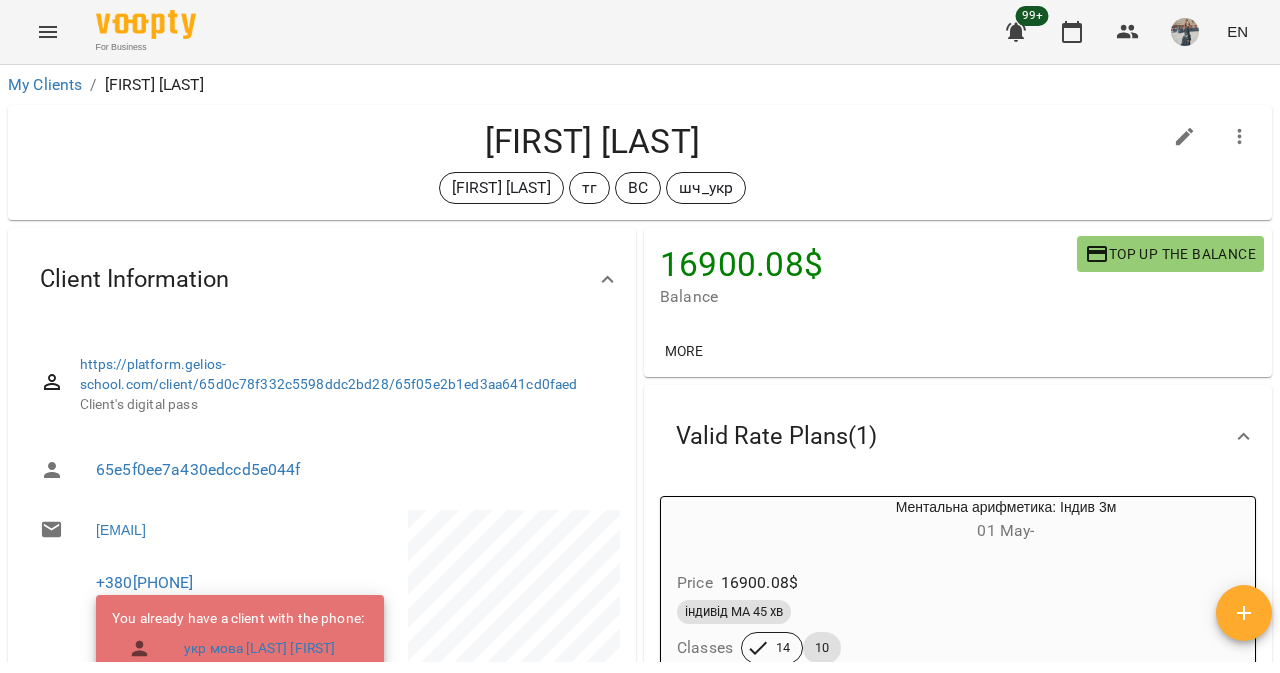 scroll, scrollTop: 31, scrollLeft: 0, axis: vertical 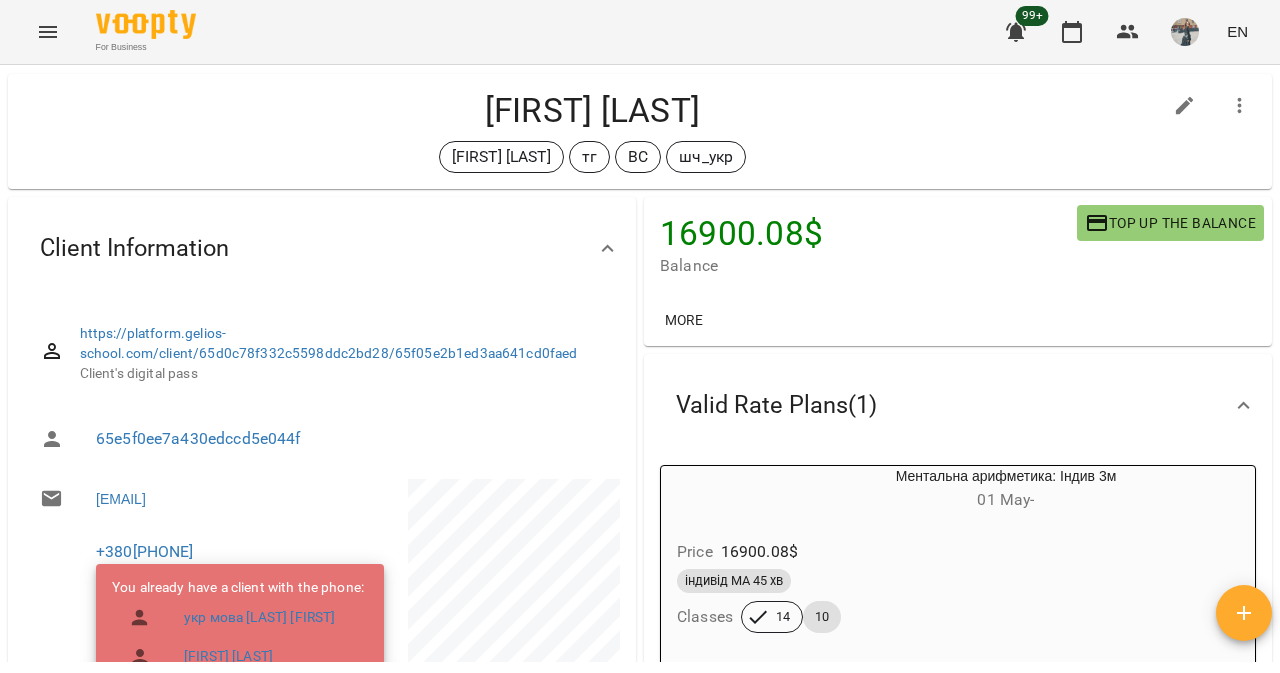 click on "Top up the balance" at bounding box center [1170, 223] 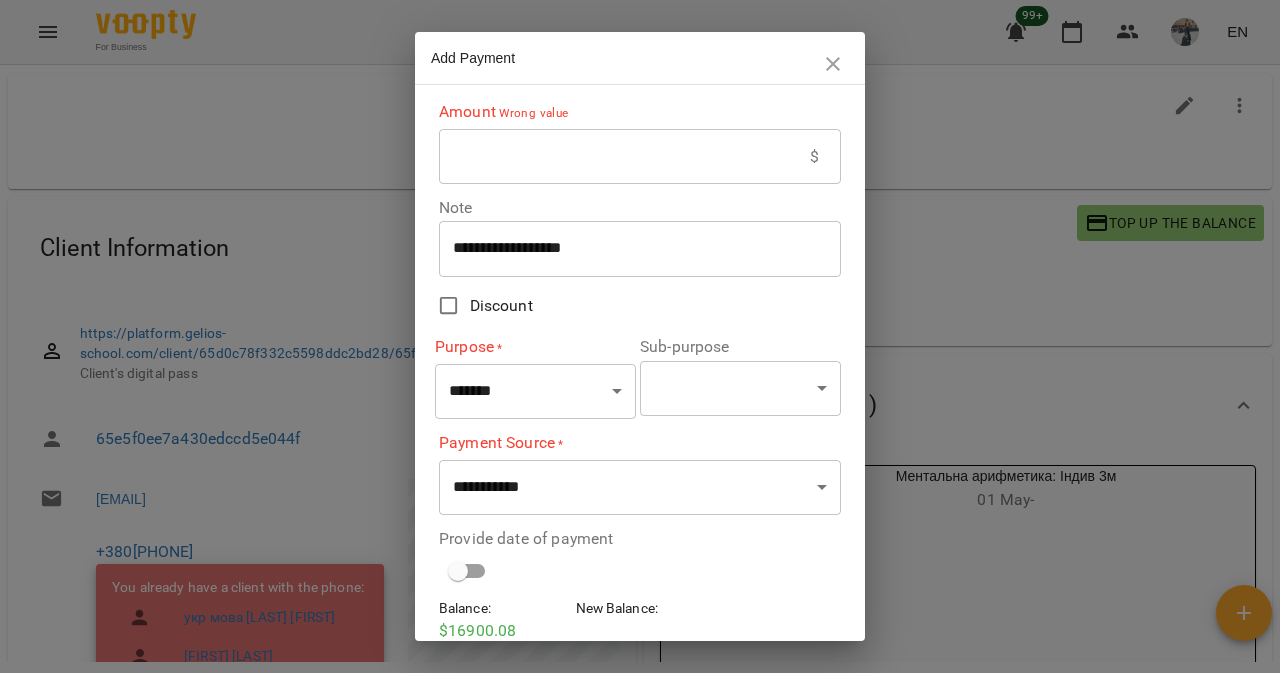 click on "**********" at bounding box center [640, 249] 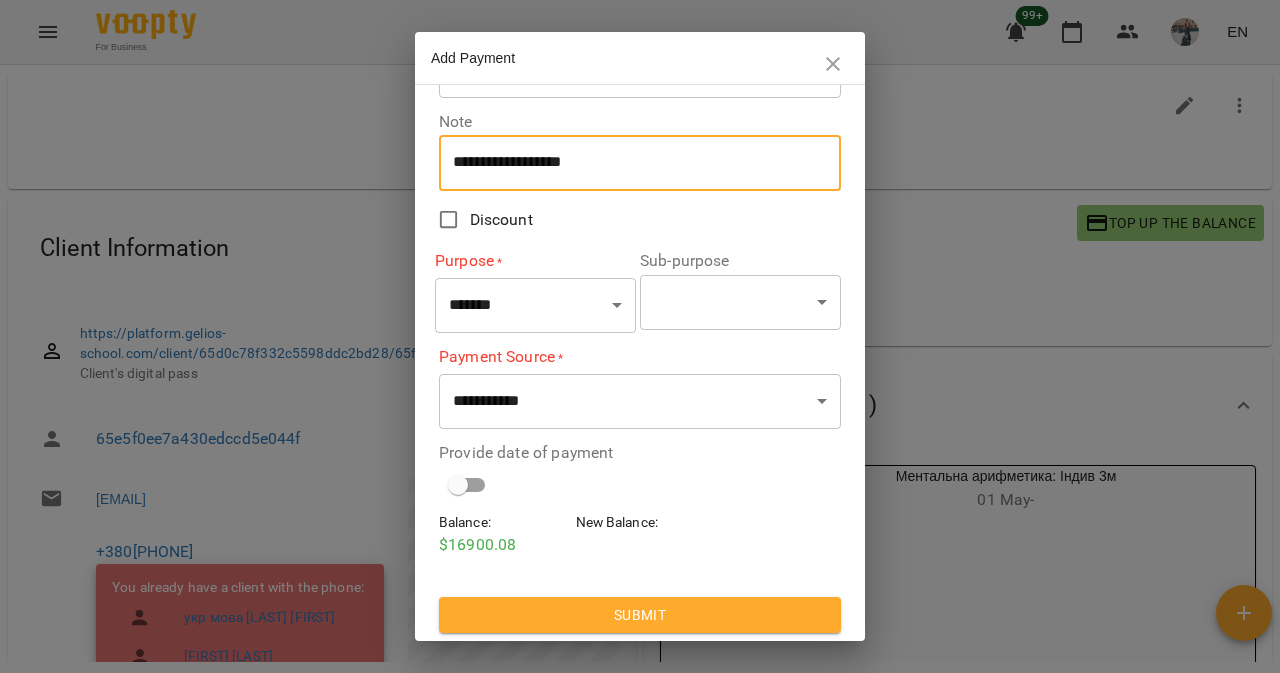 scroll, scrollTop: 88, scrollLeft: 0, axis: vertical 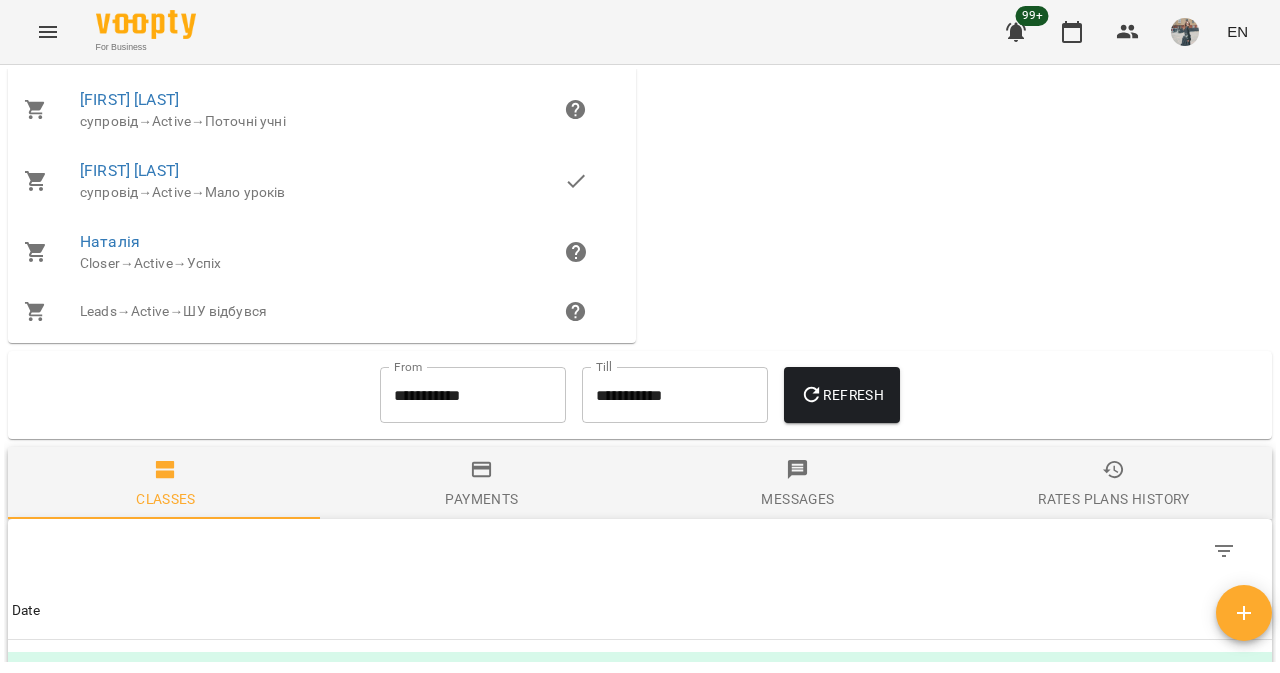 click on "16900.08 $ Balance Top up the balance More 16900.08   $ Rate Plan 0 $   Ментальна арифметика: Індив 3м 0 $   Ментальна арифметика: Парні 3м 0 $   Група 3м дол 0 $   Швидкочитання: Парні 3м 16900.08 $   Українська мова: Індив 3м 0 $   Парні 3м Valid Rate Plans ( 1 ) Ментальна арифметика: Індив 3м 01 May  -   Price 16900.08 $ індивід МА 45 хв Classes 14 10 Add Rate plan Rates Plans History Підключення користувачів платформи msevonkin Зареєстровано: 05 August 2024 23:25 Підключено" at bounding box center [958, -468] 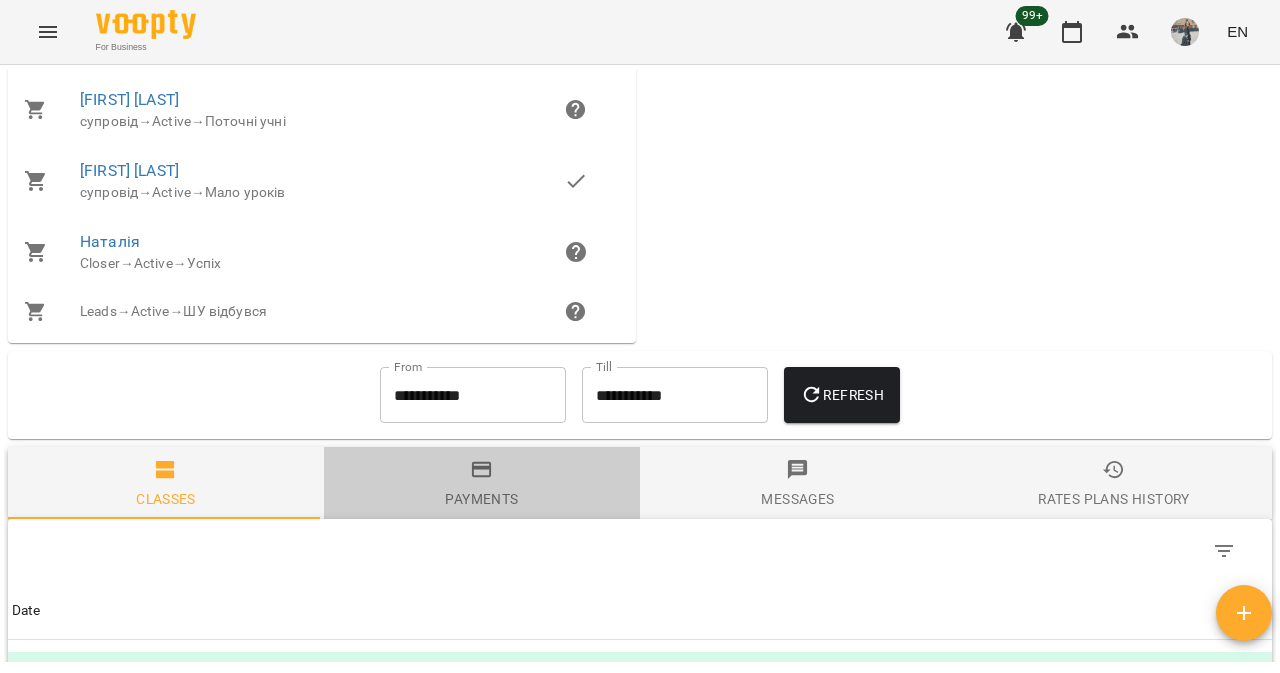 click on "Payments" at bounding box center (482, 485) 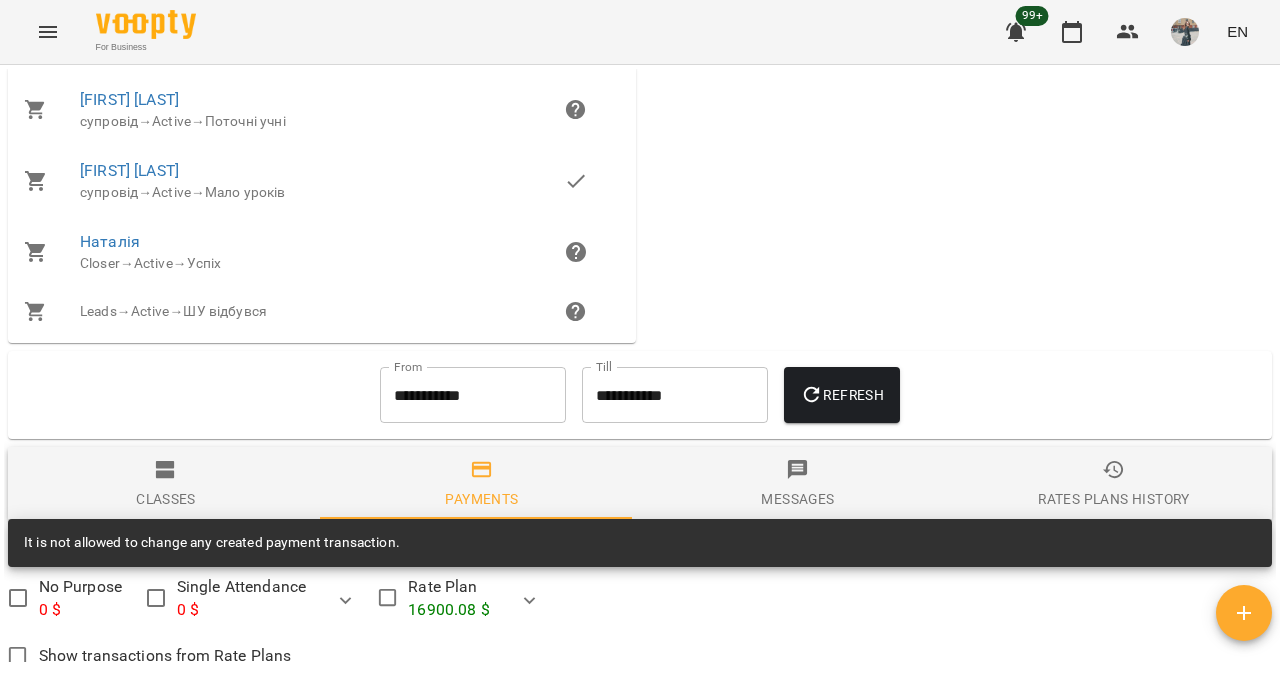 click on "**********" at bounding box center (473, 395) 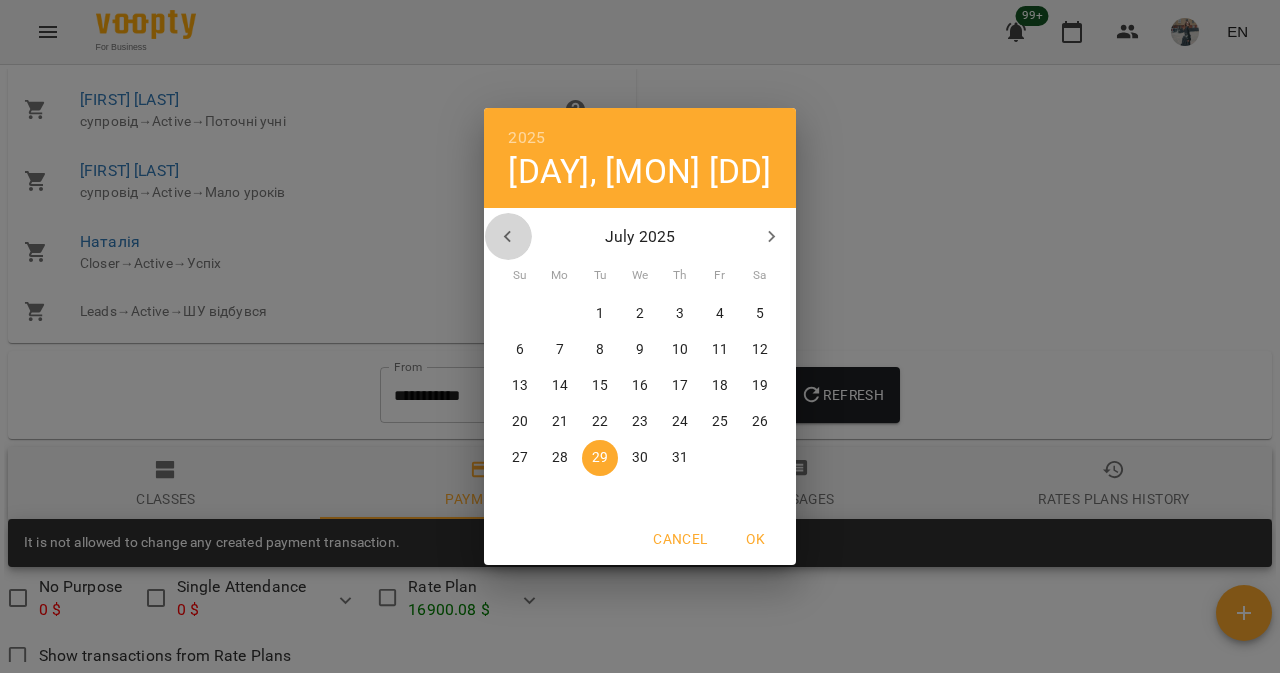 click 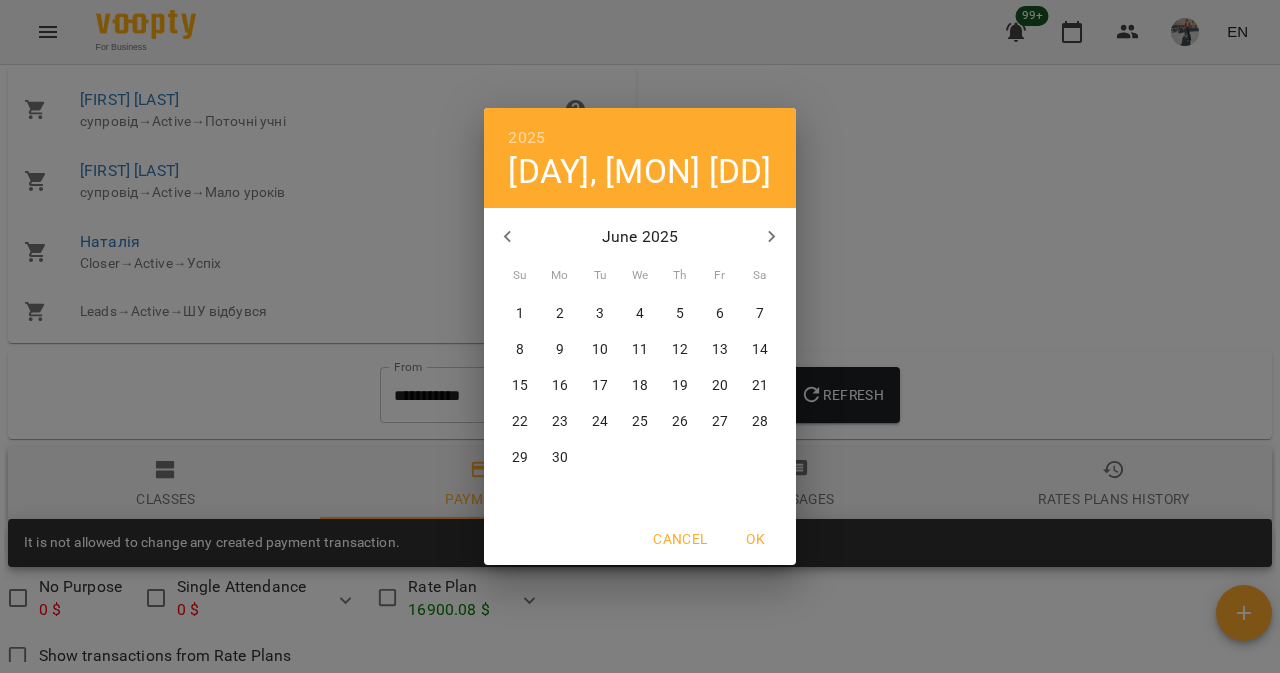 click on "1" at bounding box center (520, 314) 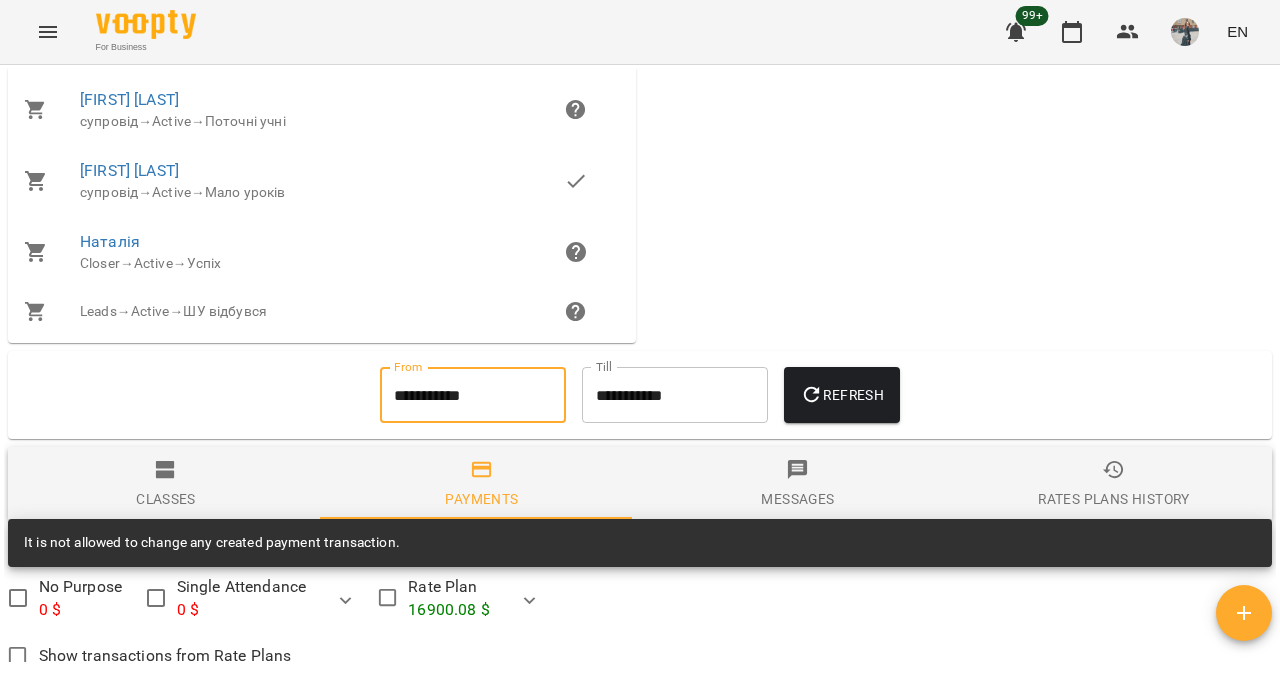 click on "Refresh" at bounding box center [842, 395] 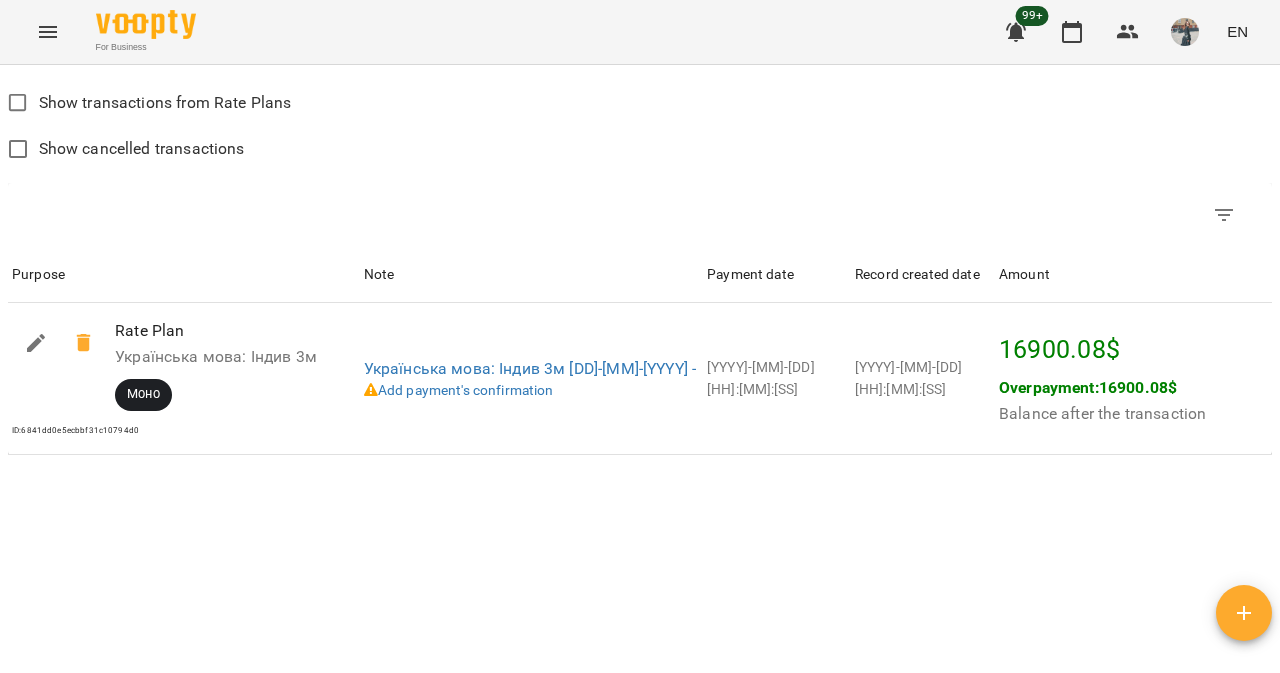 scroll, scrollTop: 2062, scrollLeft: 0, axis: vertical 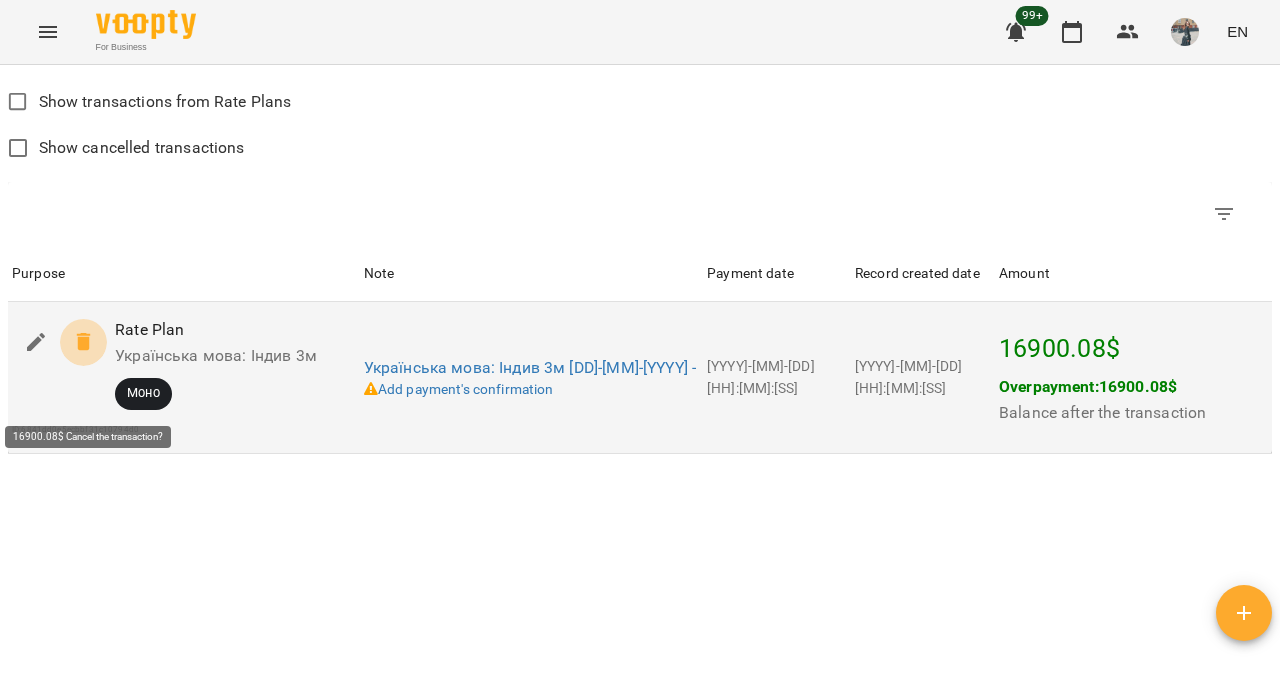 click 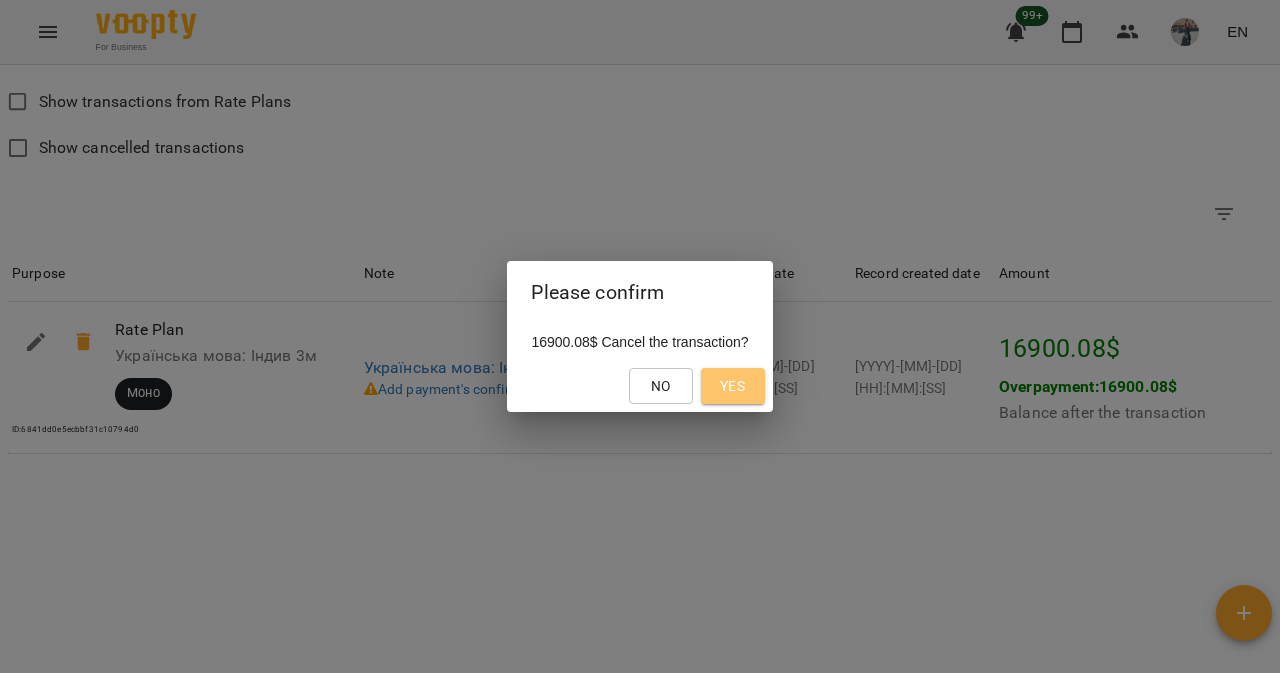 click on "Yes" at bounding box center (733, 386) 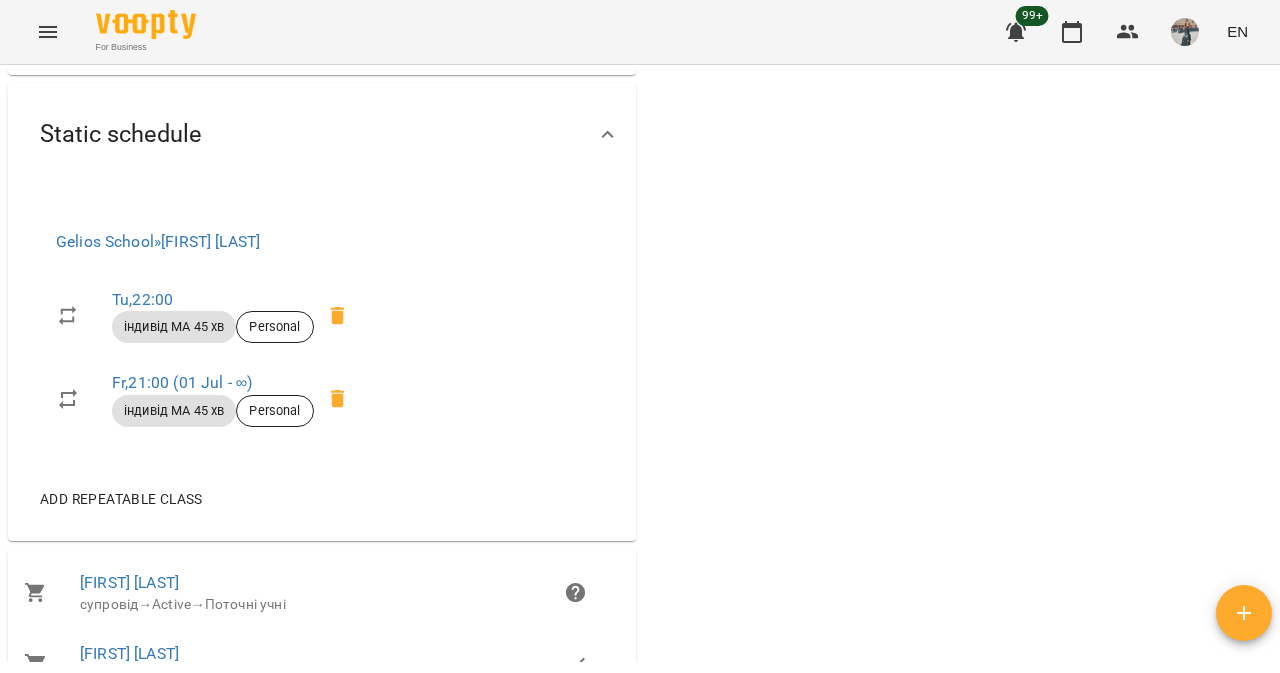 scroll, scrollTop: 0, scrollLeft: 0, axis: both 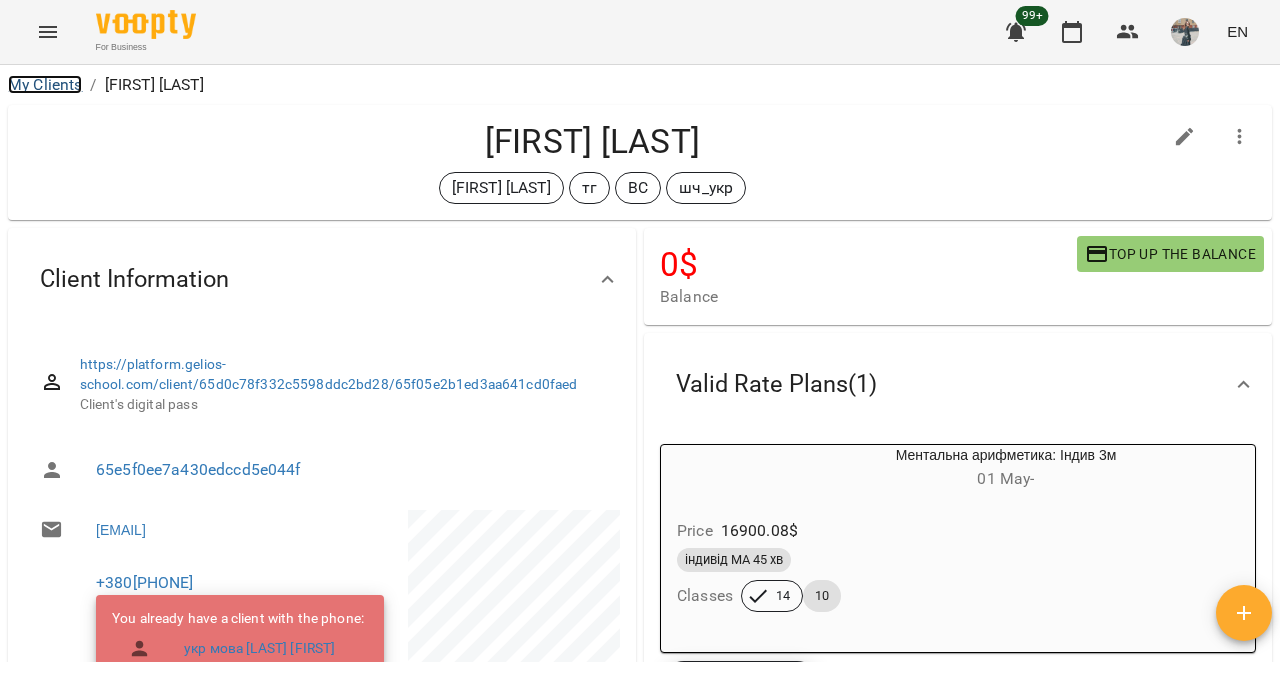 click on "My Clients" at bounding box center [45, 84] 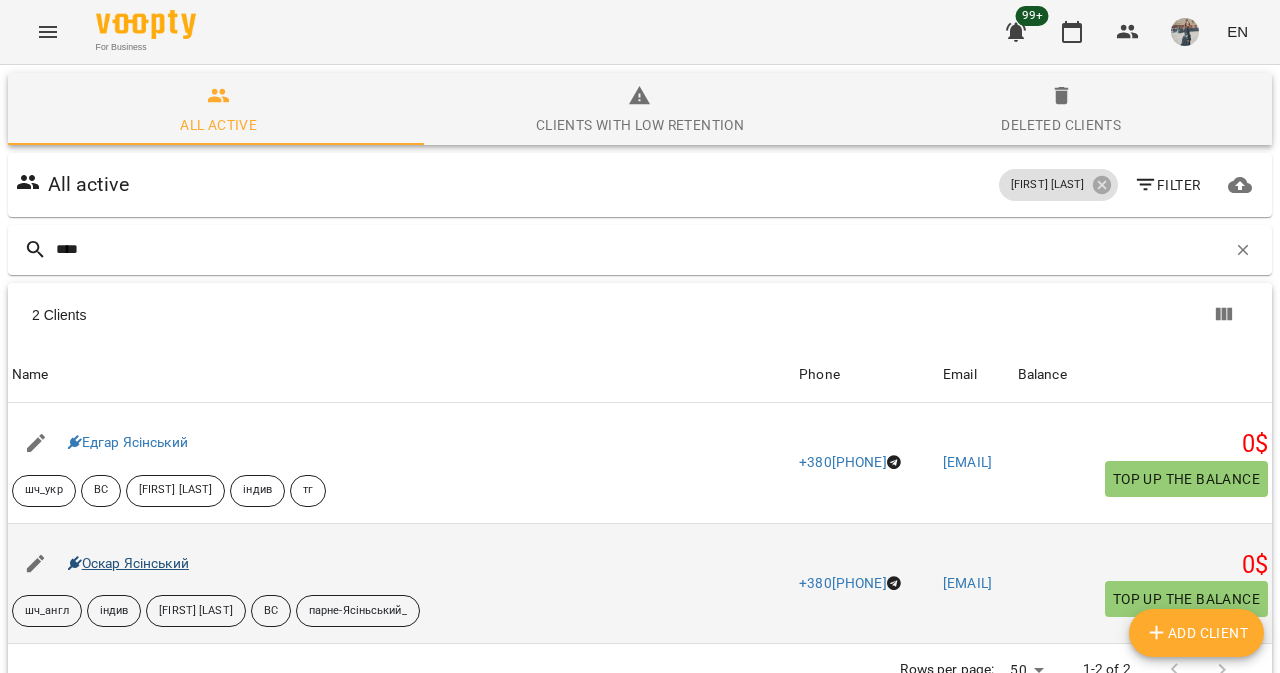 type on "****" 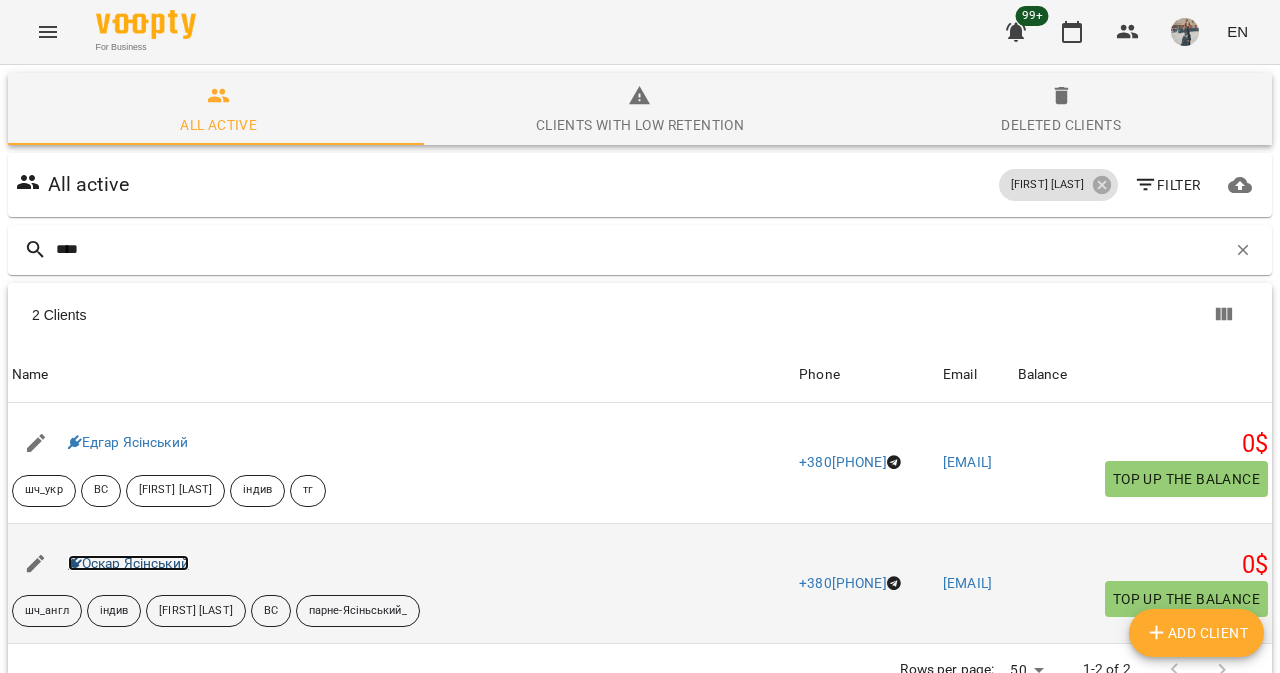 click on "Оскар Ясінський" at bounding box center (128, 563) 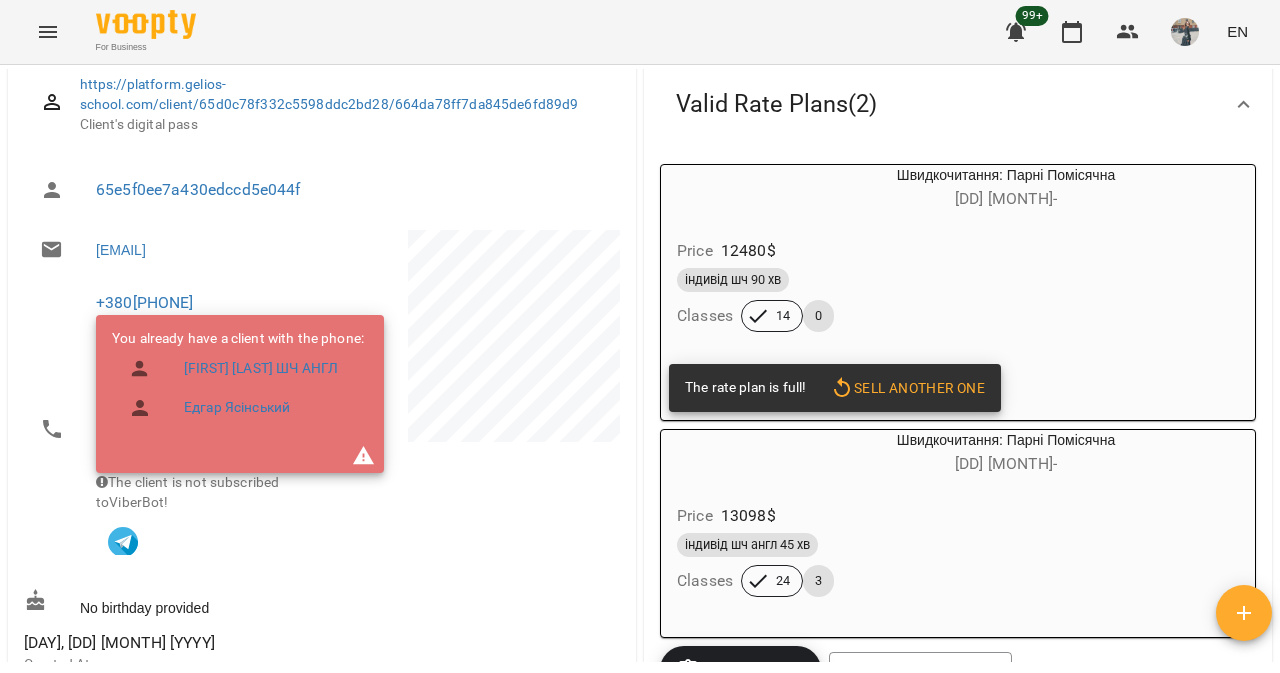 scroll, scrollTop: 284, scrollLeft: 0, axis: vertical 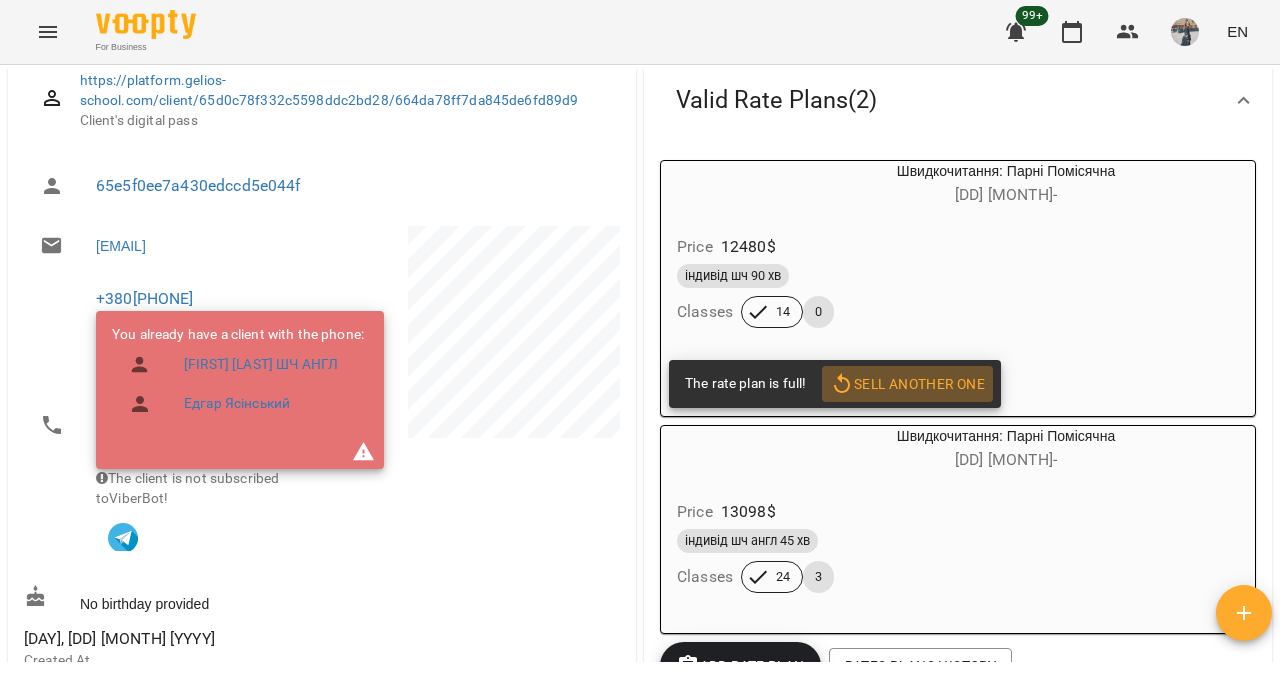 click on "Sell another one" at bounding box center (907, 384) 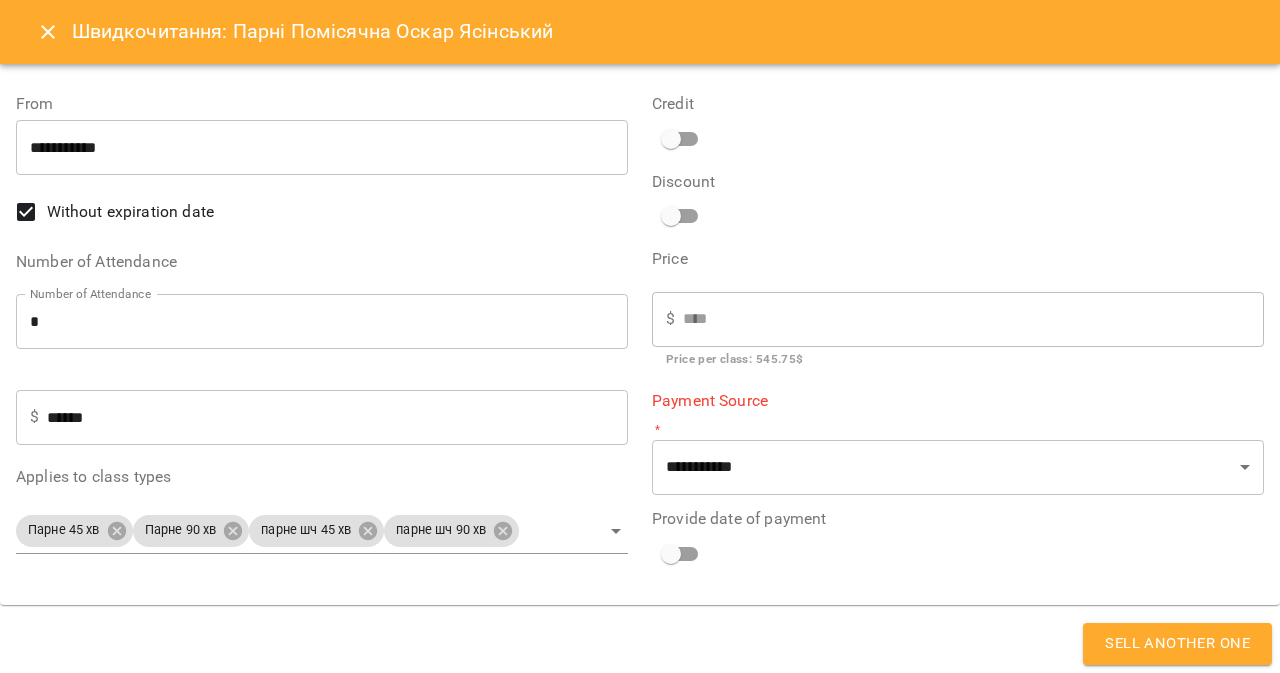 click 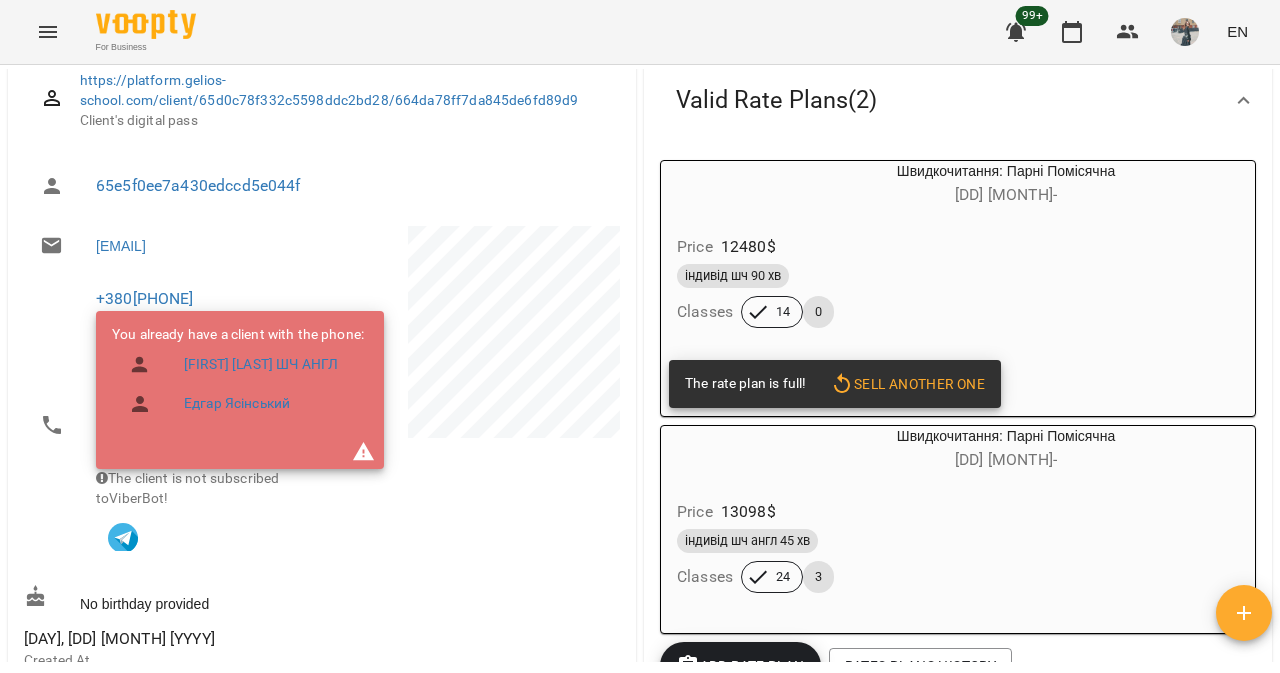 click on "індивід шч 90 хв Classes 14 0" at bounding box center [958, 296] 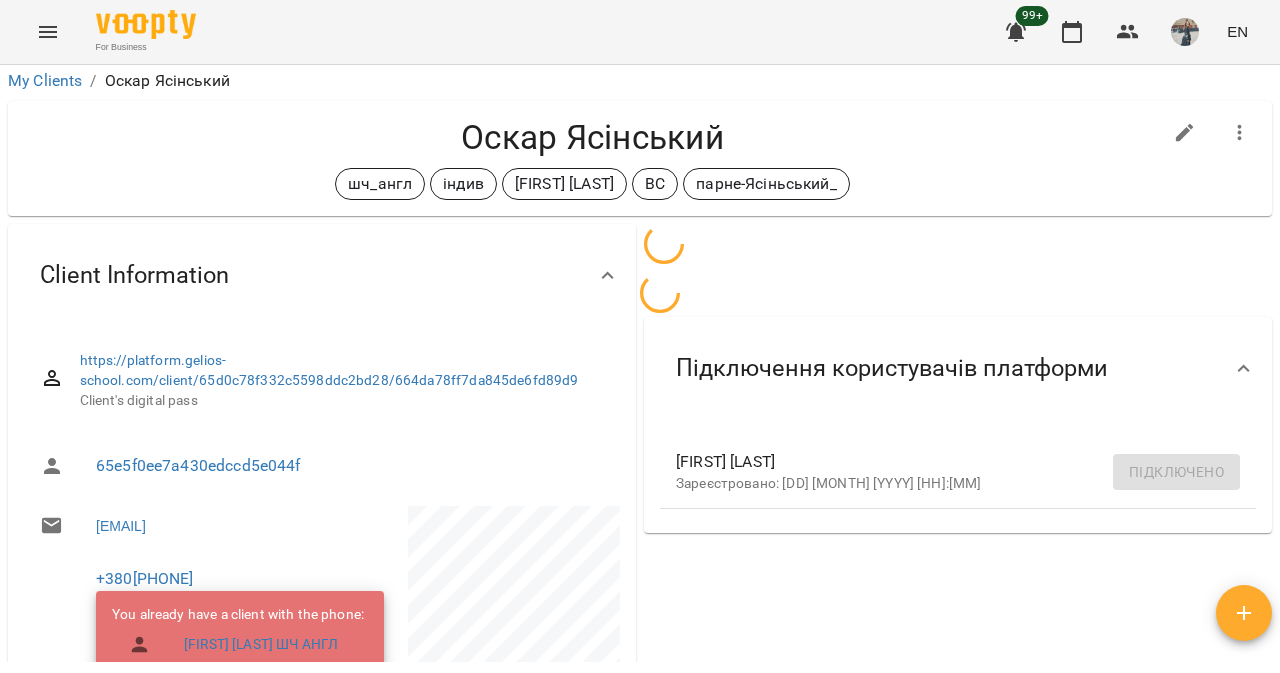 scroll, scrollTop: 176, scrollLeft: 0, axis: vertical 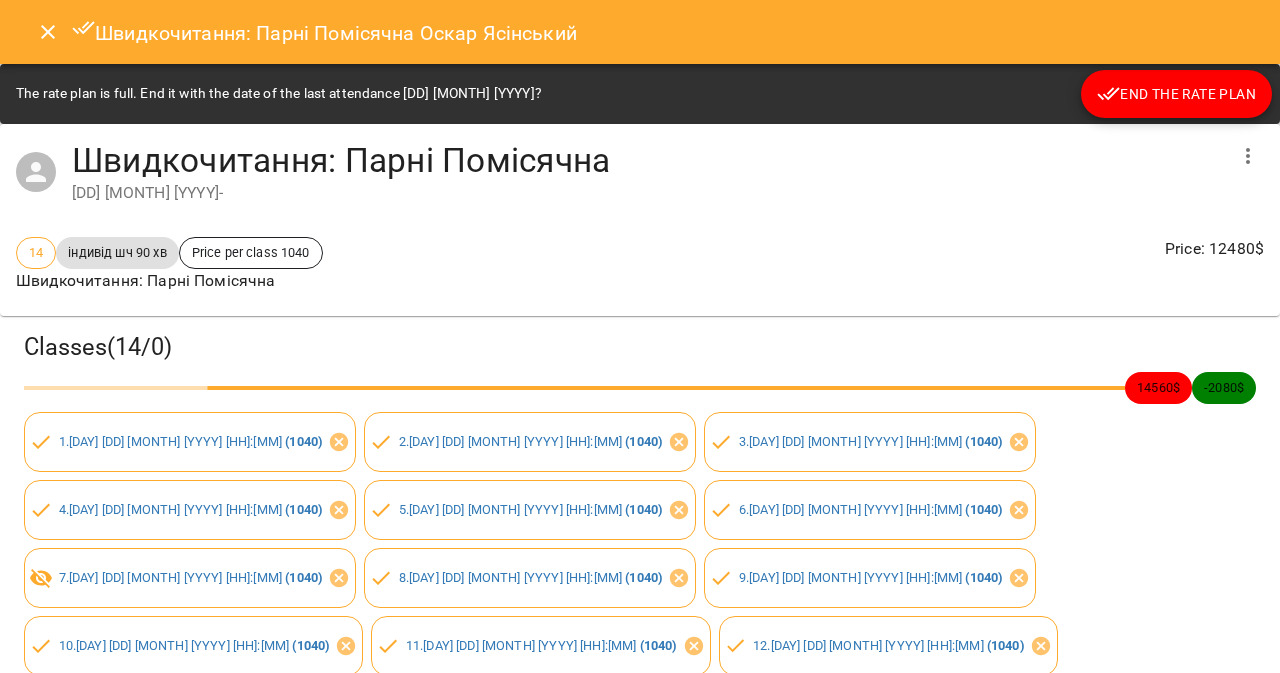 click on "End the rate plan" at bounding box center [1176, 94] 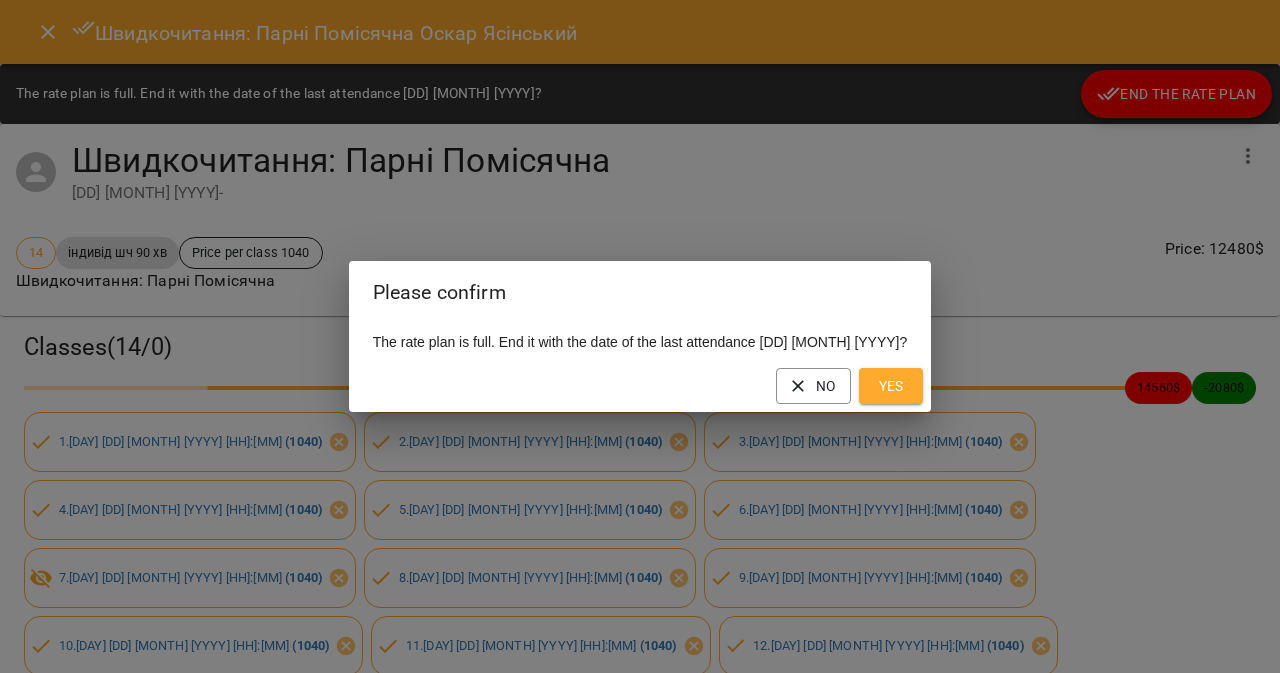 click on "Yes" at bounding box center [891, 386] 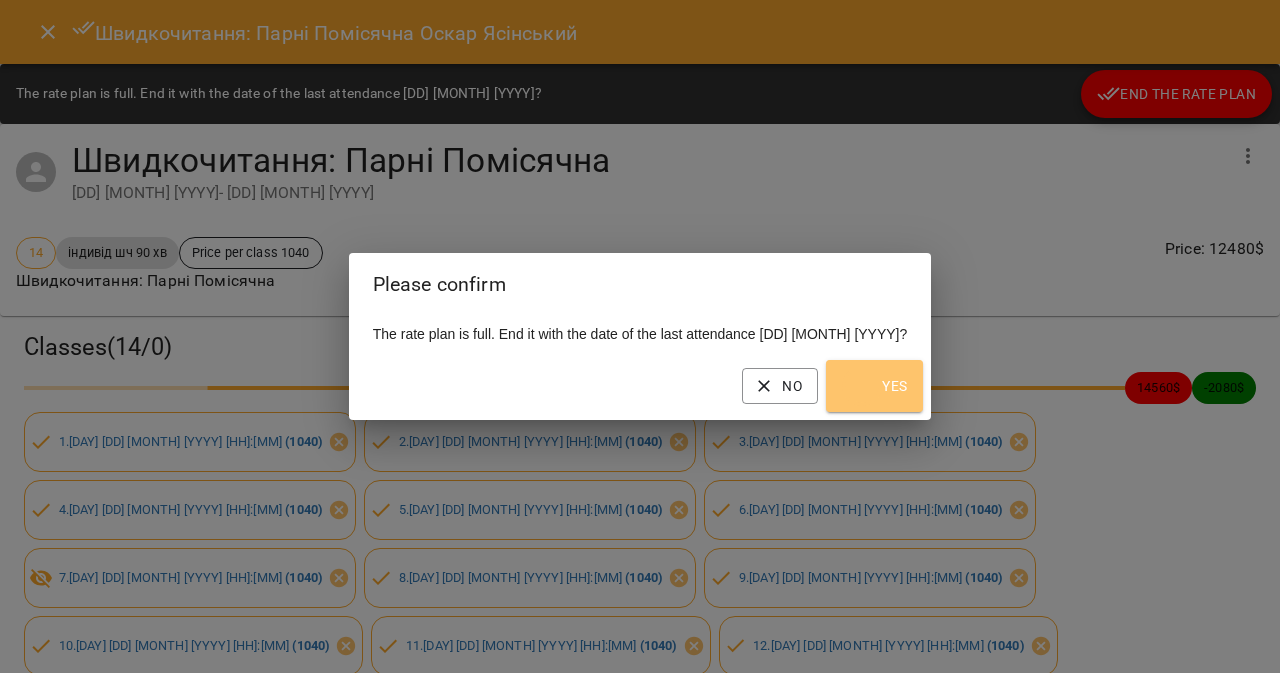 click 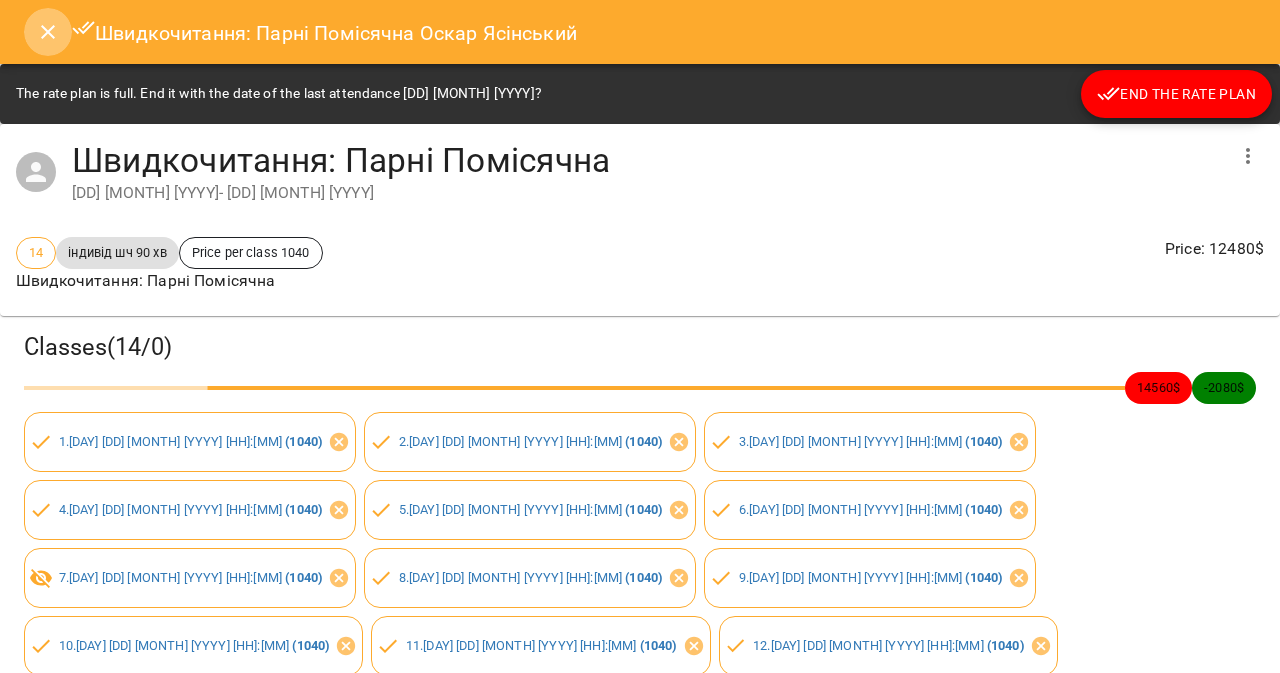 click 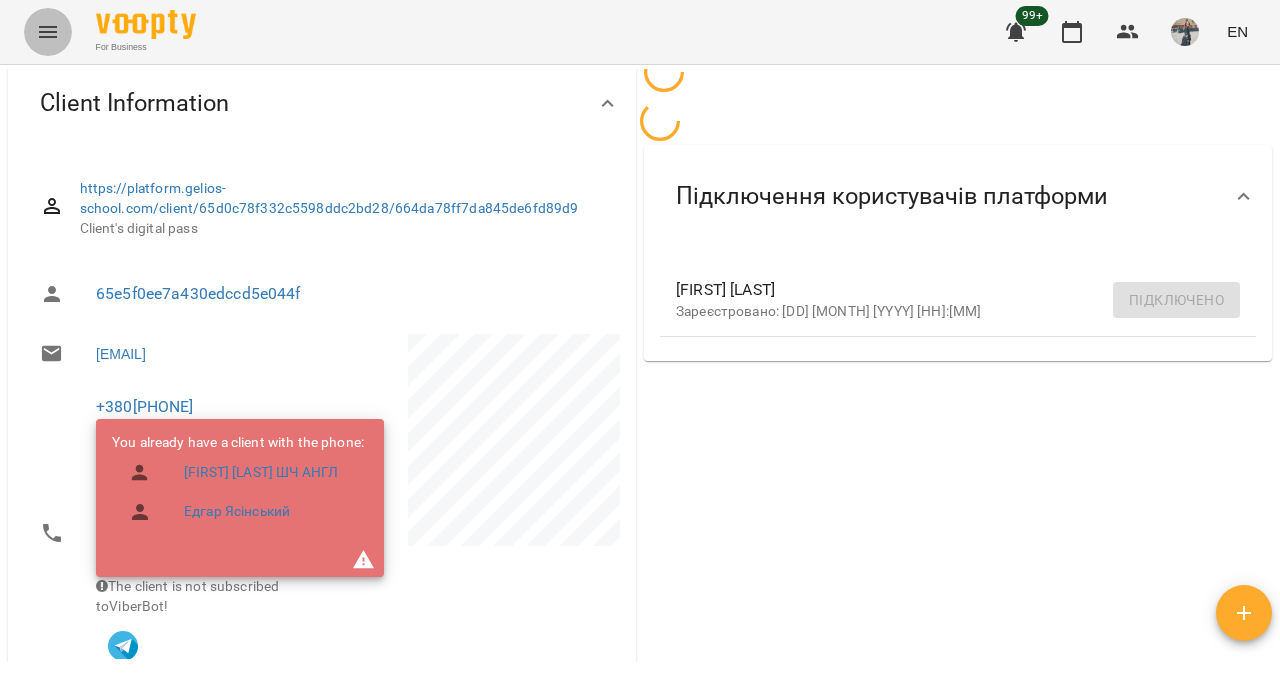 click 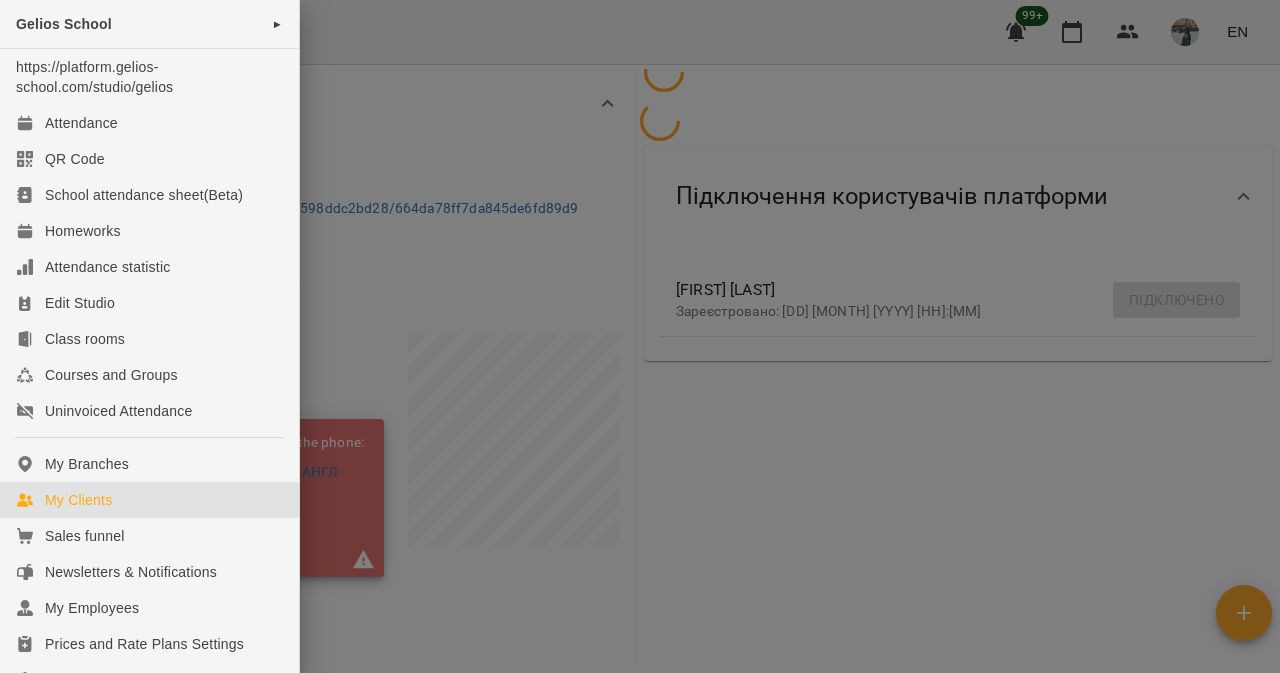 click on "My Clients" at bounding box center (149, 500) 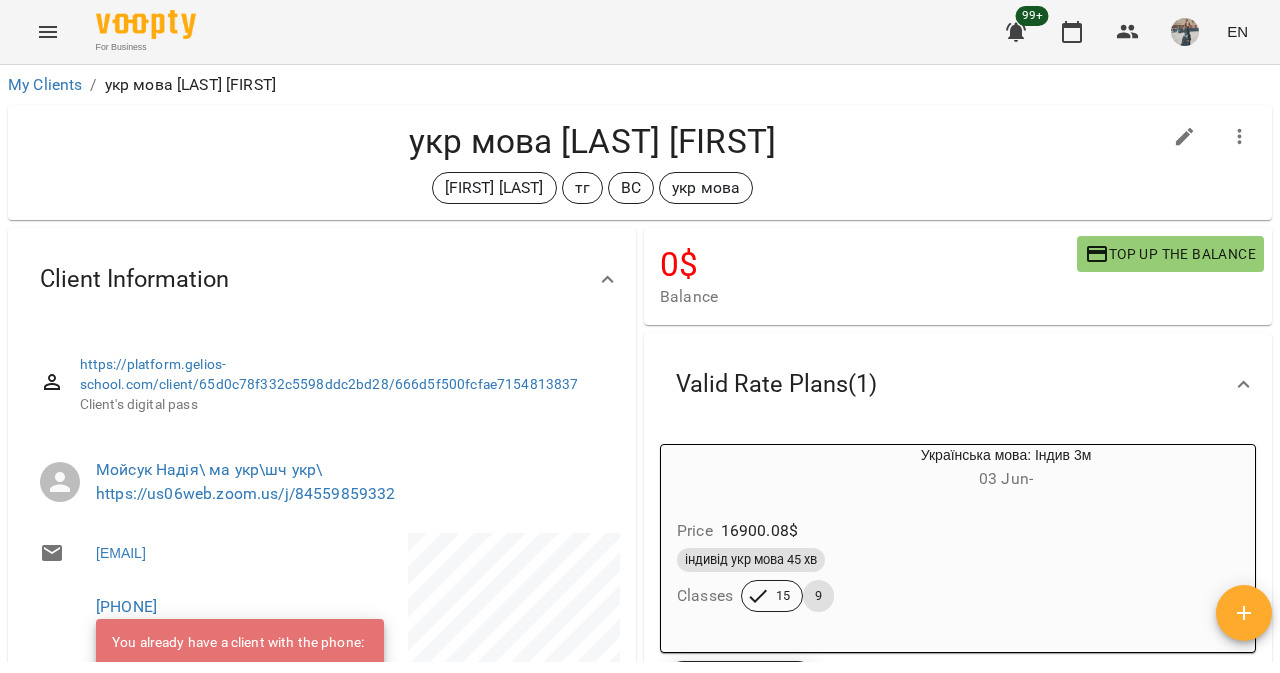 scroll, scrollTop: 0, scrollLeft: 0, axis: both 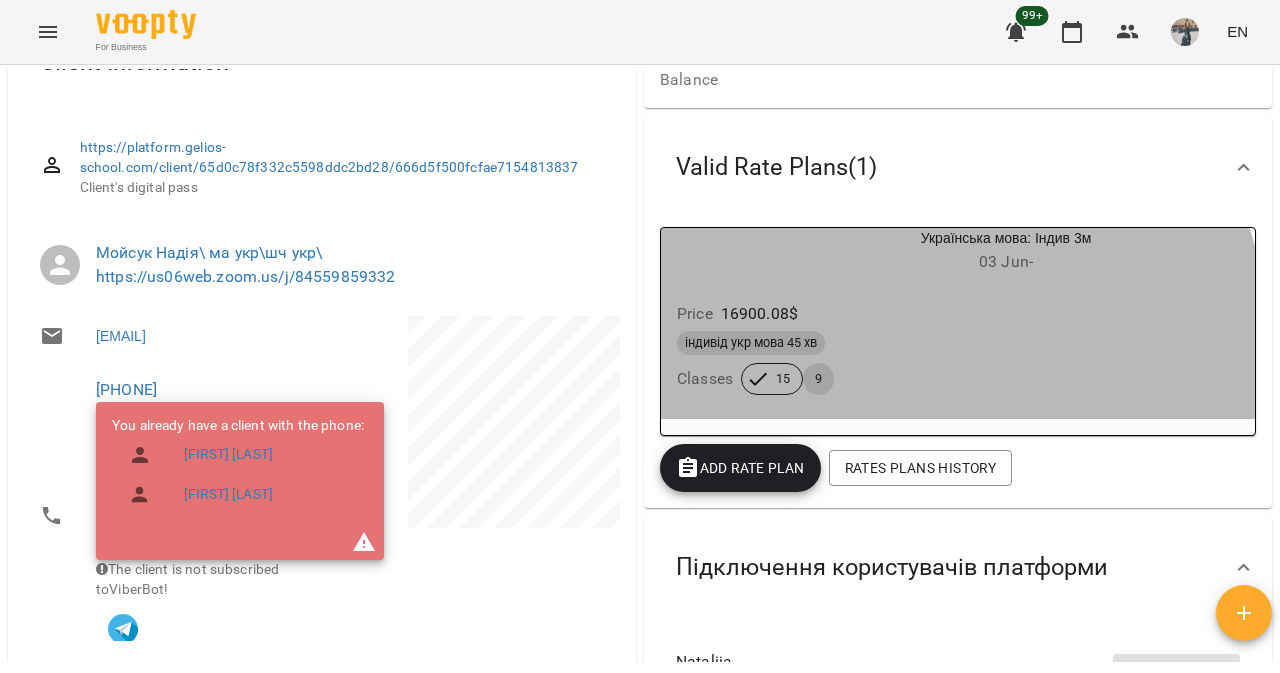 click on "індивід укр мова 45 хв" at bounding box center (958, 343) 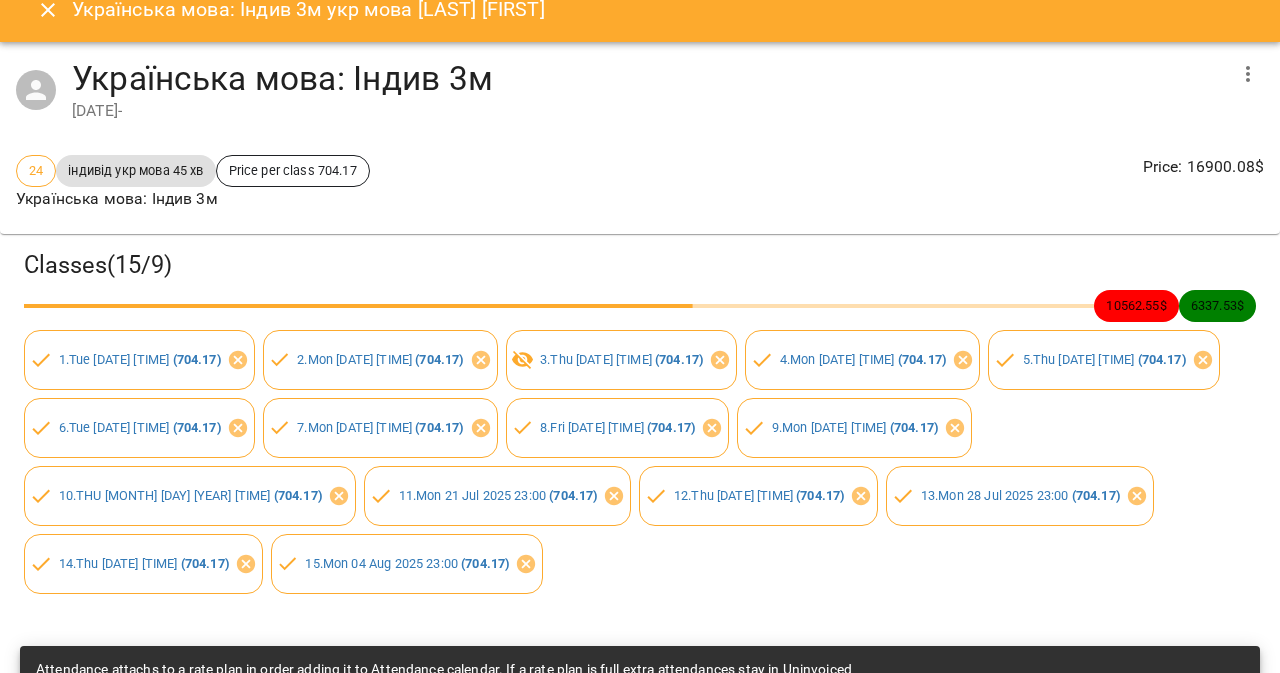 scroll, scrollTop: 0, scrollLeft: 0, axis: both 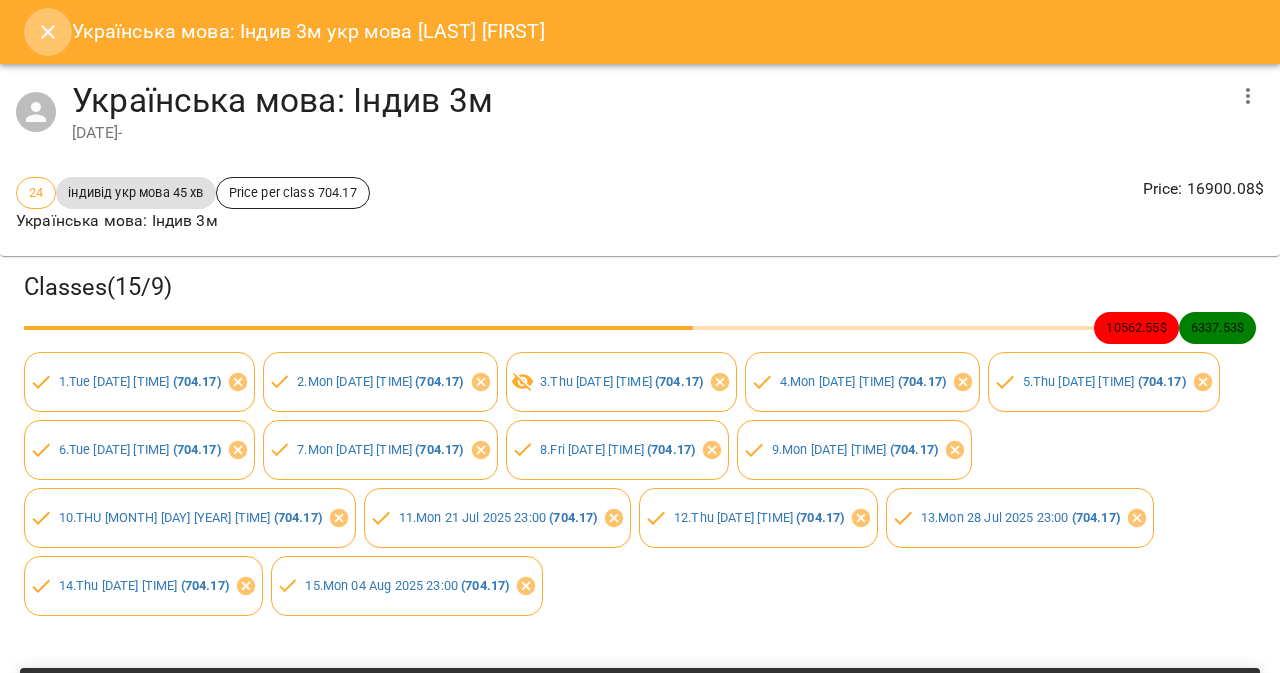 click at bounding box center [48, 32] 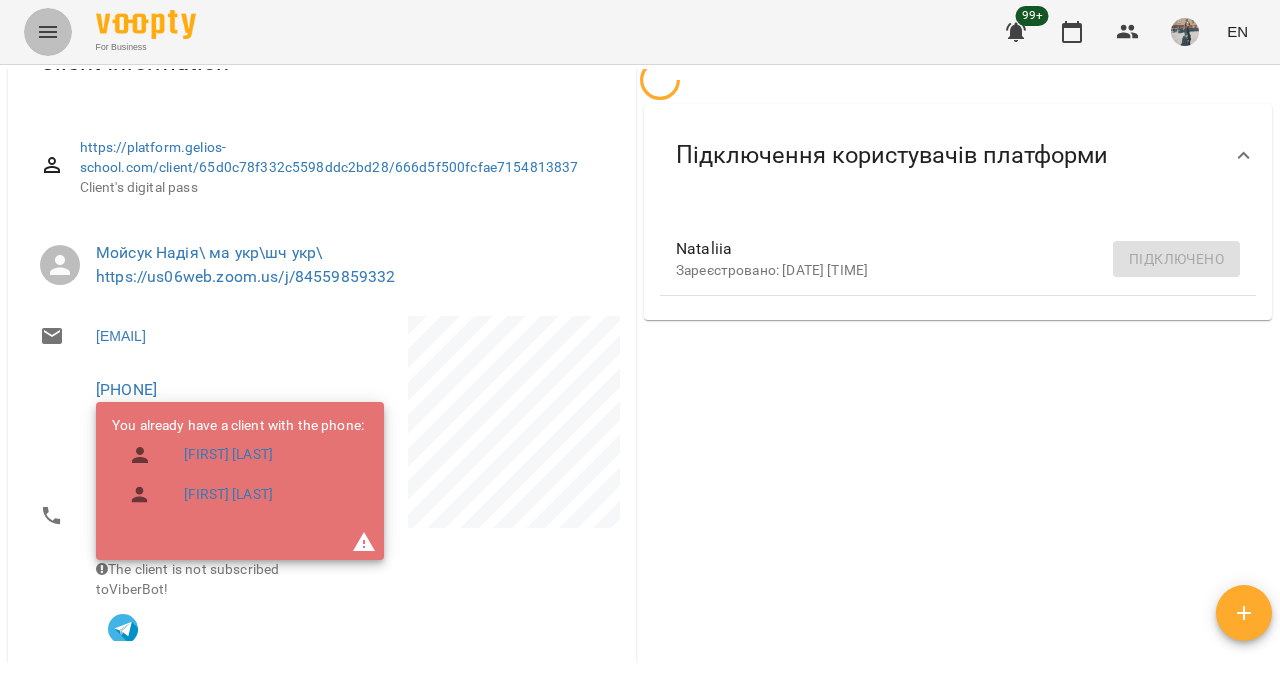 click at bounding box center [48, 32] 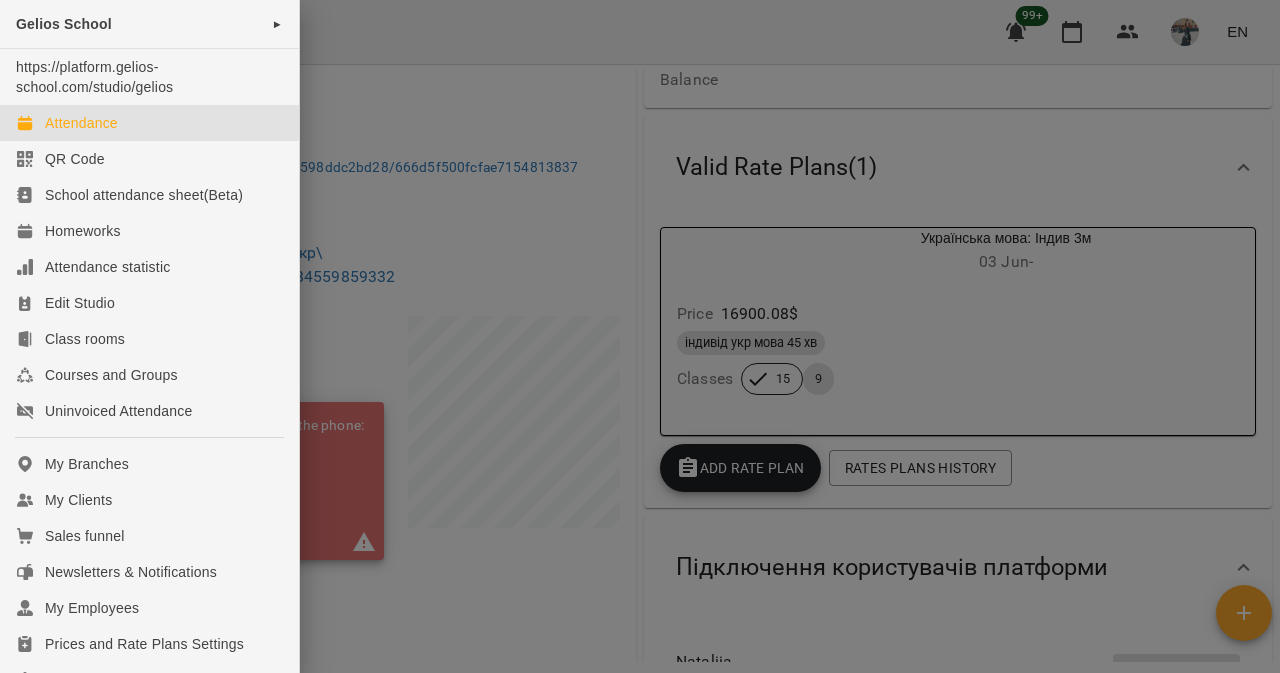 click on "Attendance" at bounding box center [81, 123] 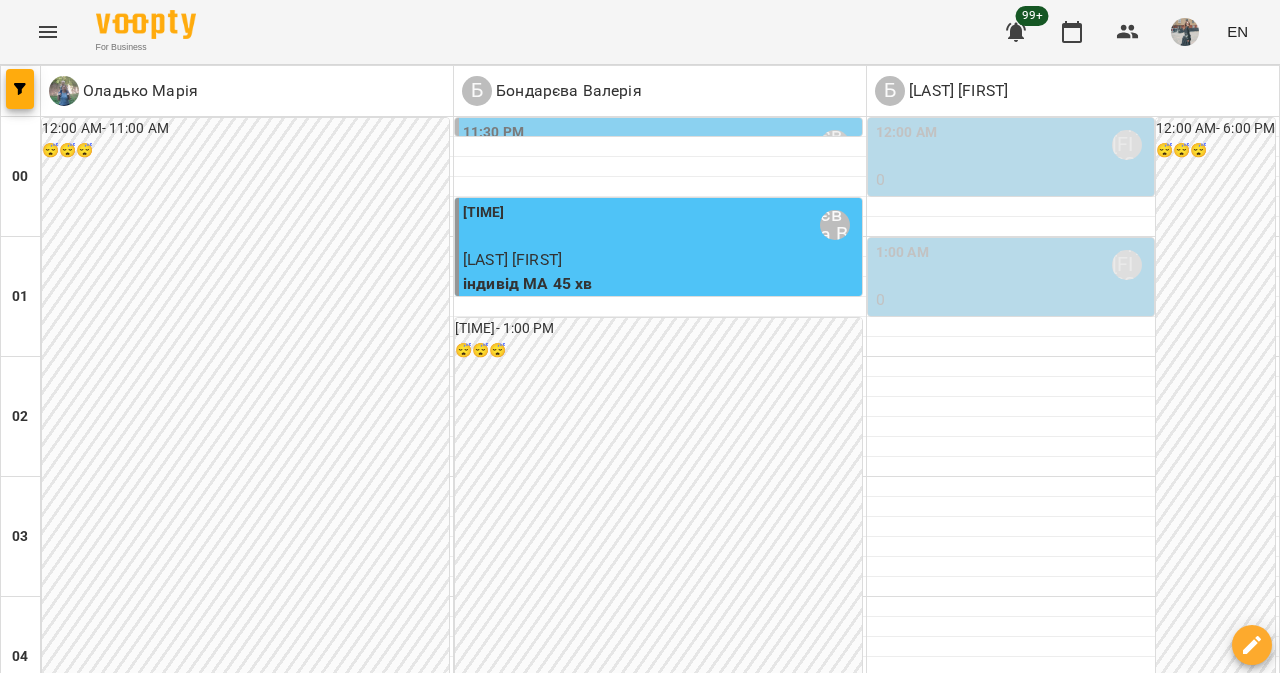click 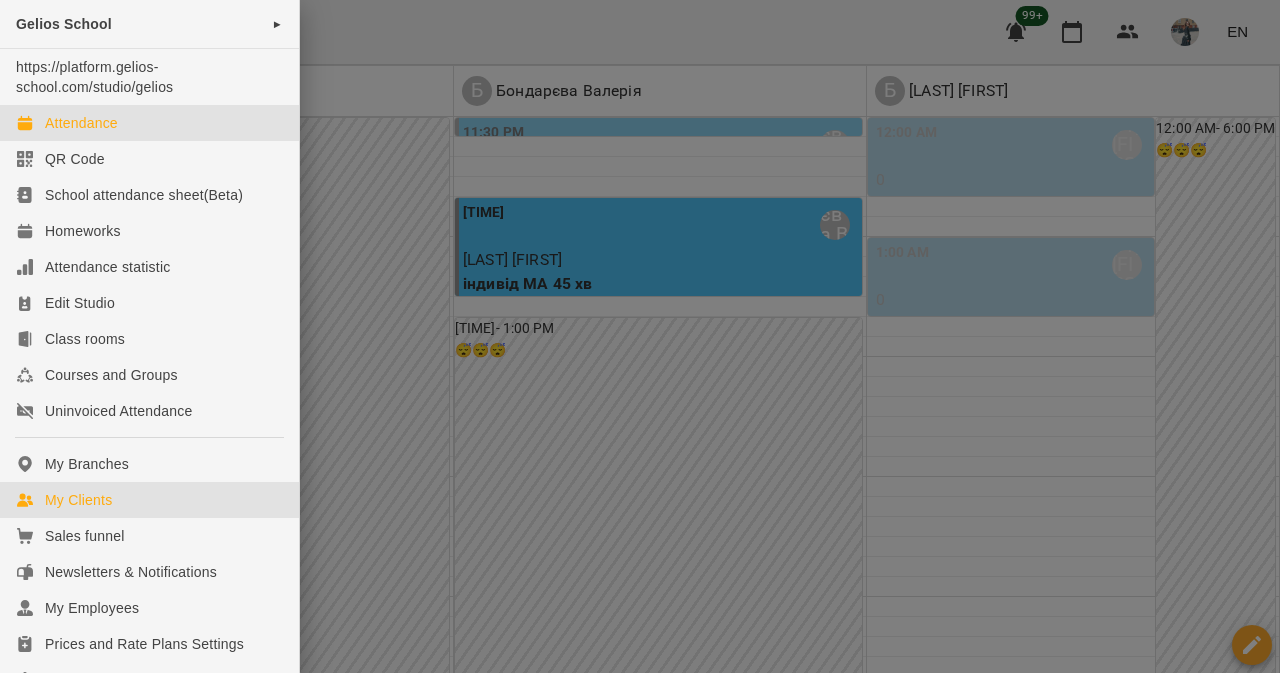 click on "My Clients" at bounding box center (78, 500) 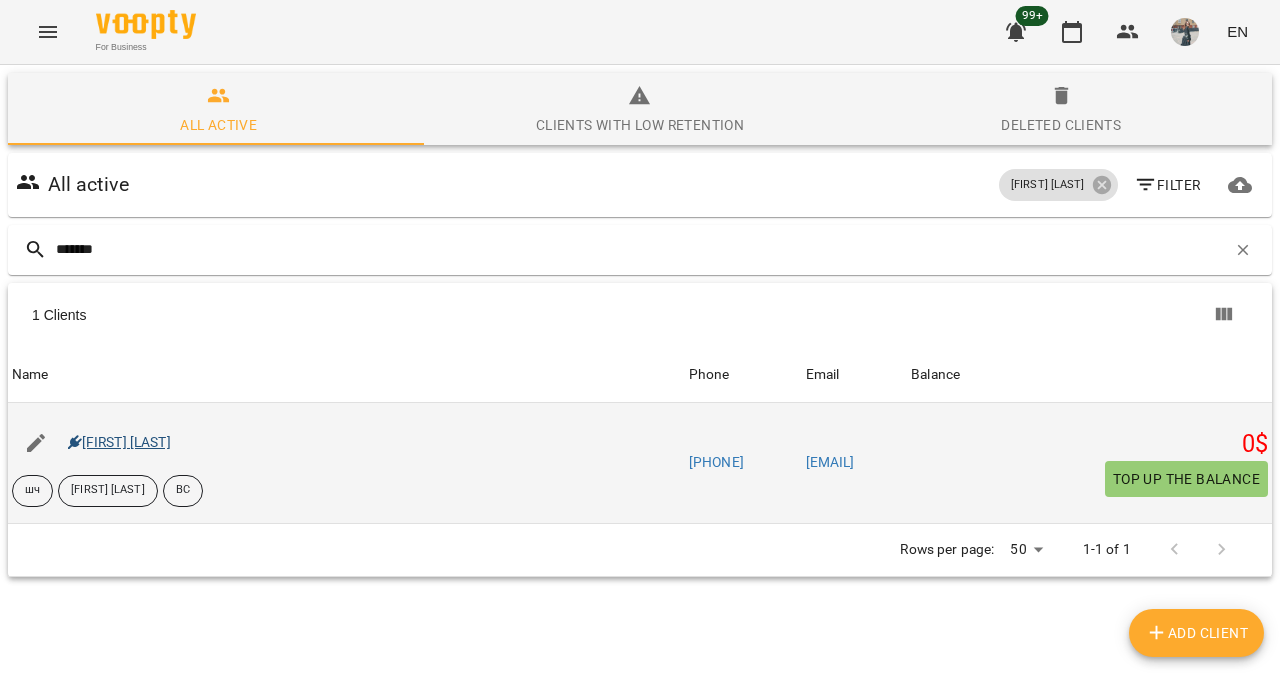 type on "*******" 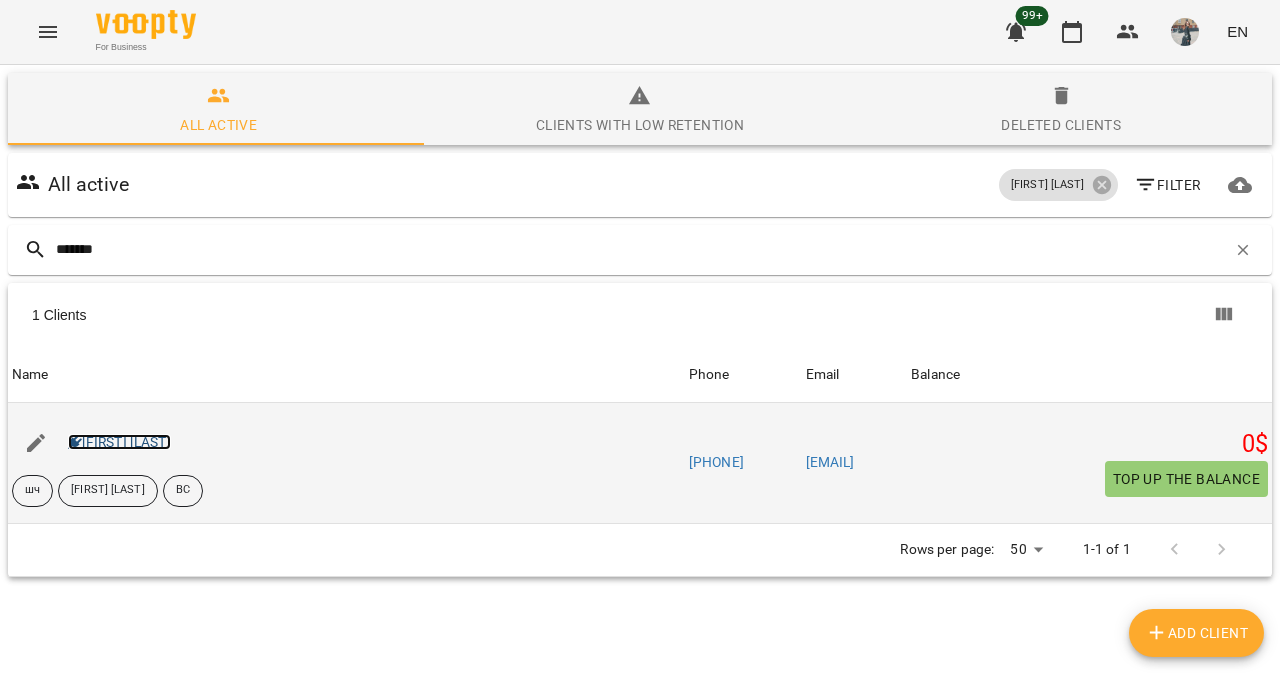 click on "[FIRST] [LAST]" at bounding box center (119, 442) 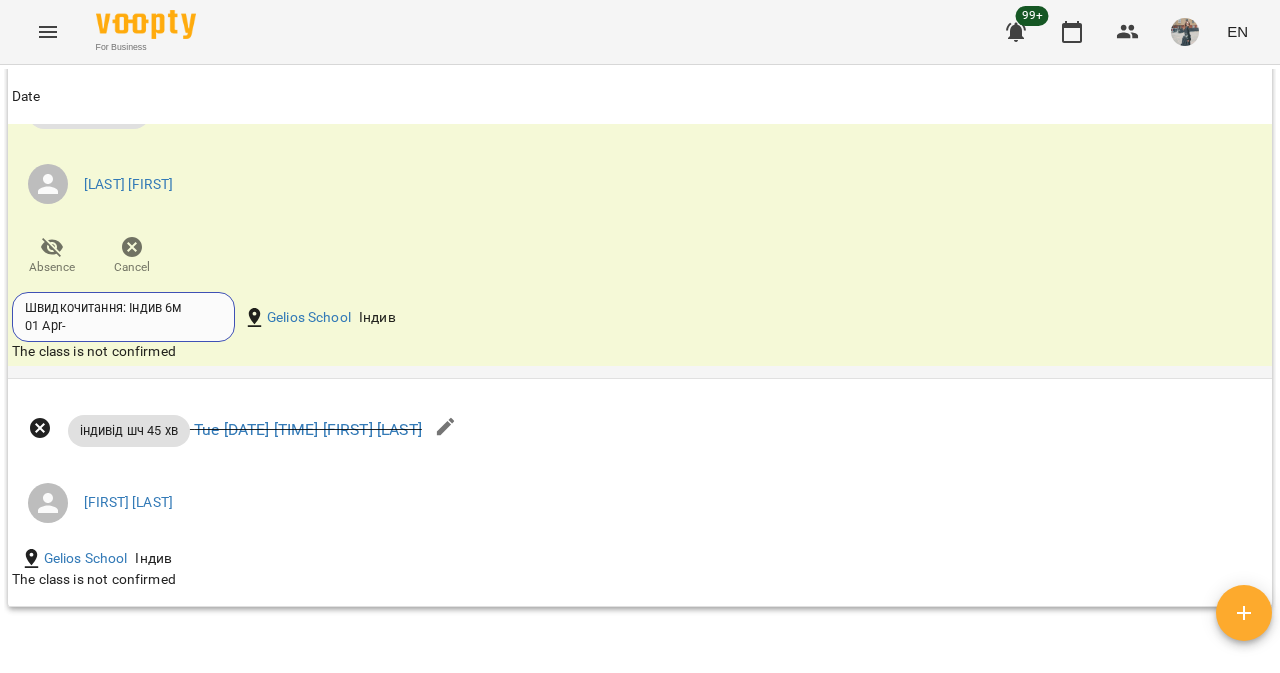scroll, scrollTop: 3051, scrollLeft: 0, axis: vertical 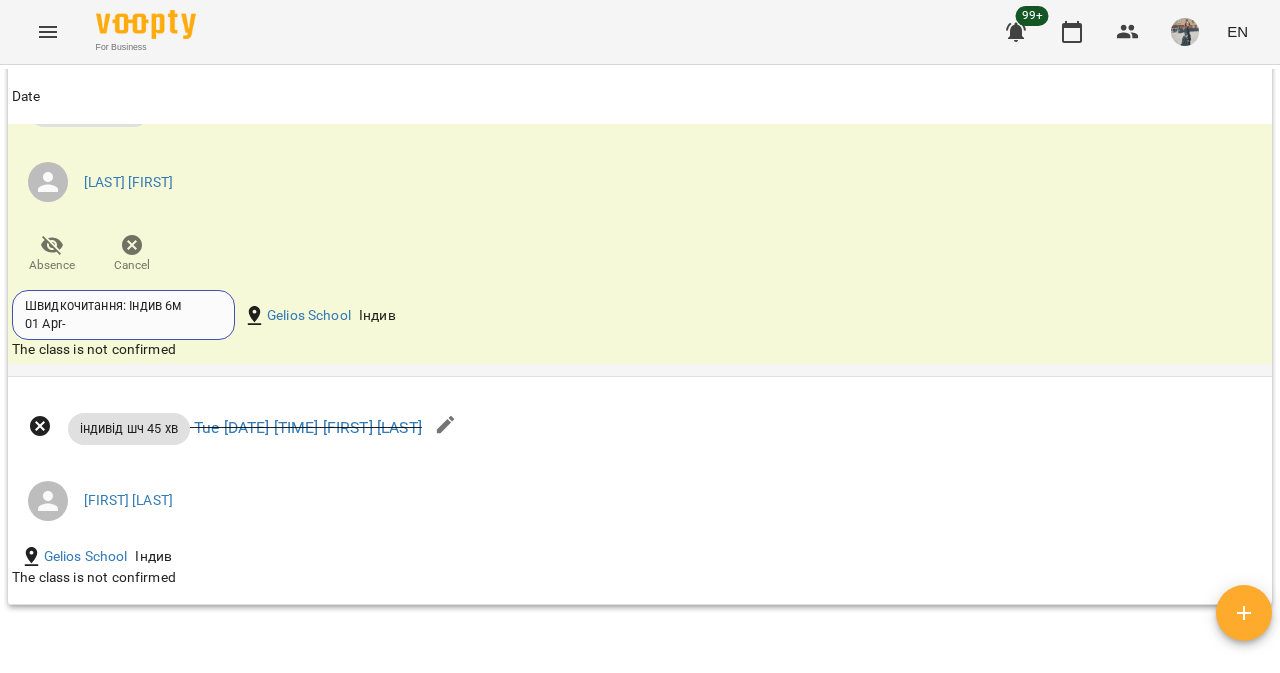 click 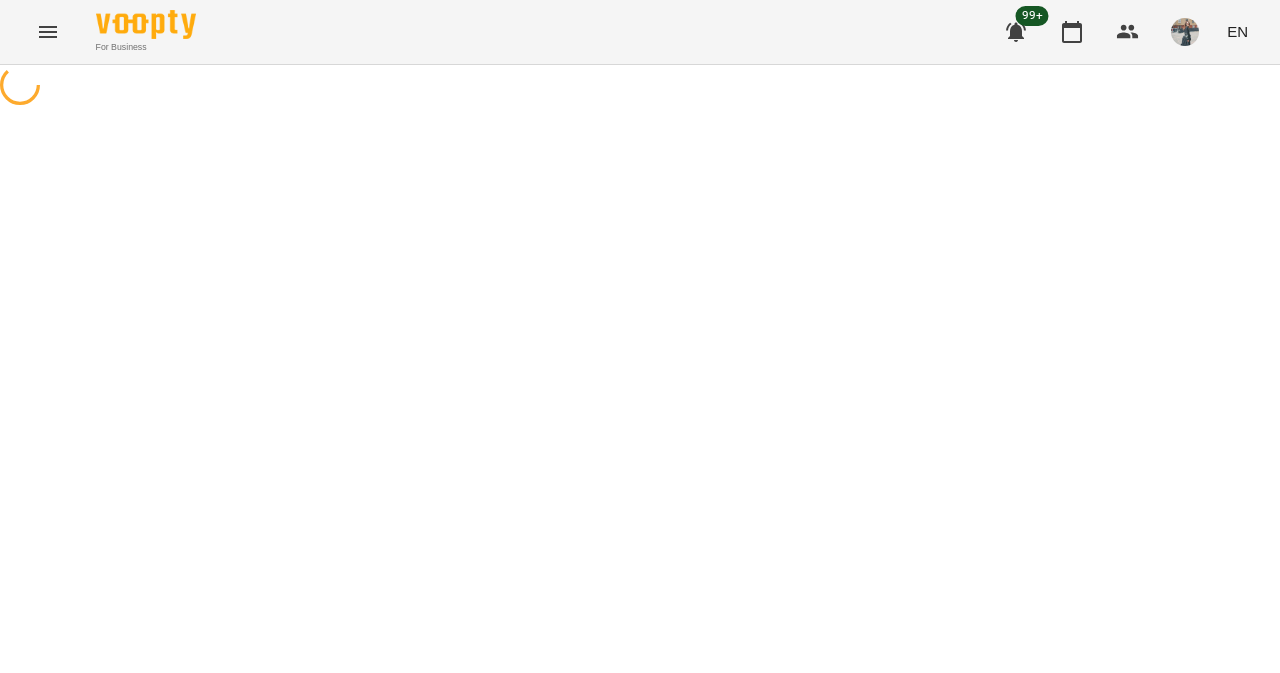 select on "**********" 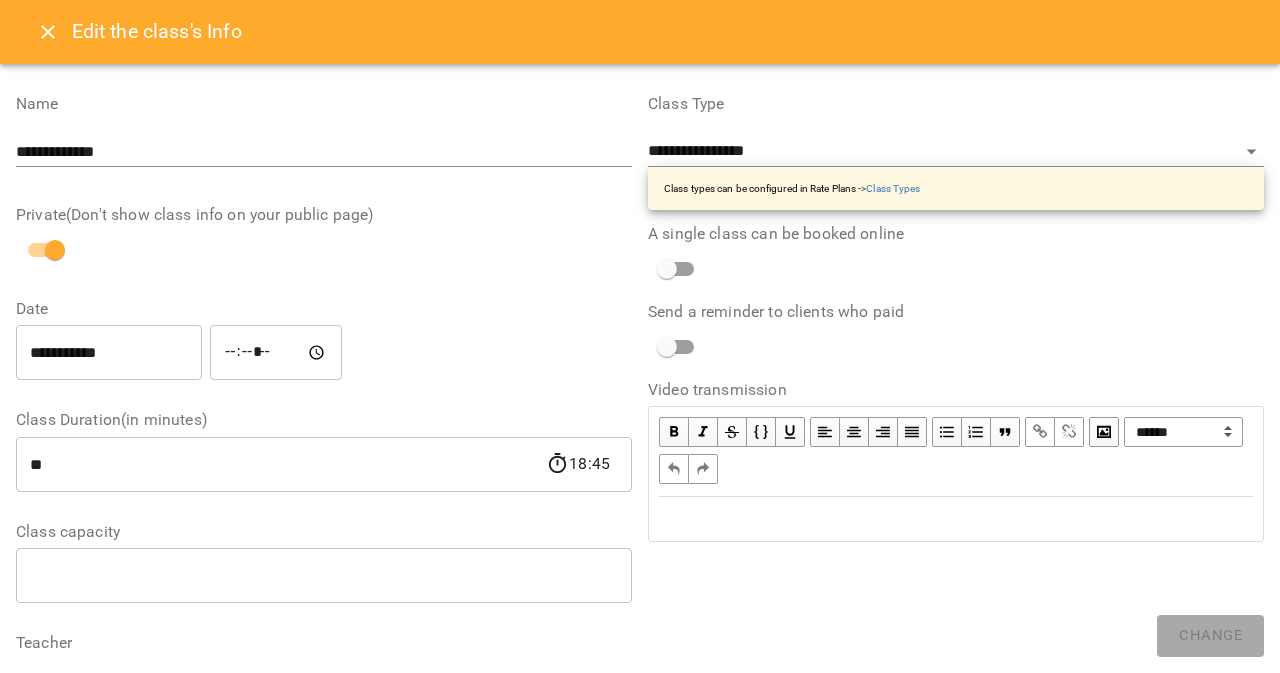 click on "**********" at bounding box center (109, 353) 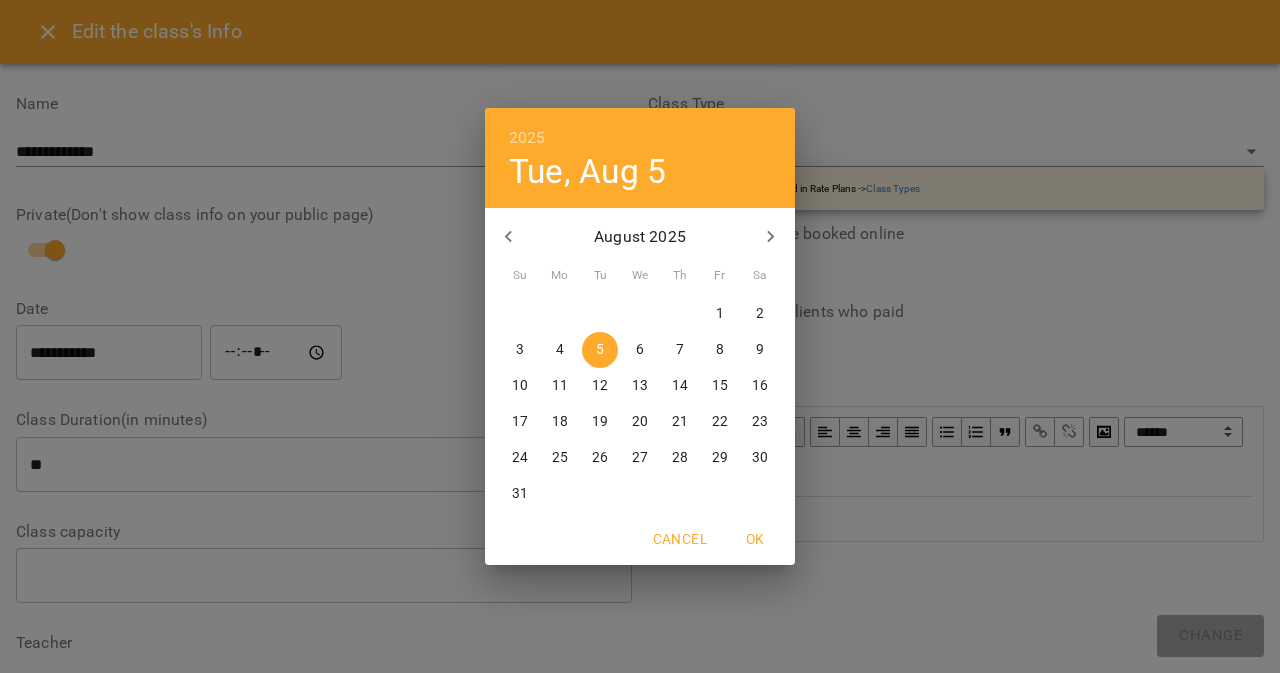 click on "[DATE] Tue, [DATE] [MONTH] [YEAR] Su Mo Tu We Th Fr Sa 27 28 29 30 31 1 2 3 4 5 6 7 8 9 10 11 12 13 14 15 16 17 18 19 20 21 22 23 24 25 26 27 28 29 30 31 1 2 3 4 5 6 Cancel OK" at bounding box center (640, 336) 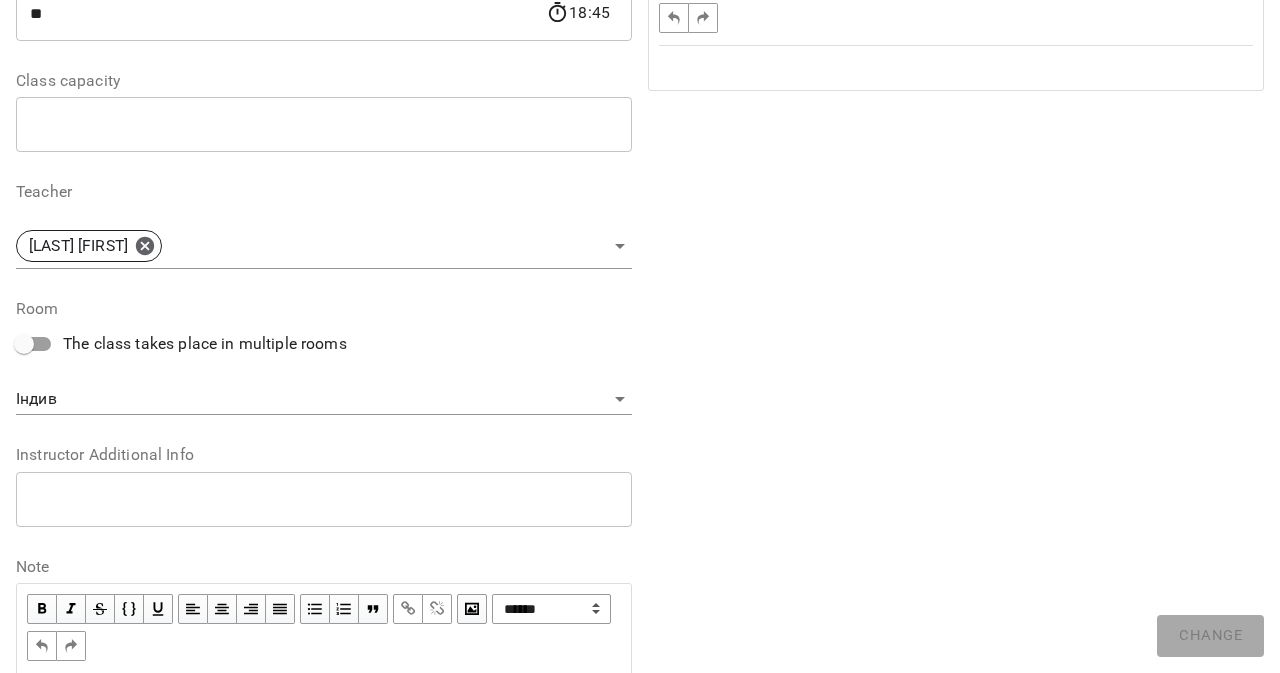 scroll, scrollTop: 452, scrollLeft: 0, axis: vertical 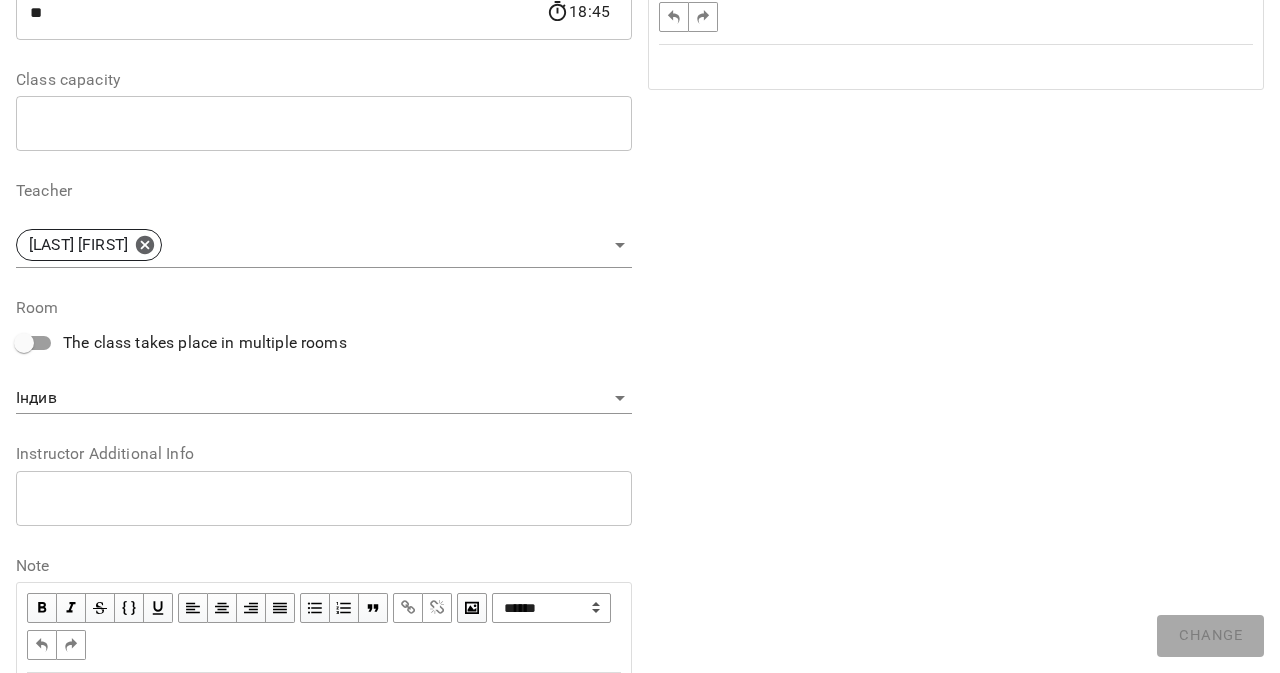 click on "**********" at bounding box center (640, 482) 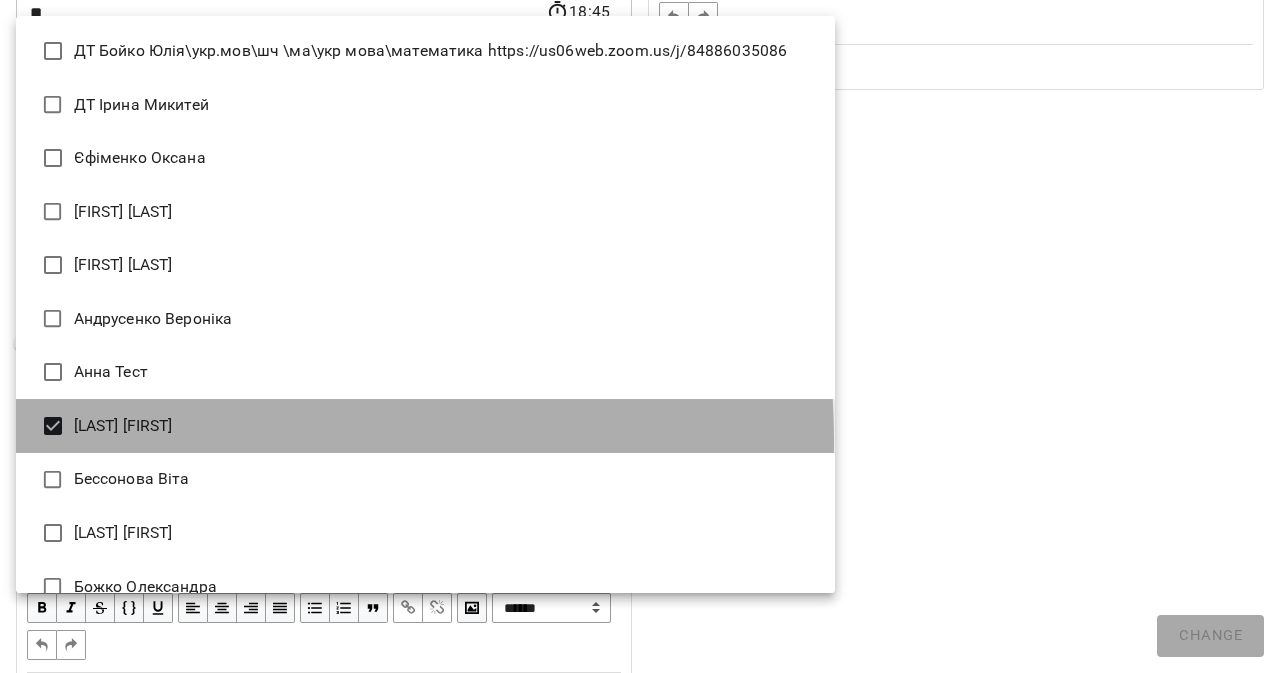 click on "[LAST] [FIRST]" at bounding box center (425, 426) 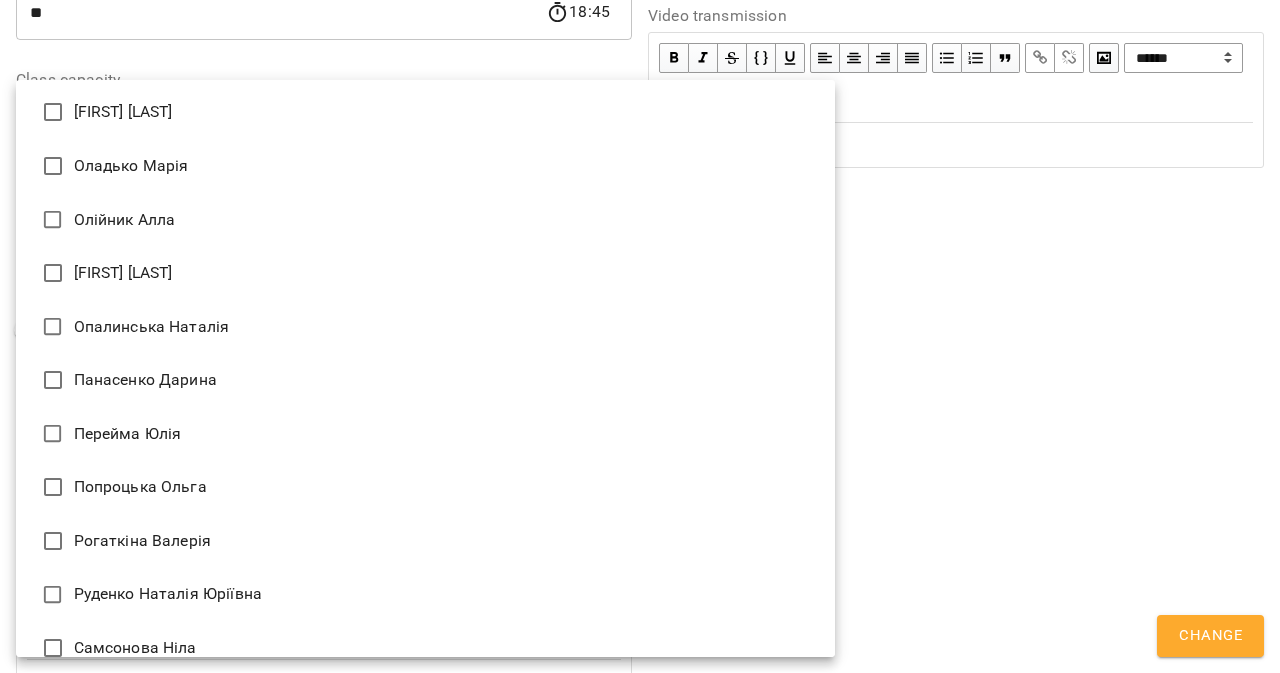 scroll, scrollTop: 2521, scrollLeft: 0, axis: vertical 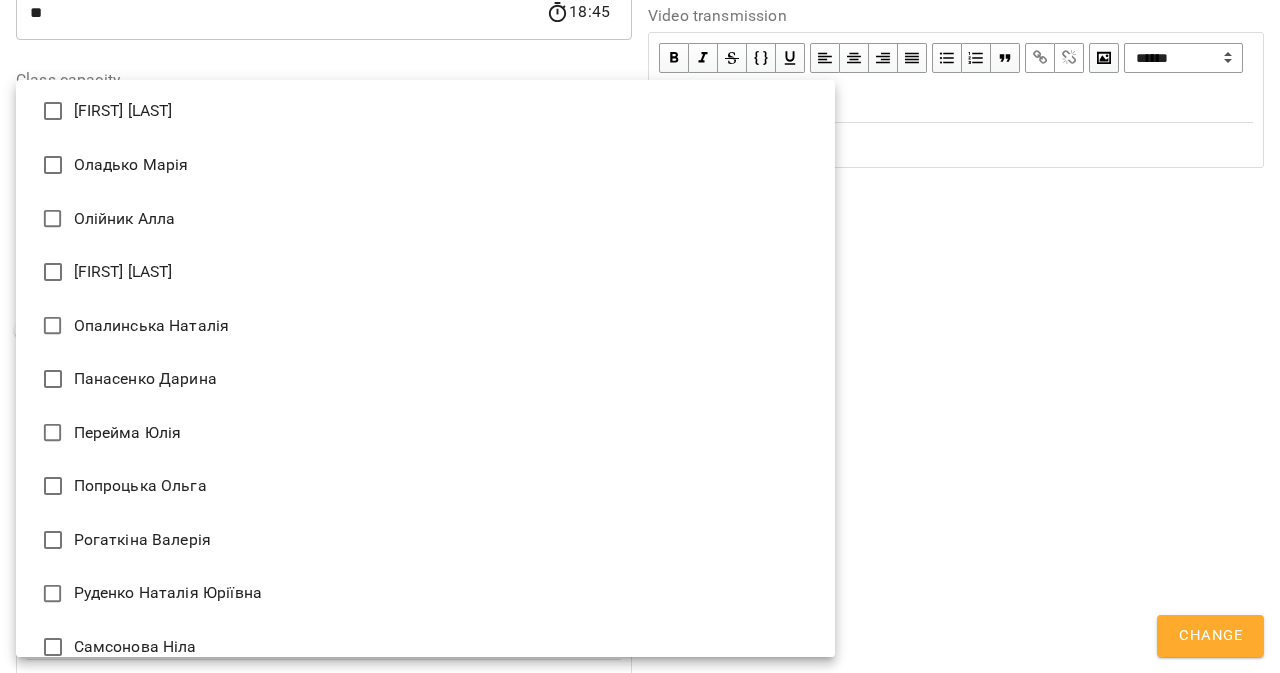 click on "[FIRST] [LAST]" at bounding box center (425, 272) 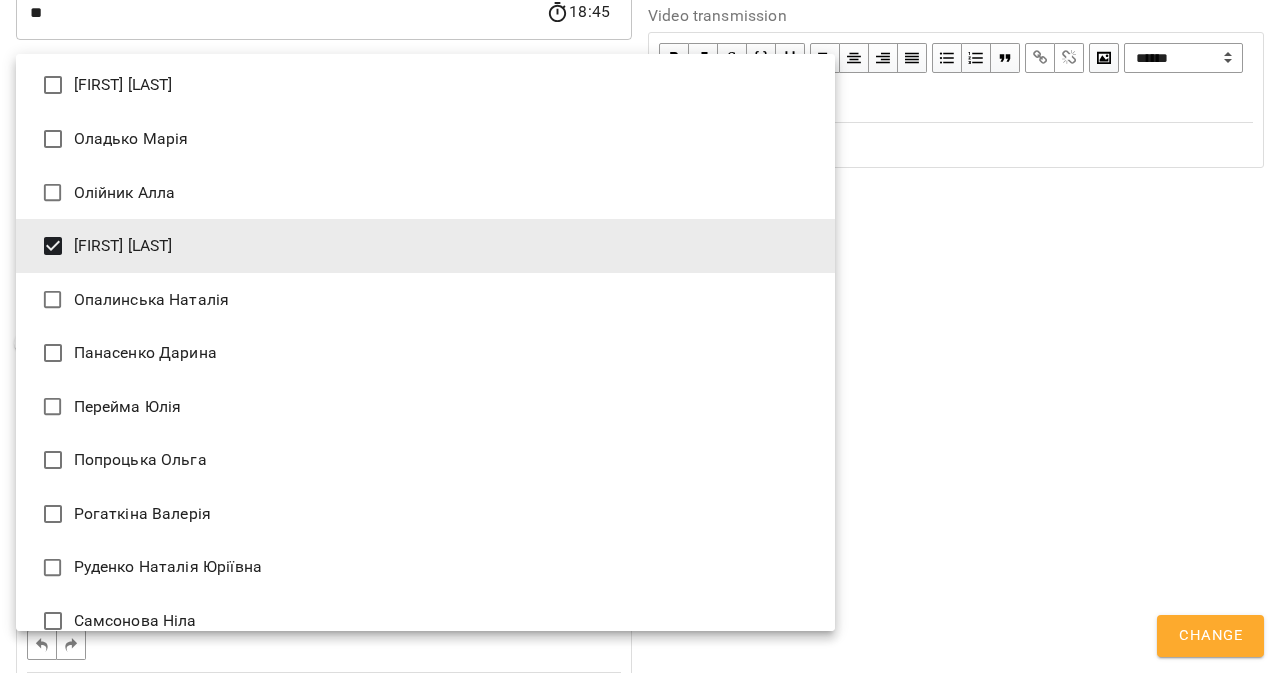 click at bounding box center (640, 336) 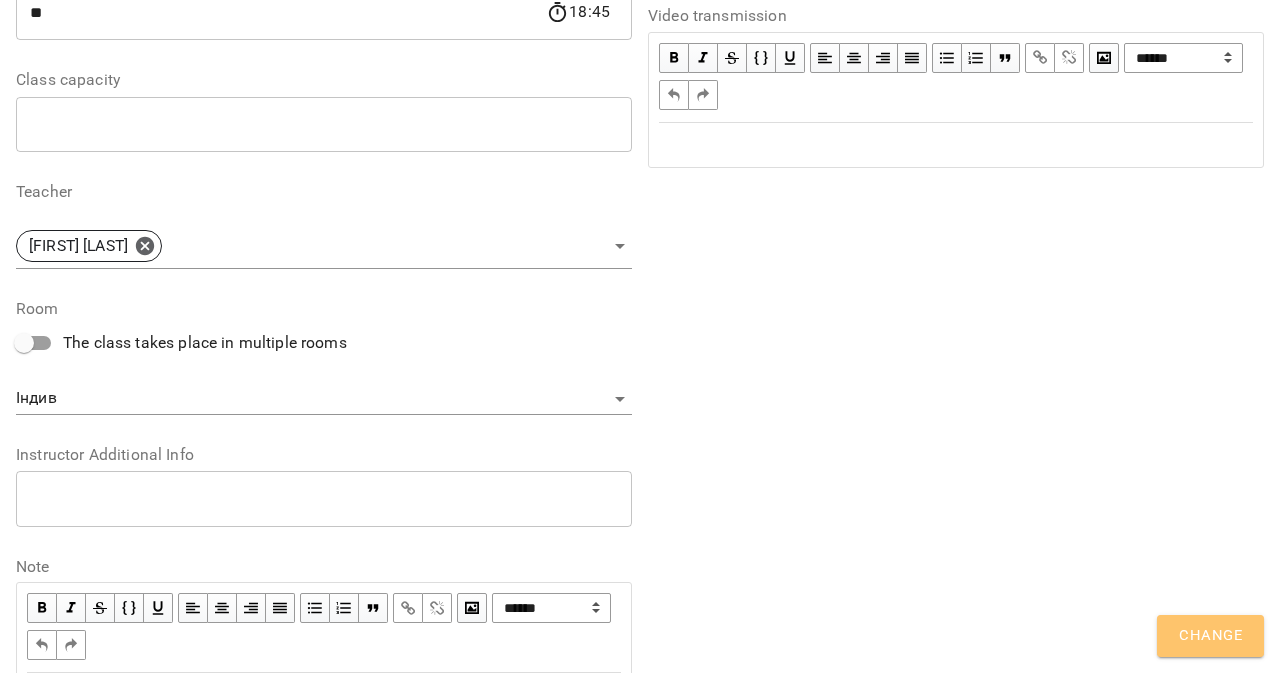 click on "Change" at bounding box center (1210, 636) 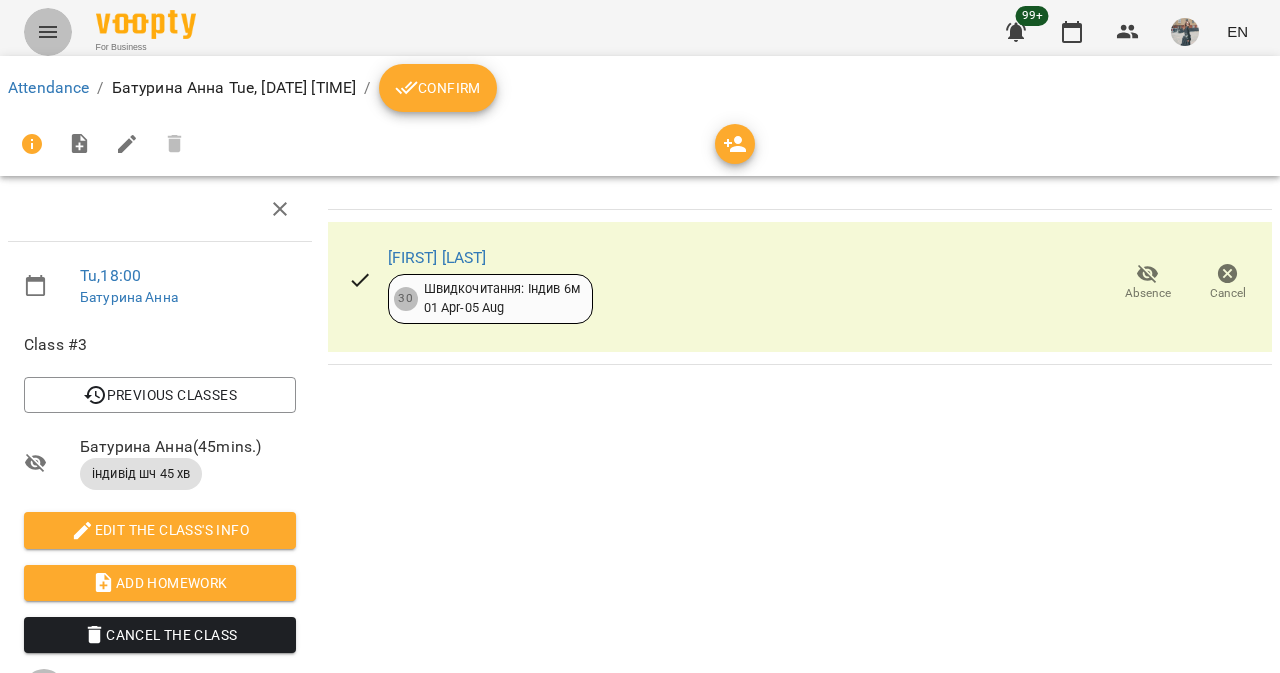 click at bounding box center [48, 32] 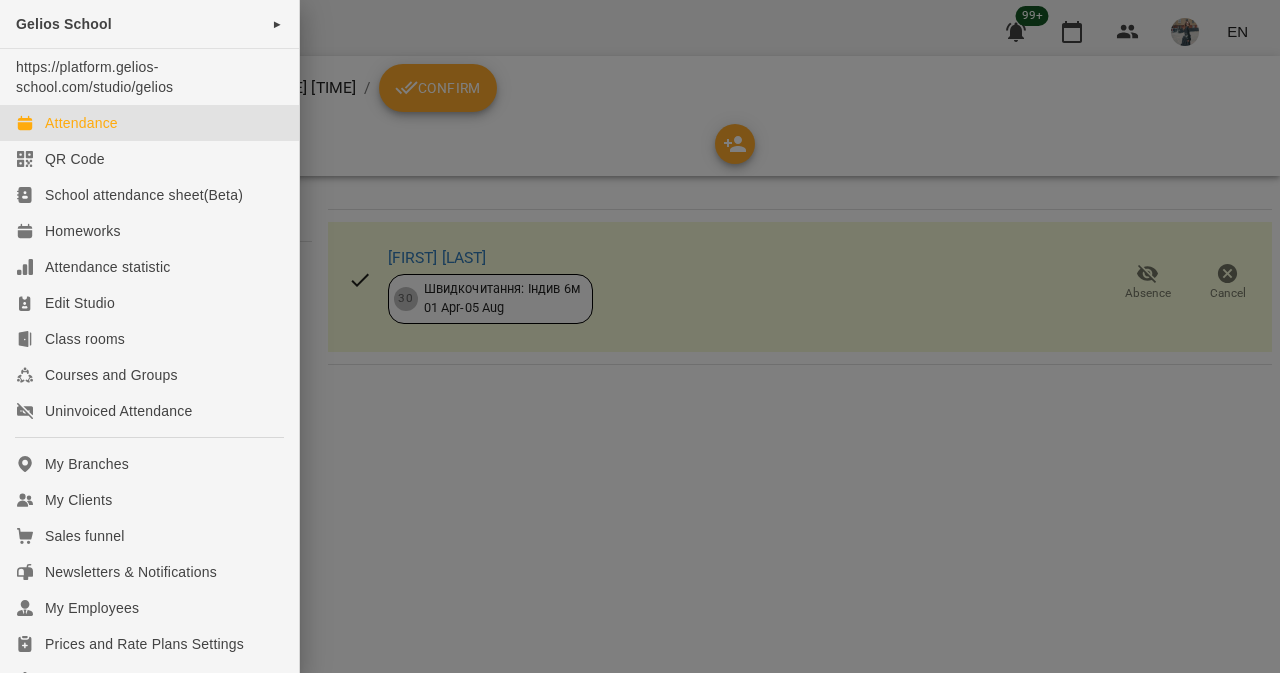 click on "Attendance" at bounding box center [81, 123] 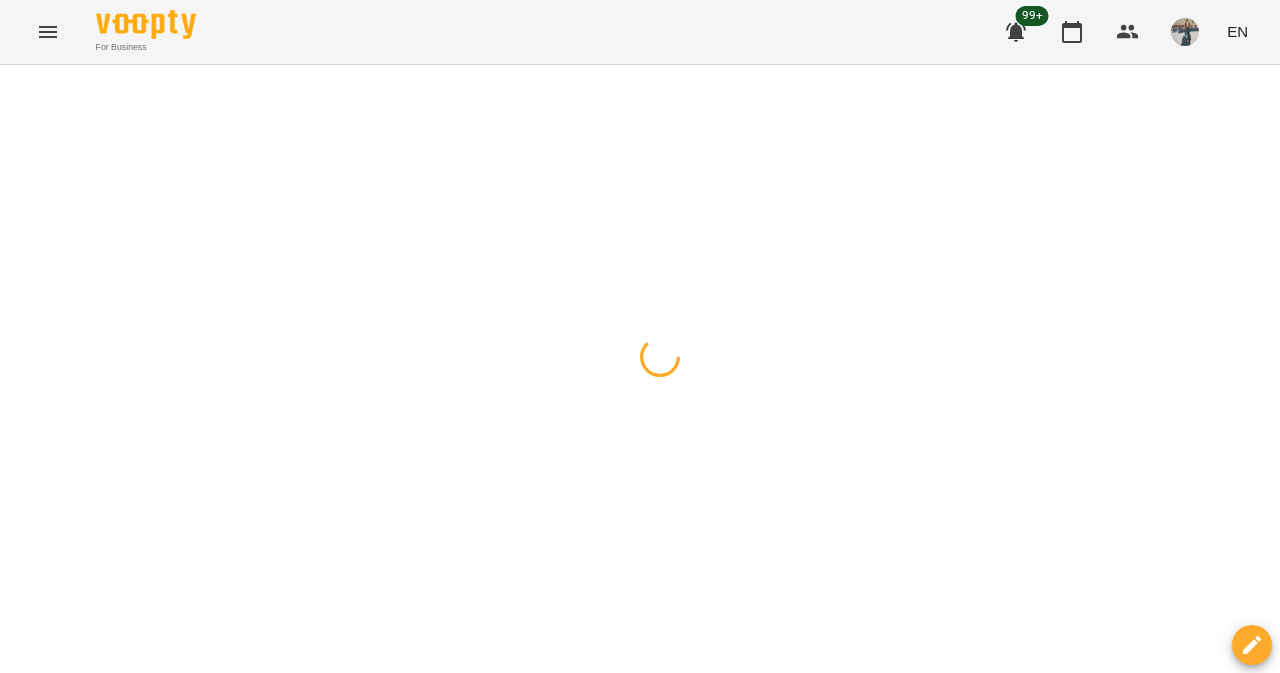 click 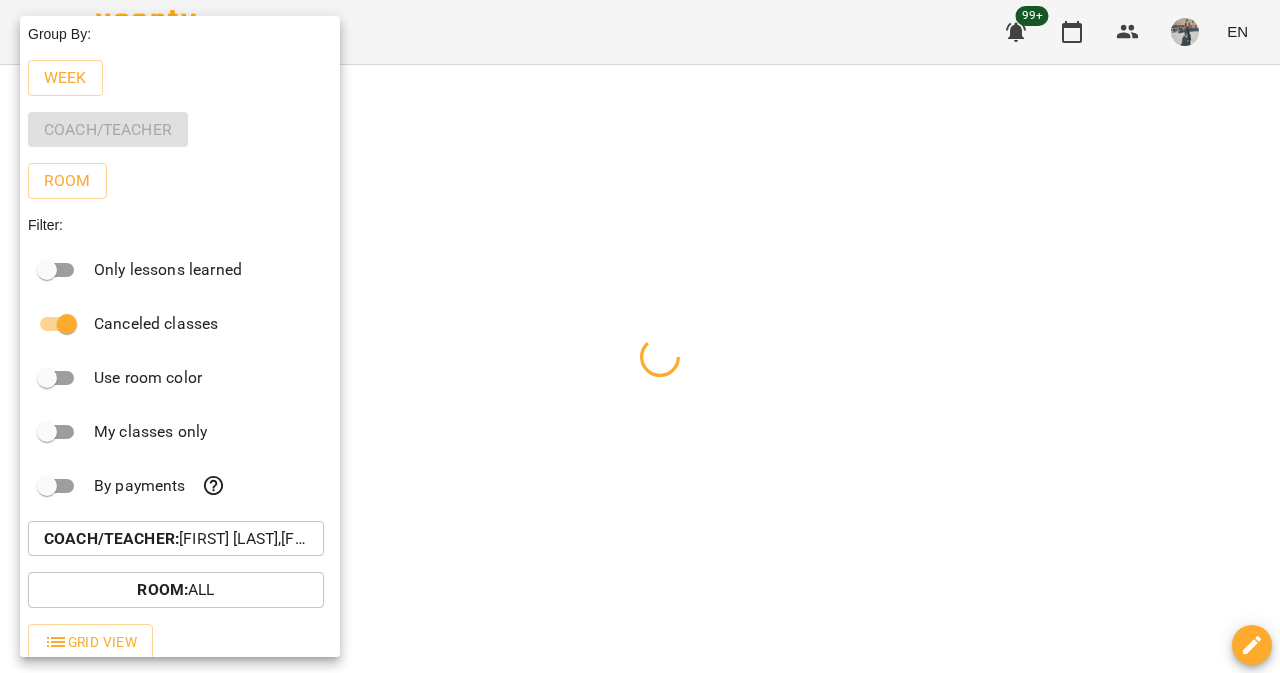 click on "Coach/Teacher : [FIRST] [LAST],[FIRST] [LAST],[FIRST] [LAST]" at bounding box center [176, 539] 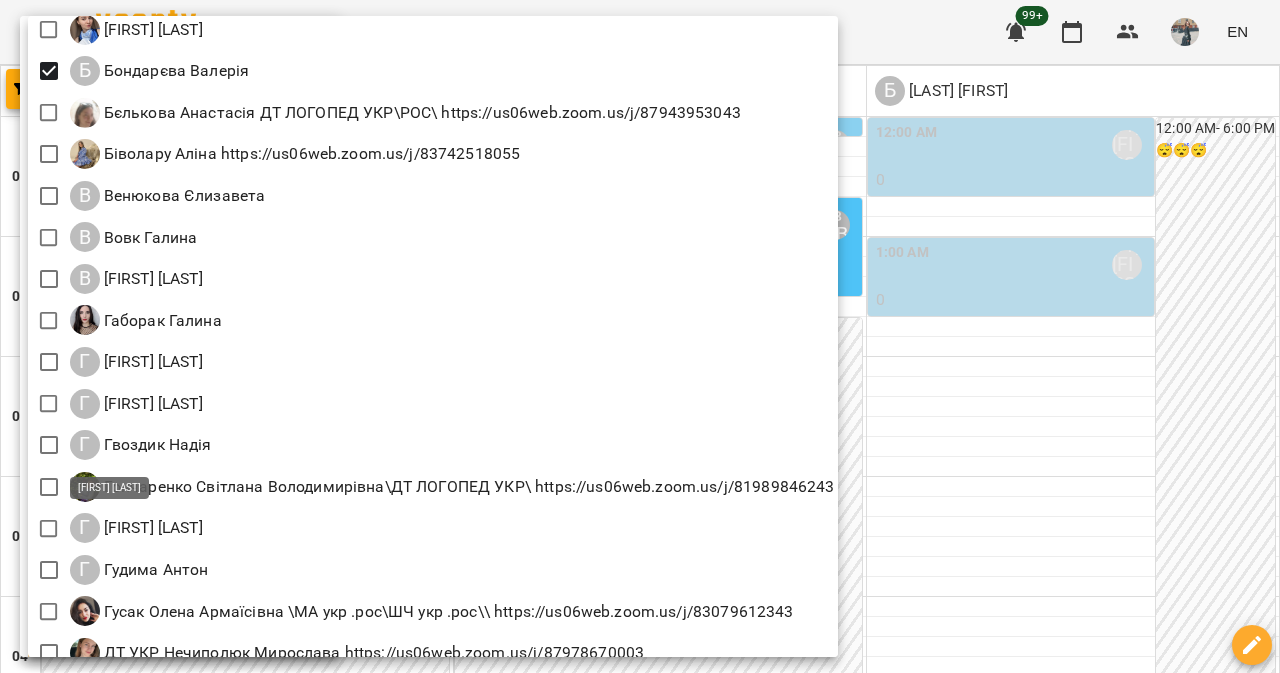 scroll, scrollTop: 553, scrollLeft: 0, axis: vertical 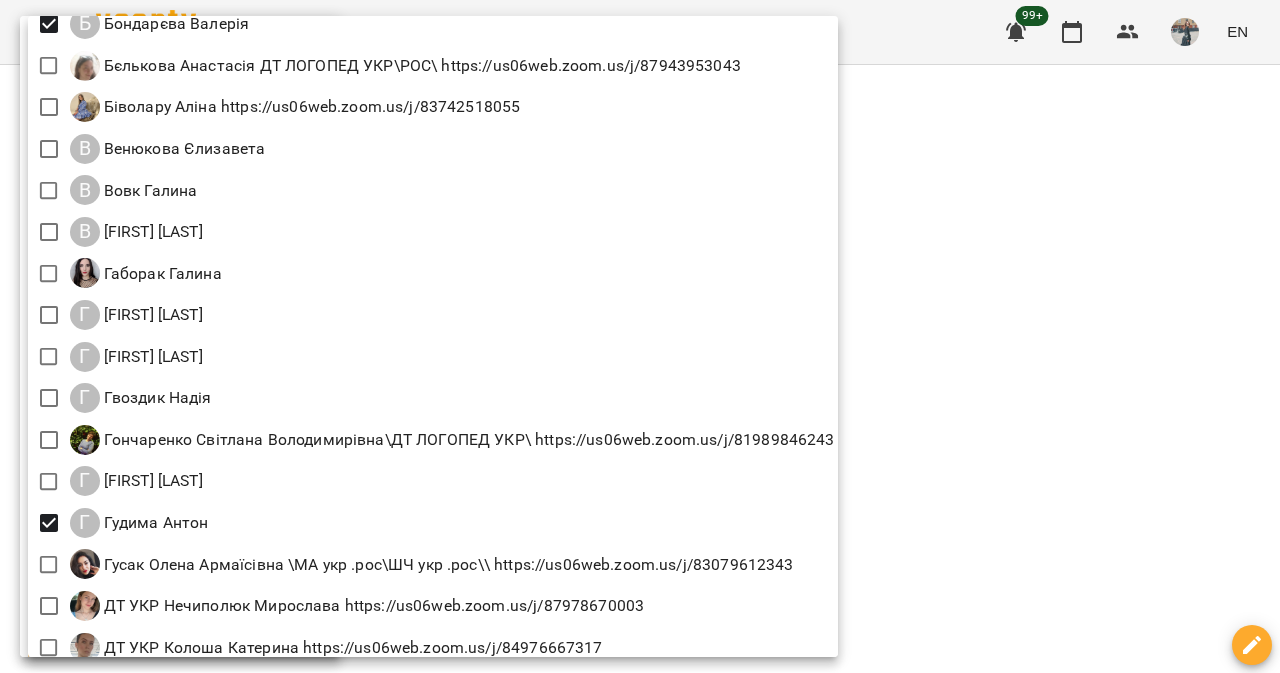 click at bounding box center [640, 336] 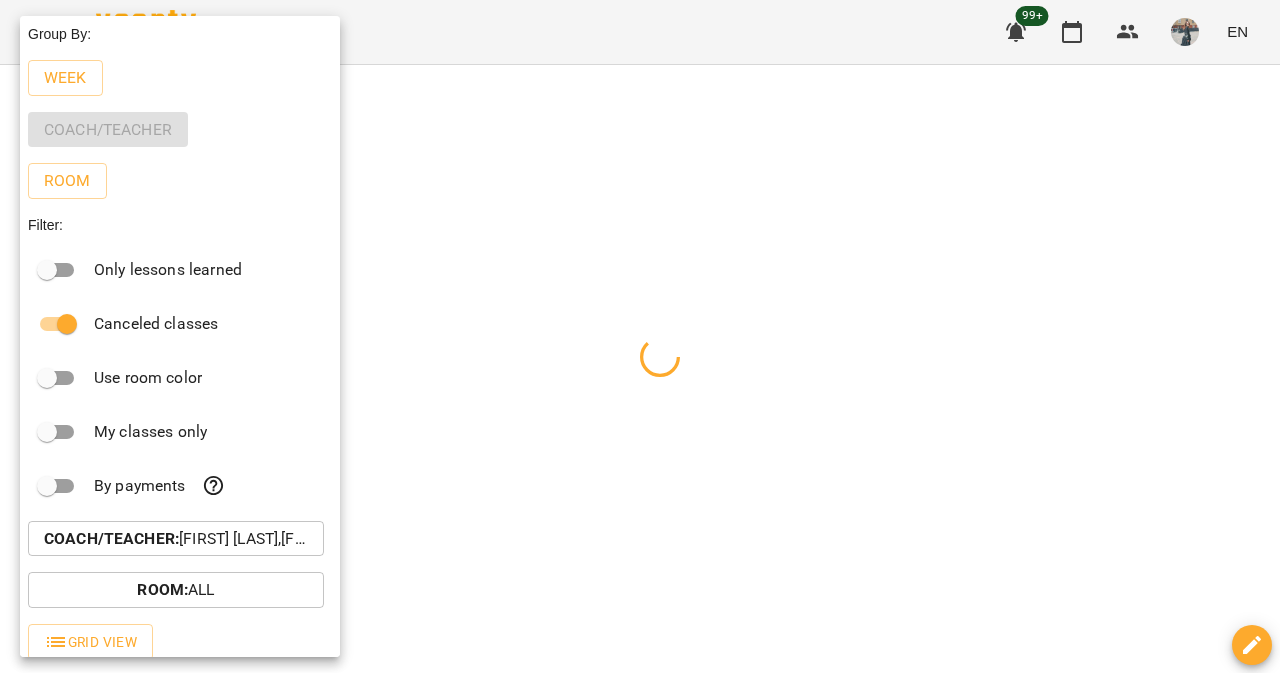 click at bounding box center [640, 336] 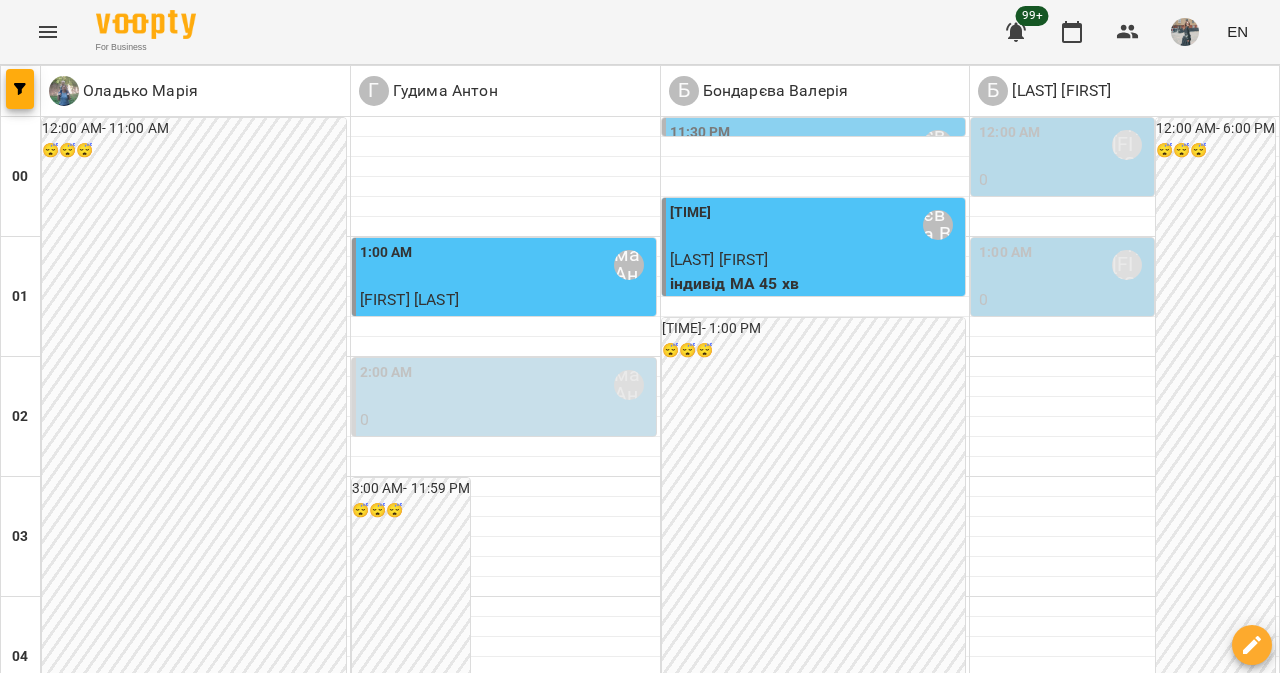 click on "**********" at bounding box center [640, 3088] 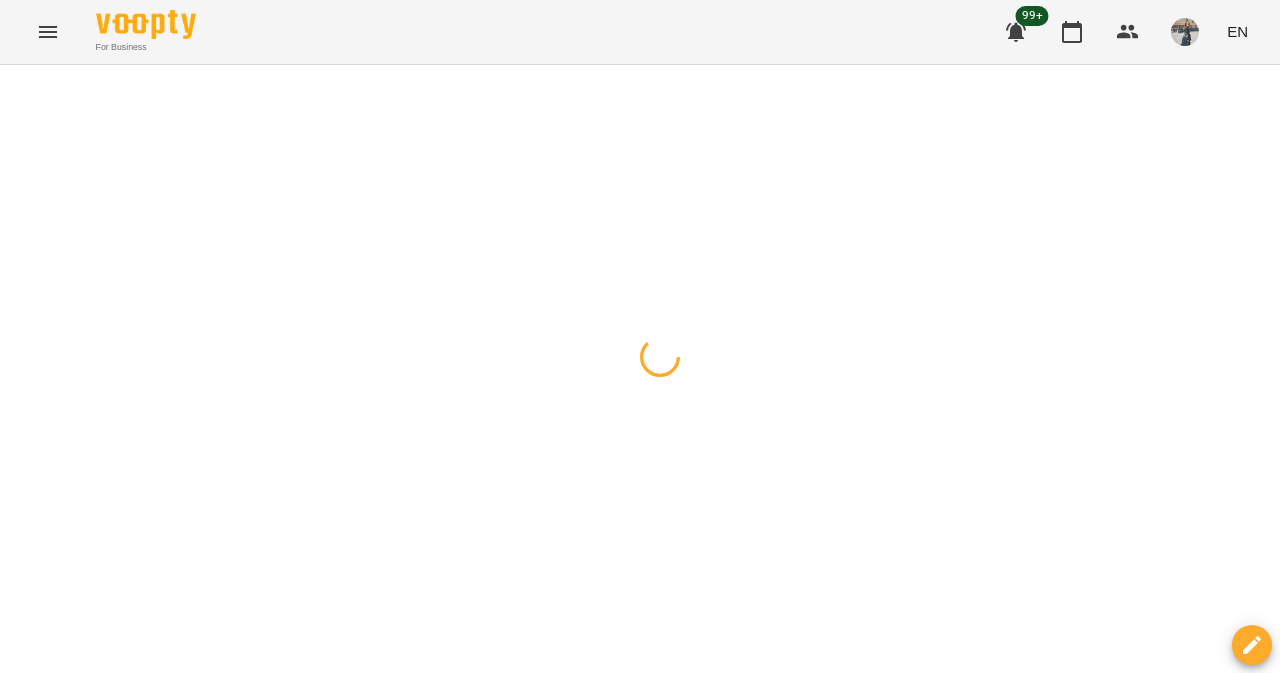 click at bounding box center [640, 65] 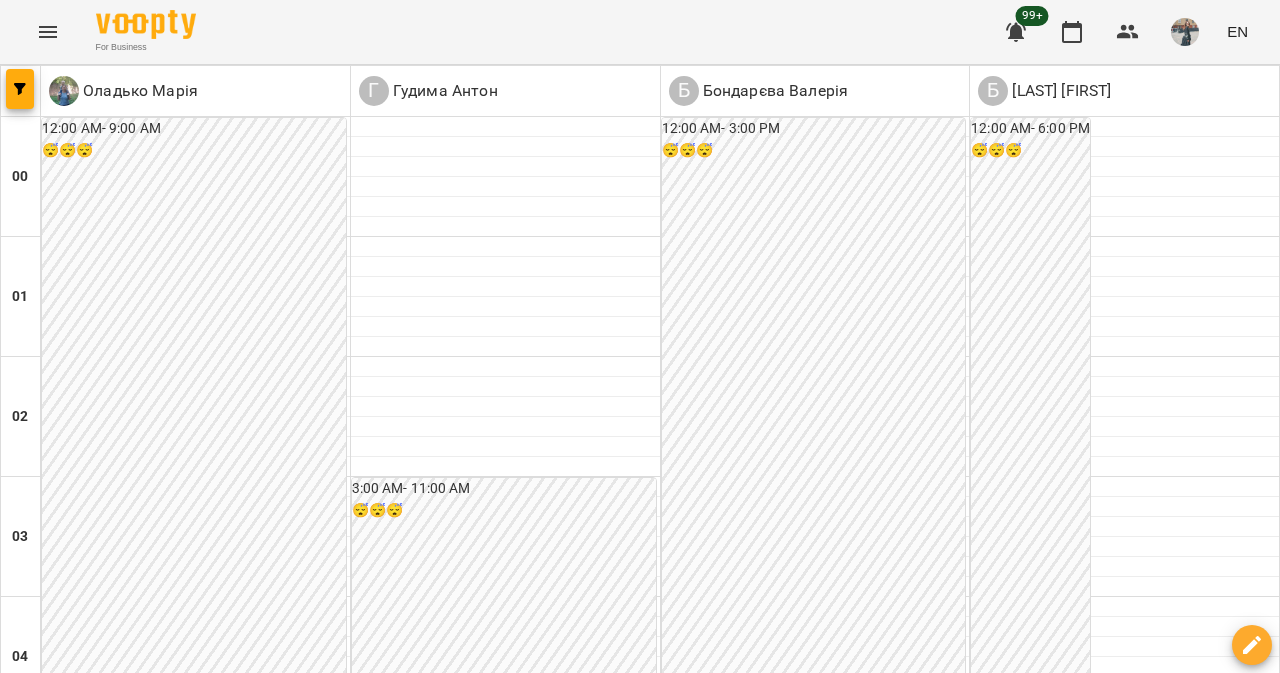 click at bounding box center (739, 3088) 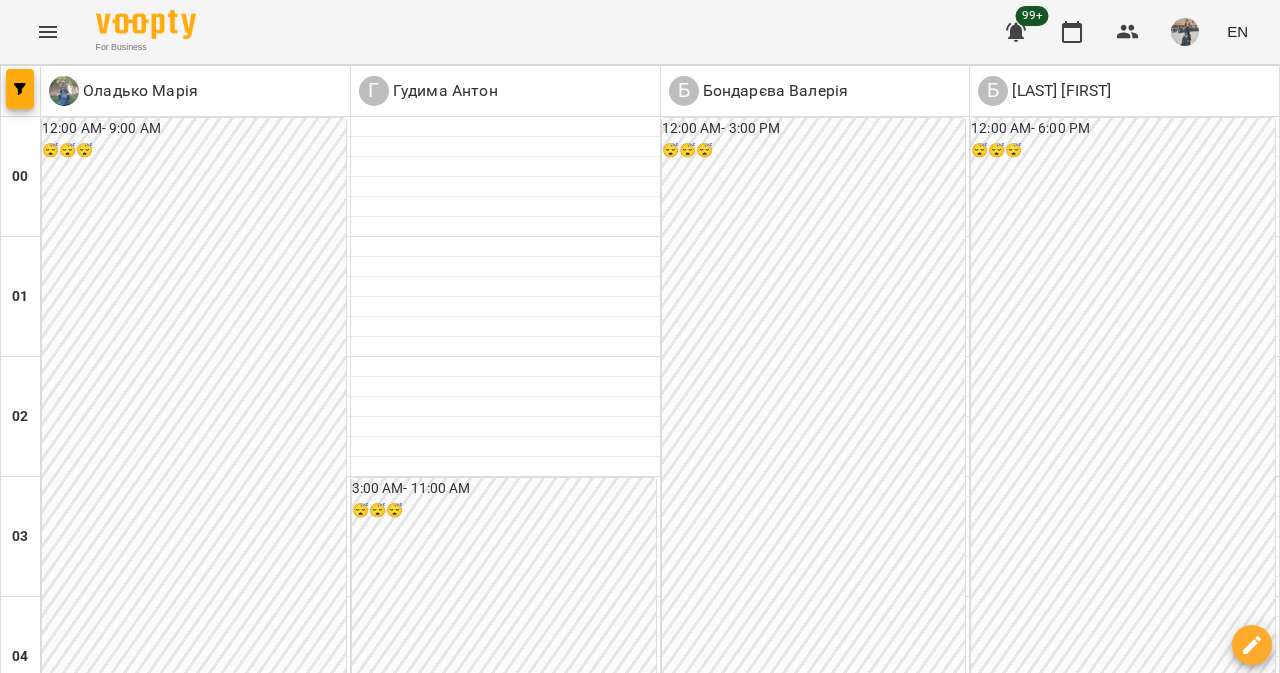 scroll, scrollTop: 854, scrollLeft: 0, axis: vertical 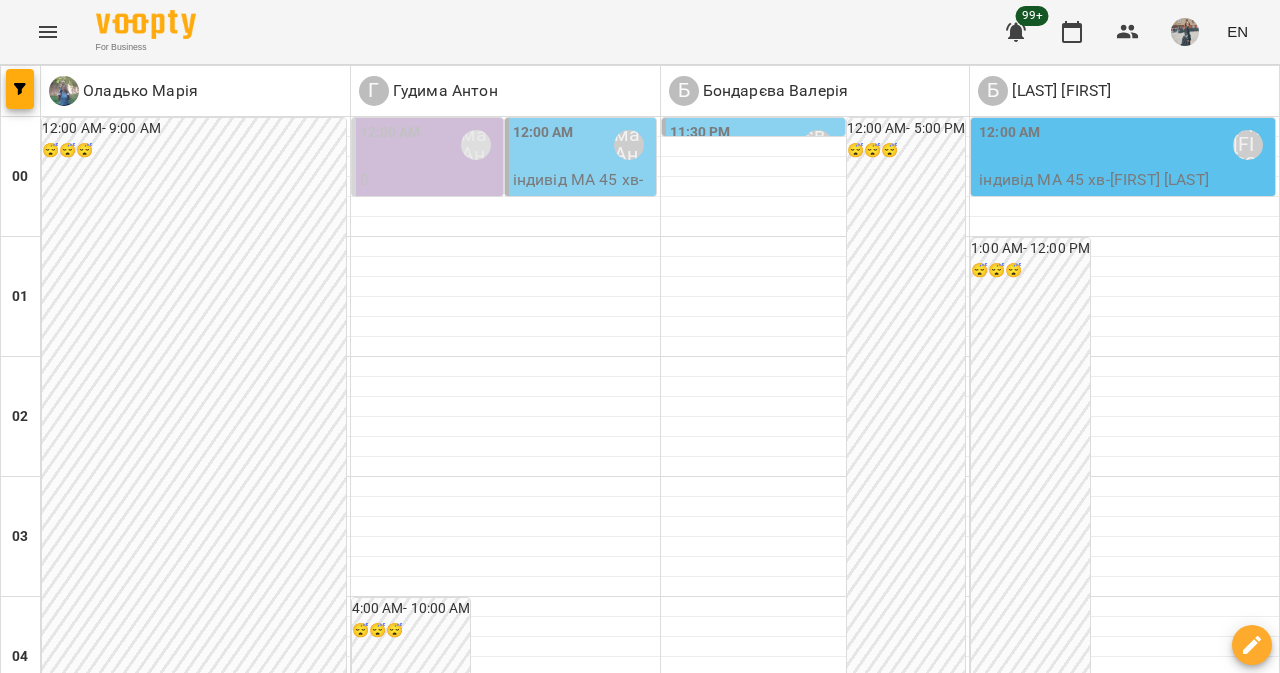 click on "[TIME] [LAST] [FIRST]" at bounding box center (506, 1705) 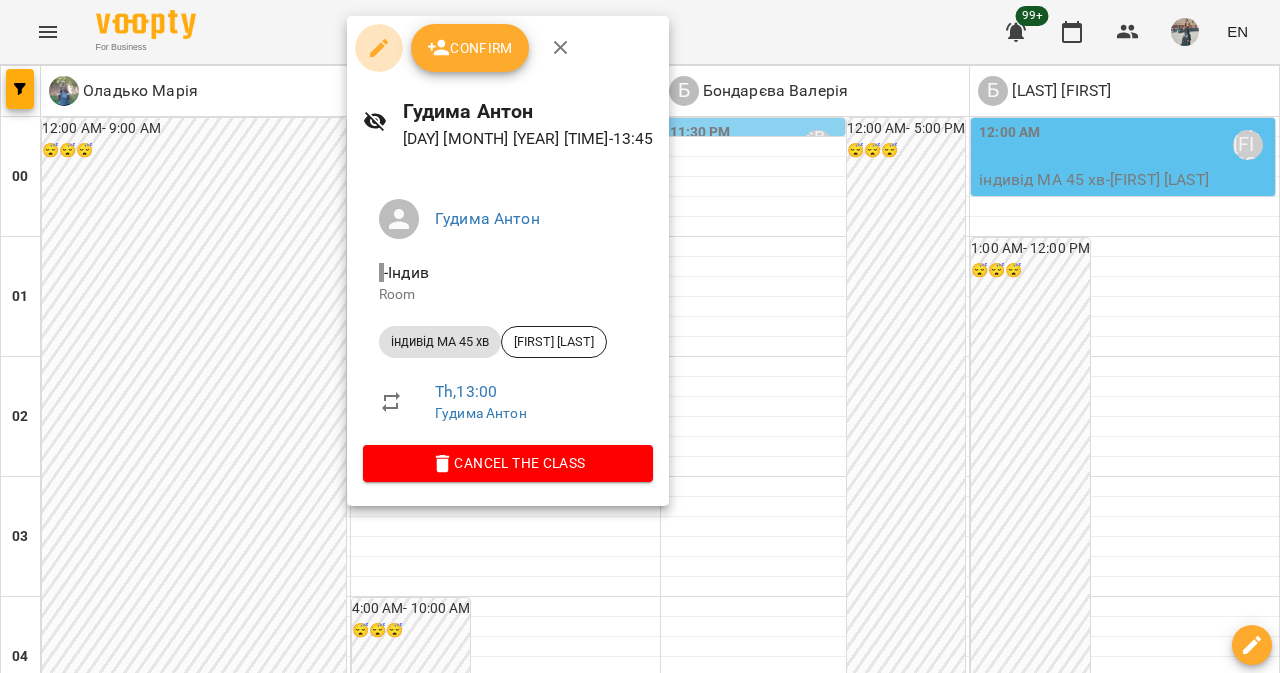click at bounding box center (379, 48) 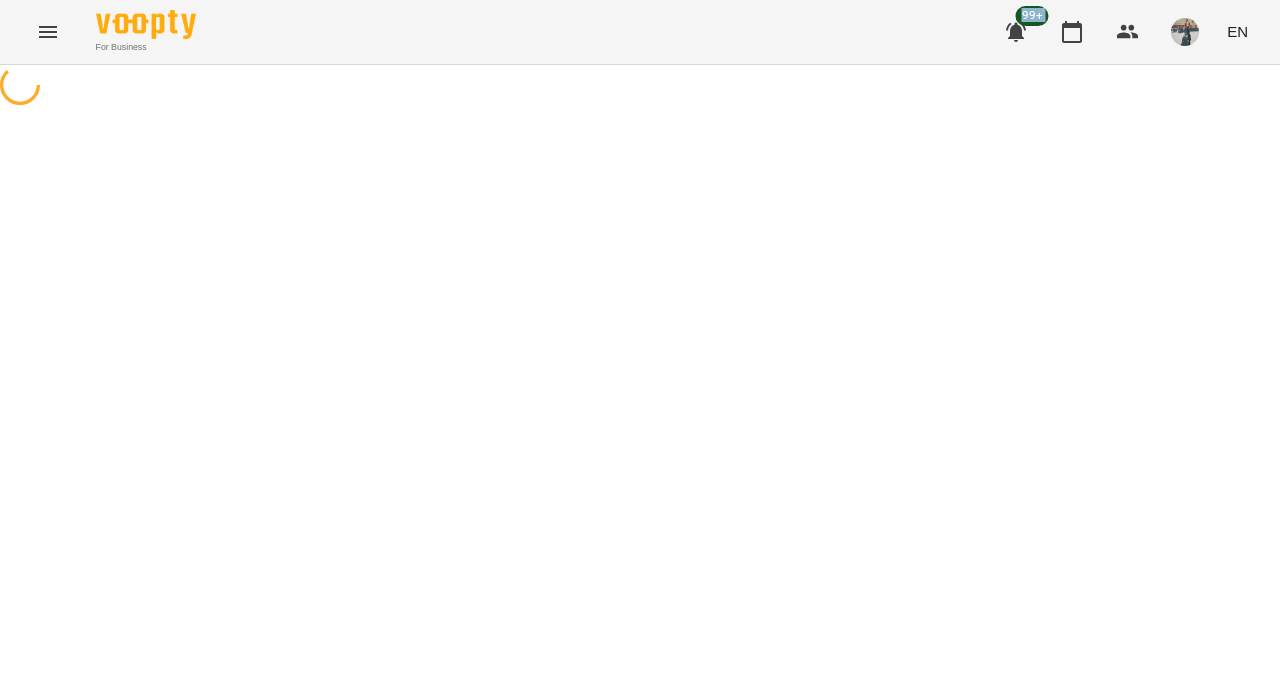 drag, startPoint x: 379, startPoint y: 56, endPoint x: 354, endPoint y: 153, distance: 100.16985 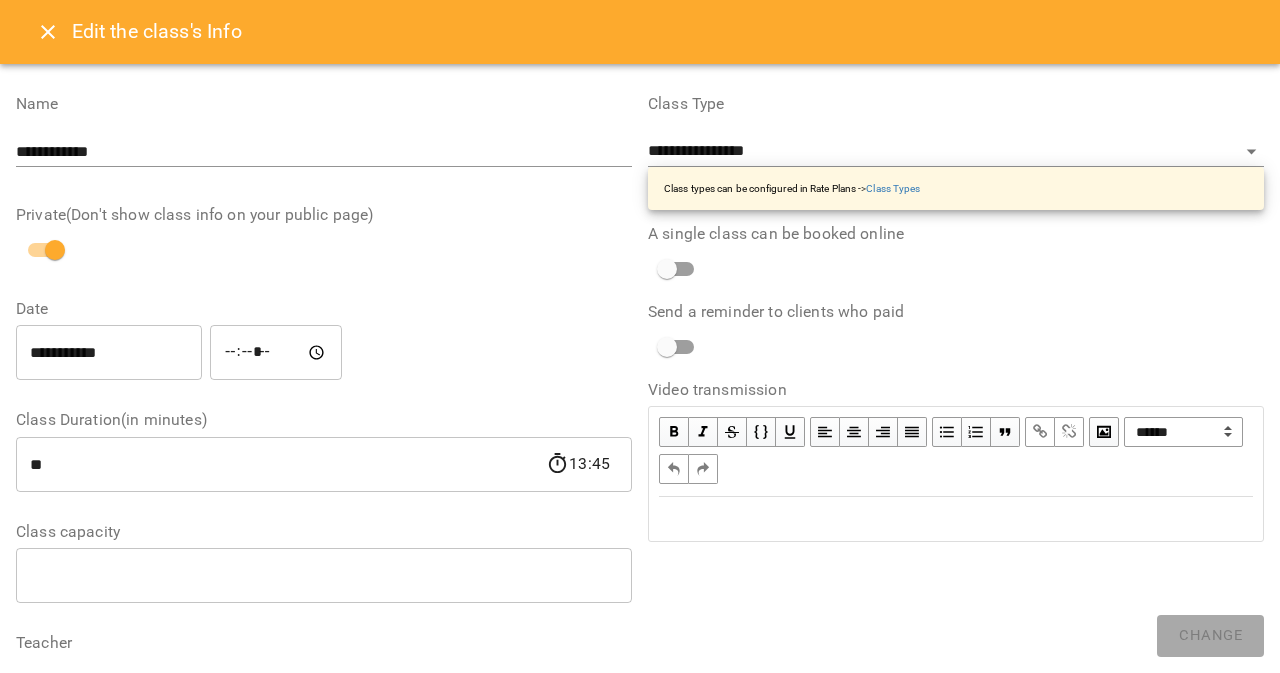 click on "**********" at bounding box center [109, 353] 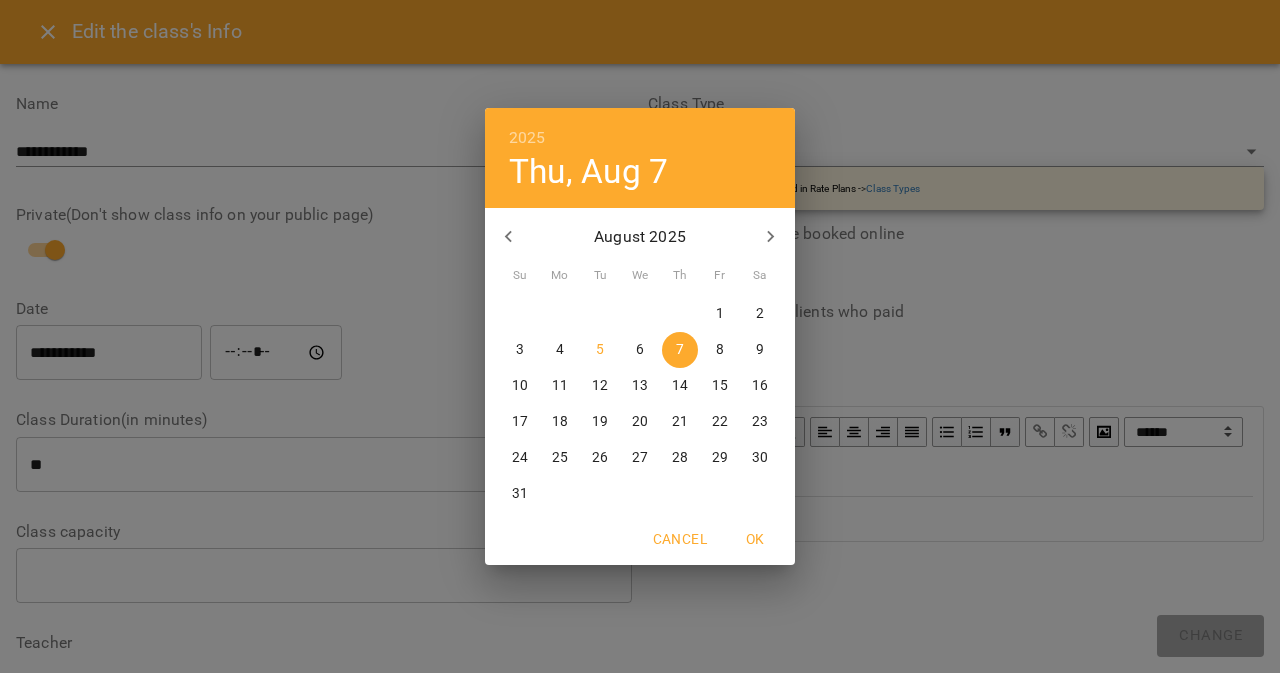 click on "6" at bounding box center [640, 350] 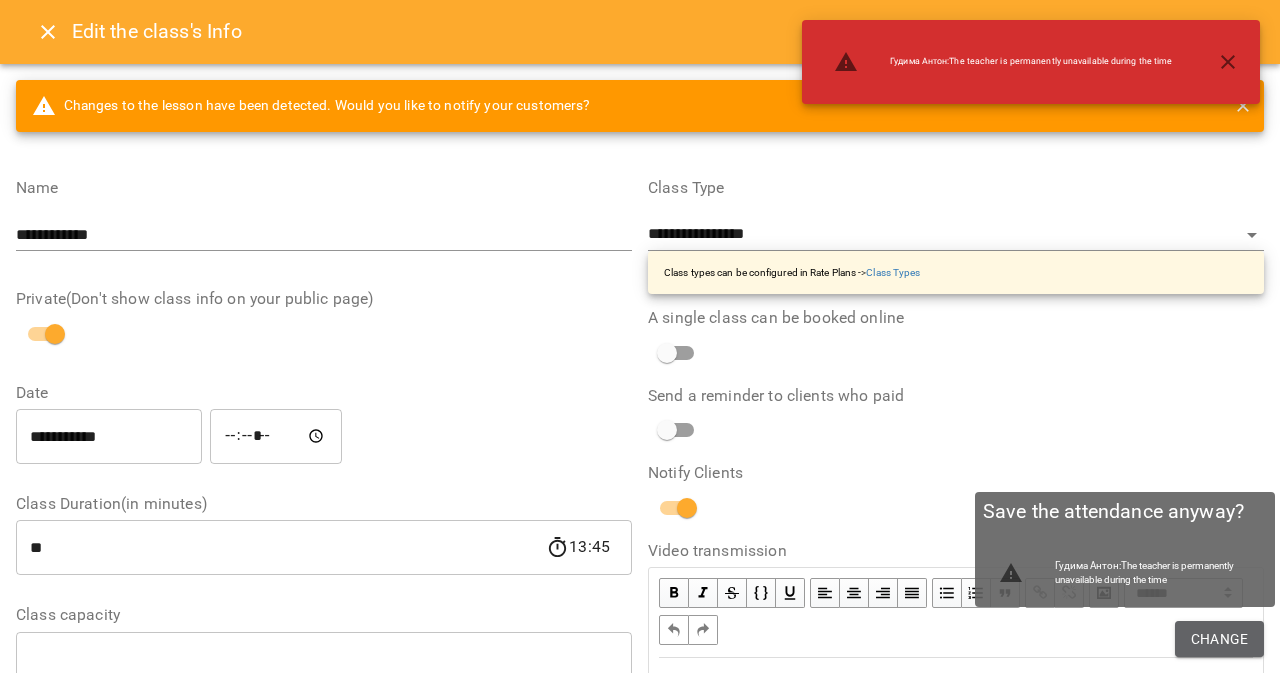 click on "Change" at bounding box center [1219, 639] 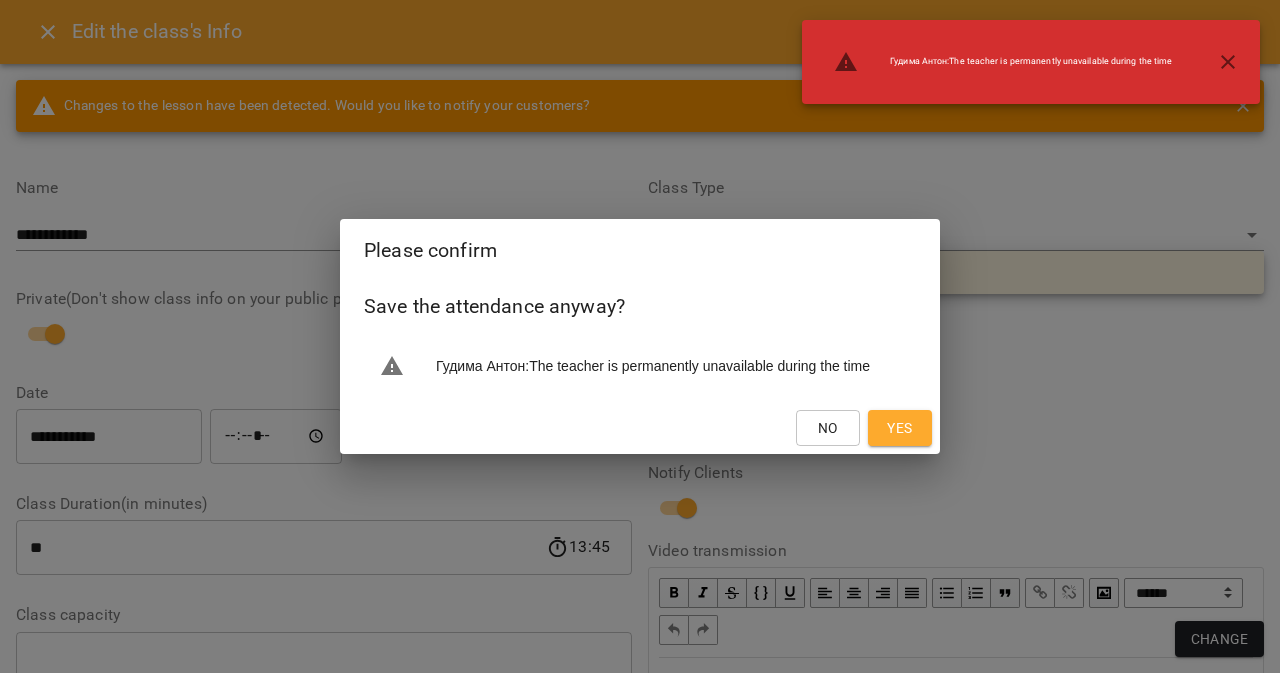 click on "Yes" at bounding box center [899, 428] 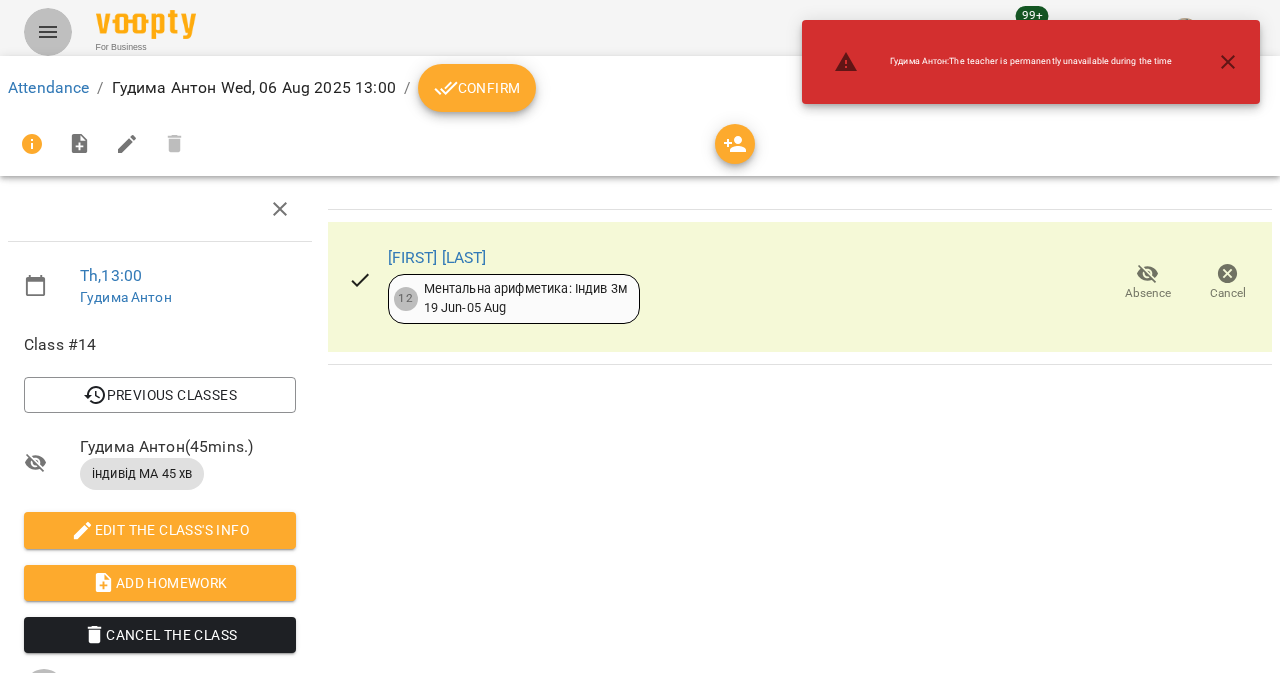 click 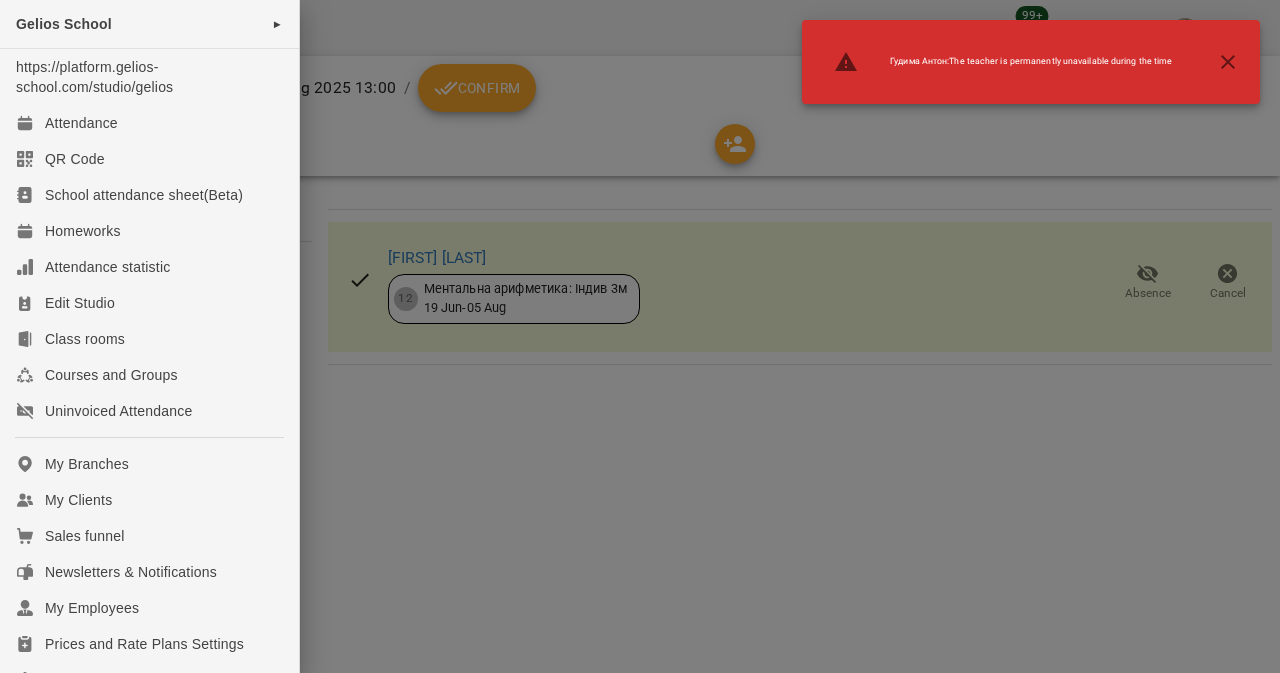 scroll, scrollTop: 88, scrollLeft: 0, axis: vertical 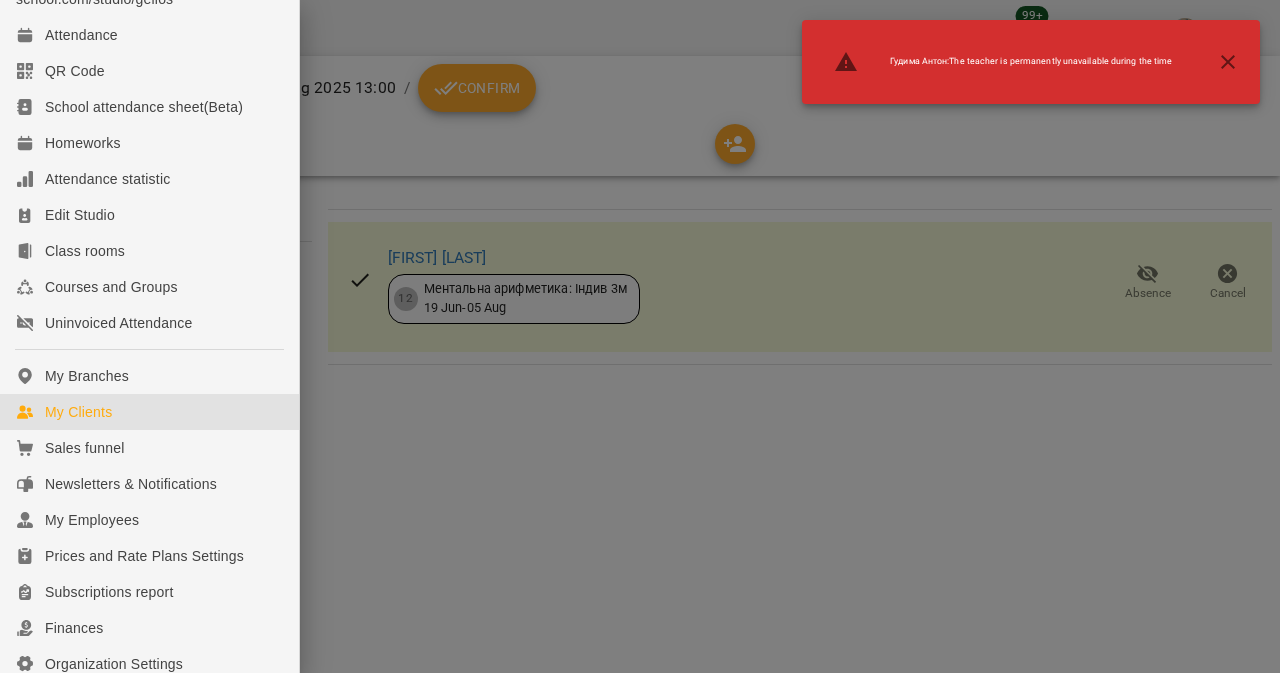 click on "My Clients" at bounding box center [149, 412] 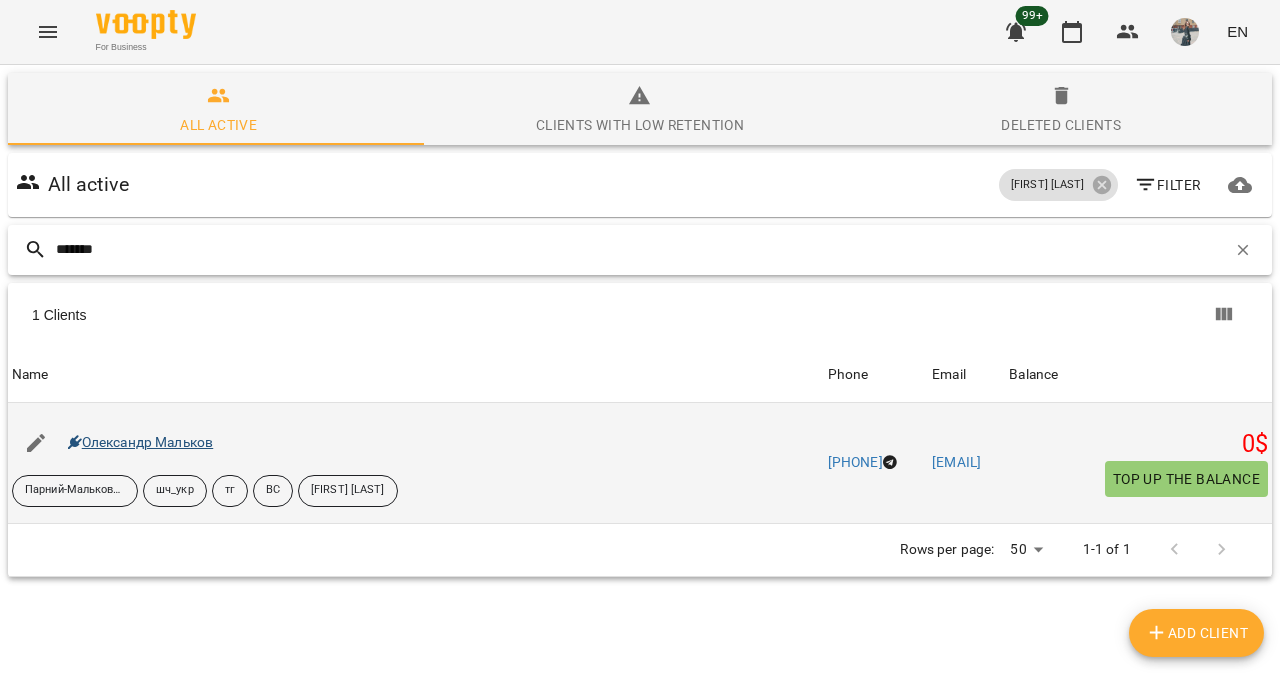 type on "*******" 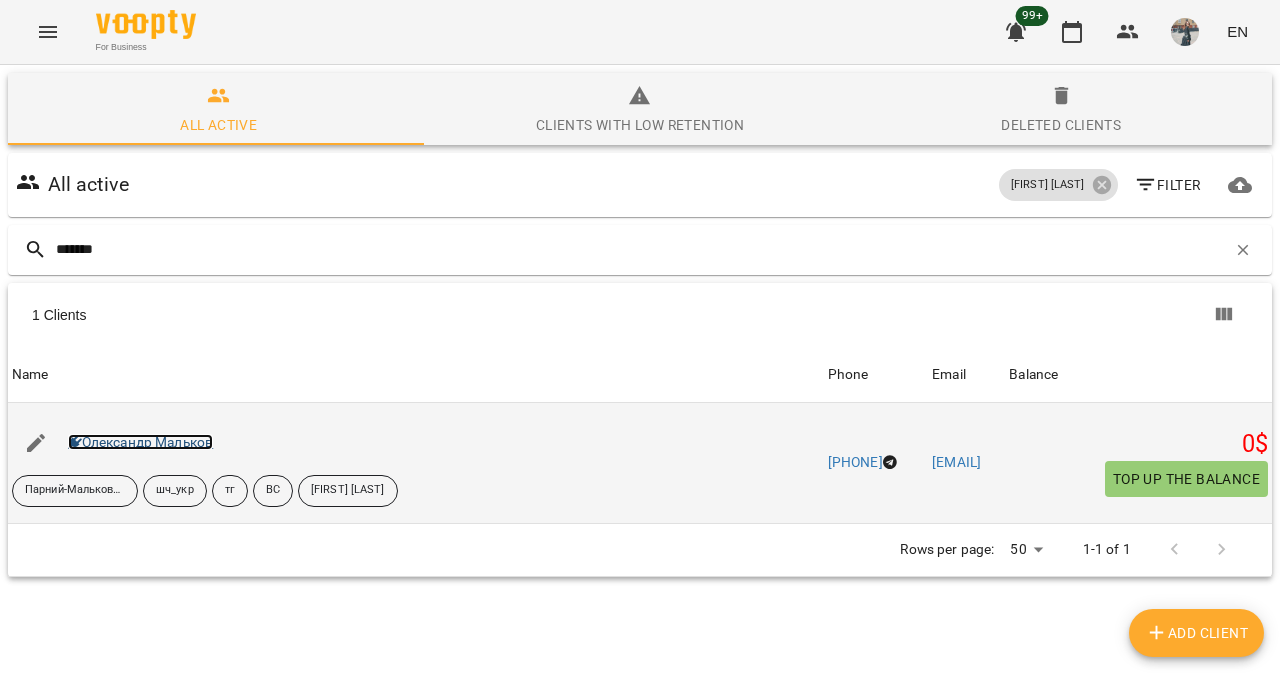 click on "Олександр Мальков" at bounding box center (141, 442) 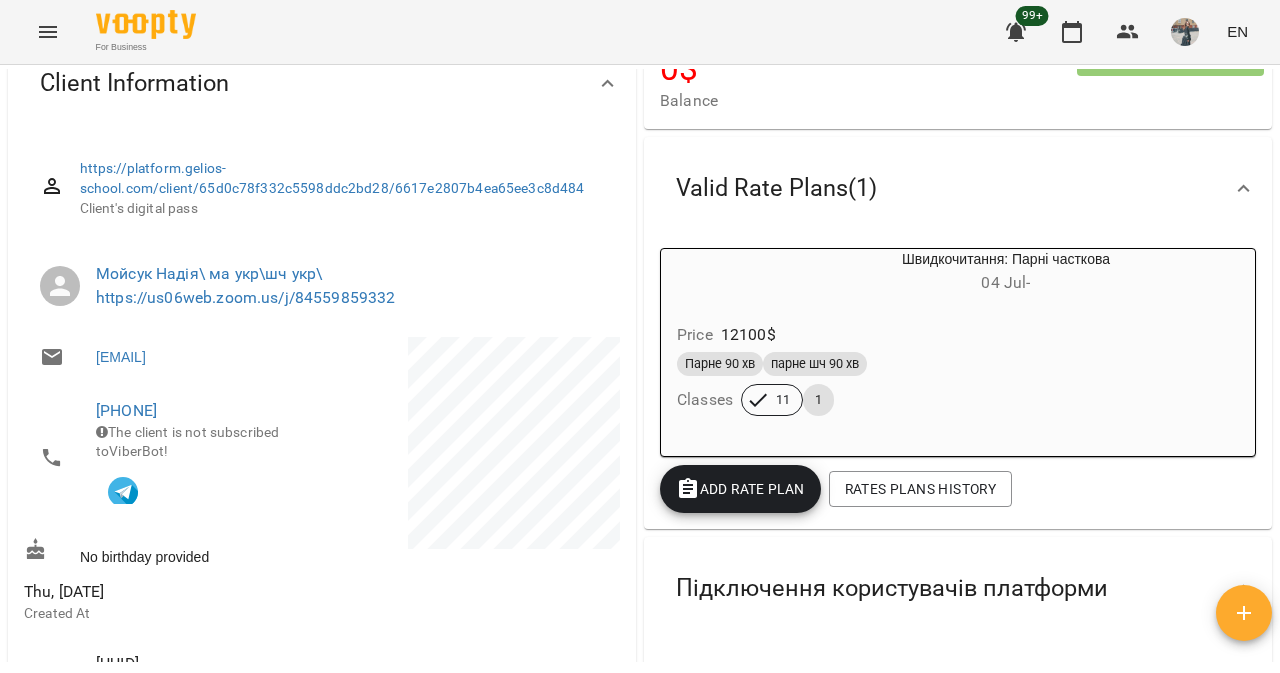 scroll, scrollTop: 205, scrollLeft: 0, axis: vertical 